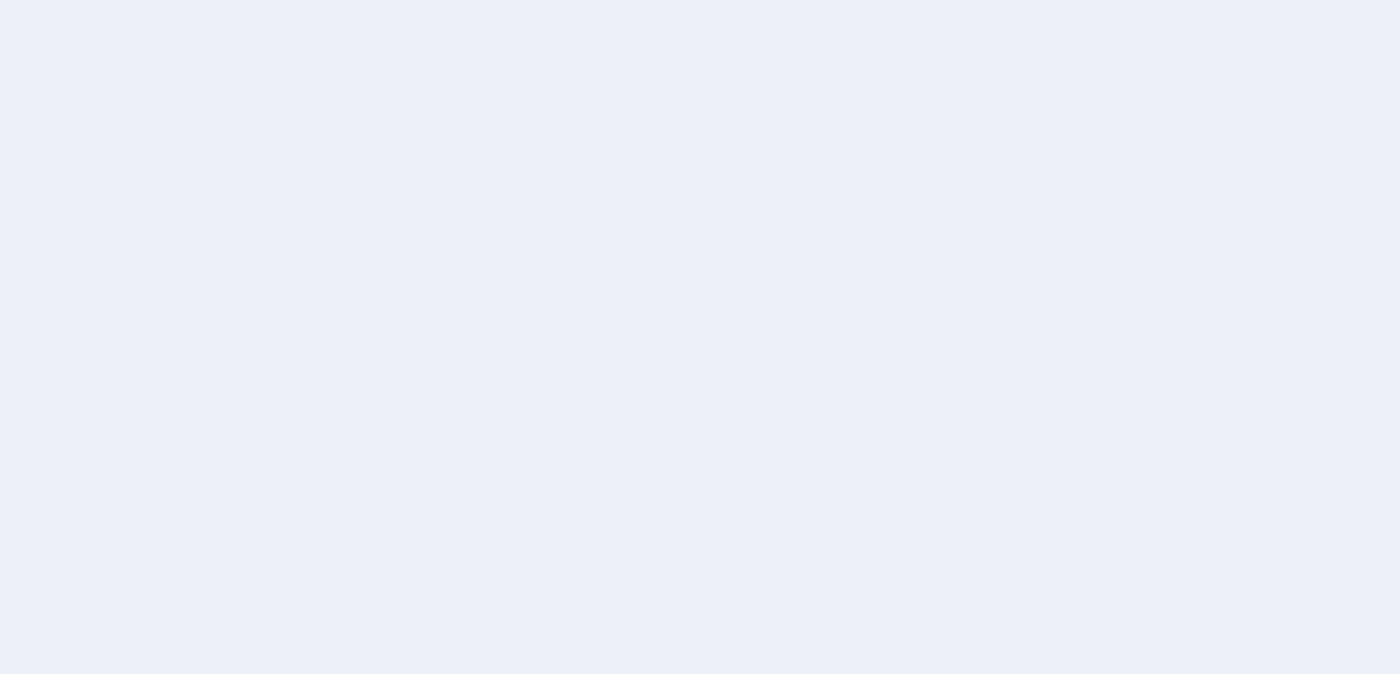 scroll, scrollTop: 0, scrollLeft: 0, axis: both 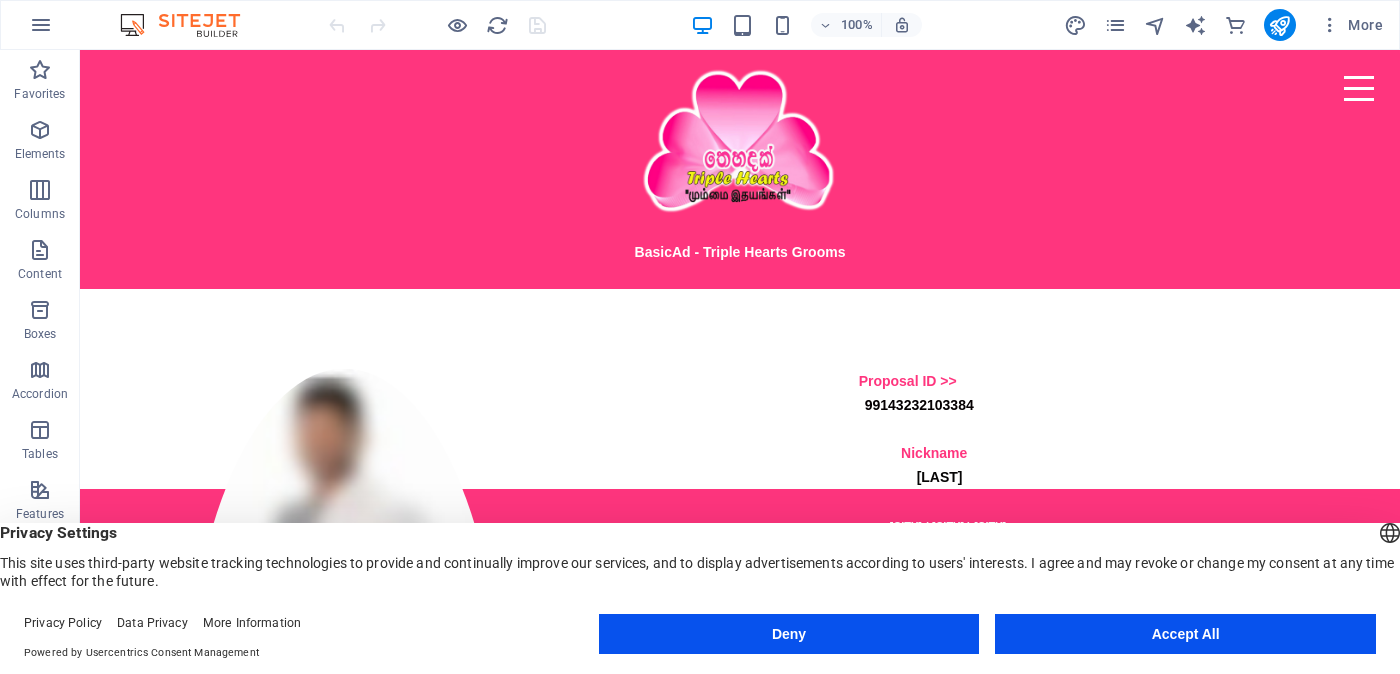 click on "Accept All" at bounding box center [1185, 634] 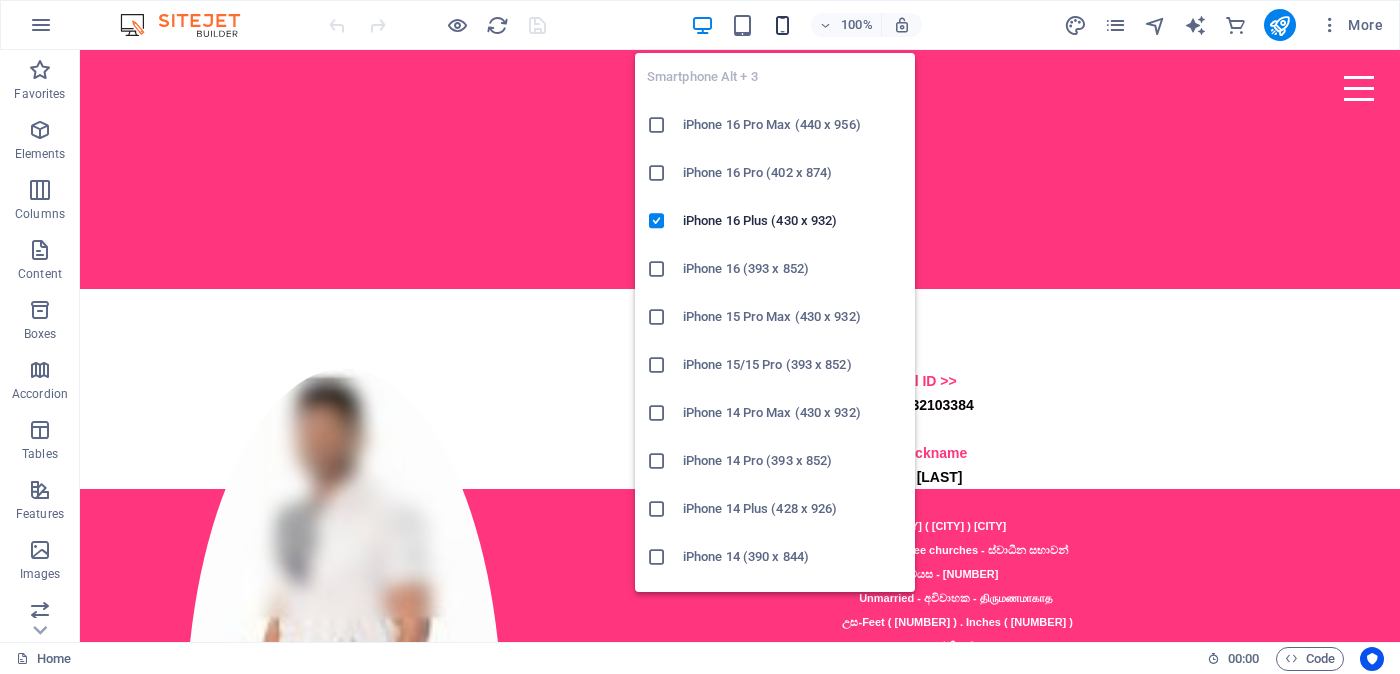 click at bounding box center (782, 25) 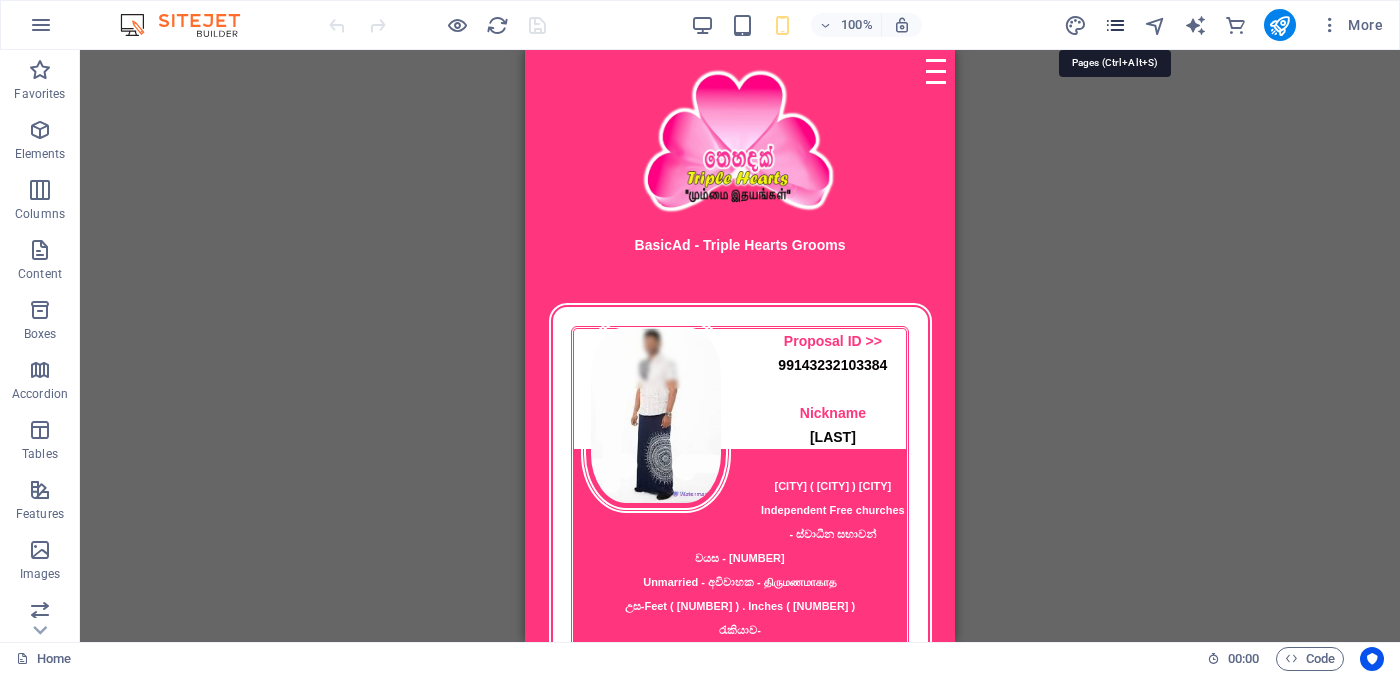 click at bounding box center [1115, 25] 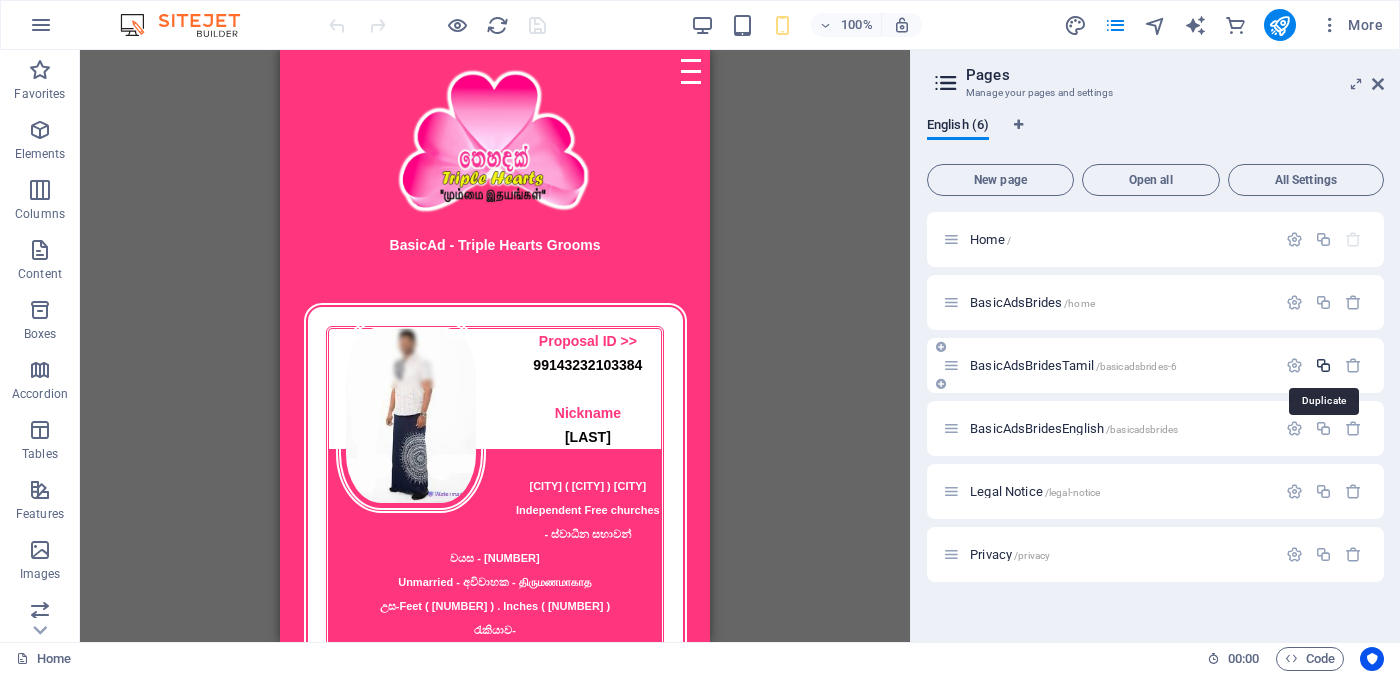 click at bounding box center (1323, 365) 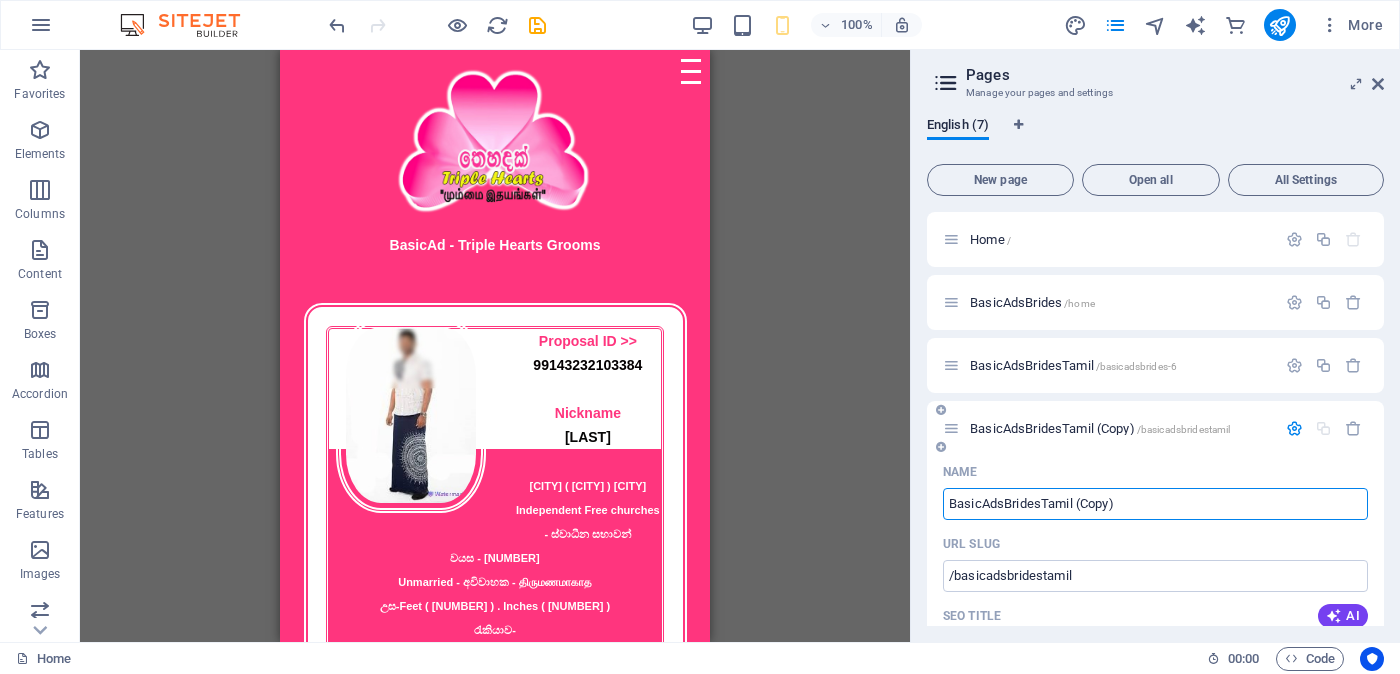 click on "BasicAdsBridesTamil (Copy)" at bounding box center [1155, 504] 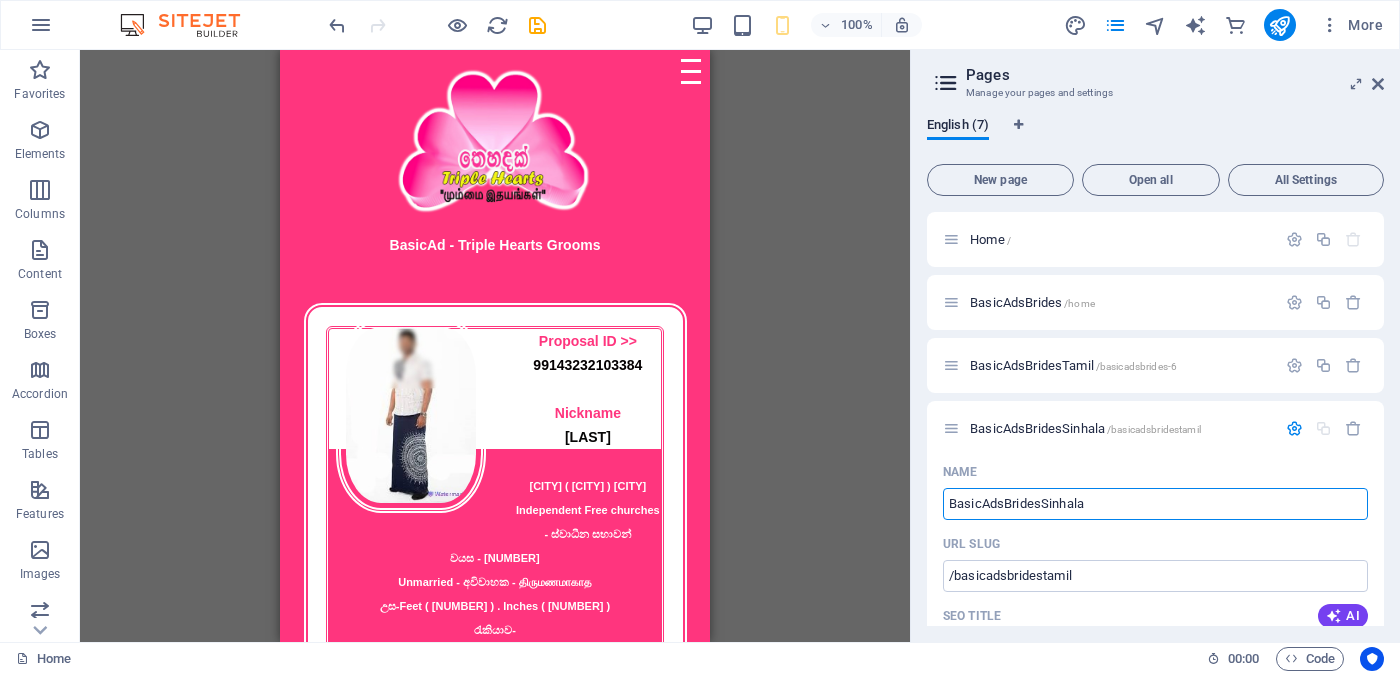 type on "BasicAdsBridesSinhala" 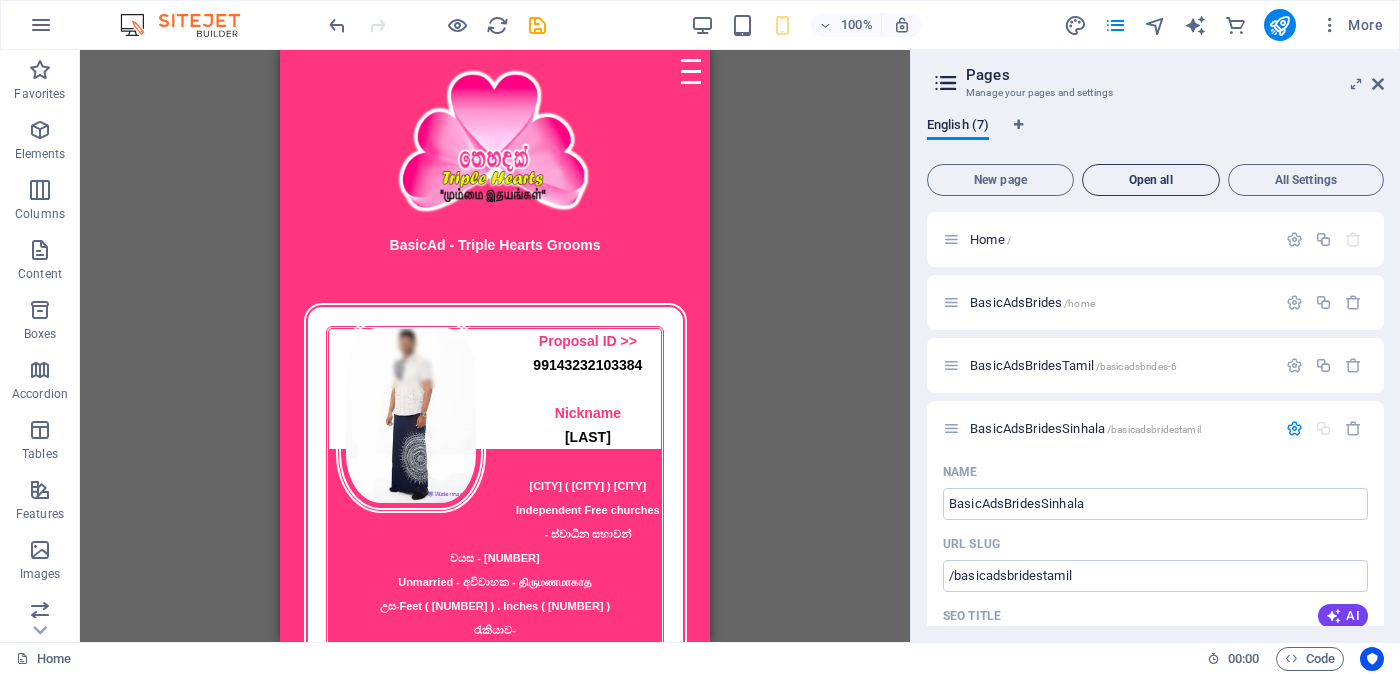 click on "Open all" at bounding box center (1151, 180) 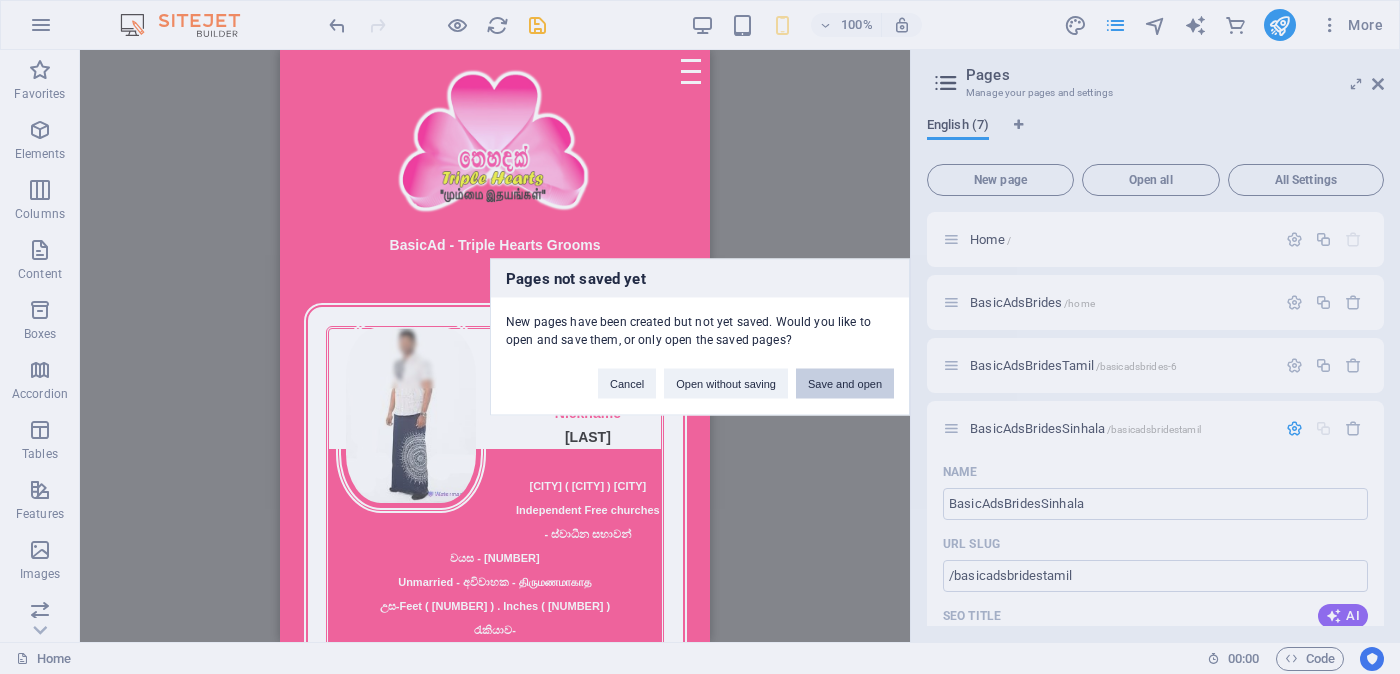 click on "Save and open" at bounding box center (845, 384) 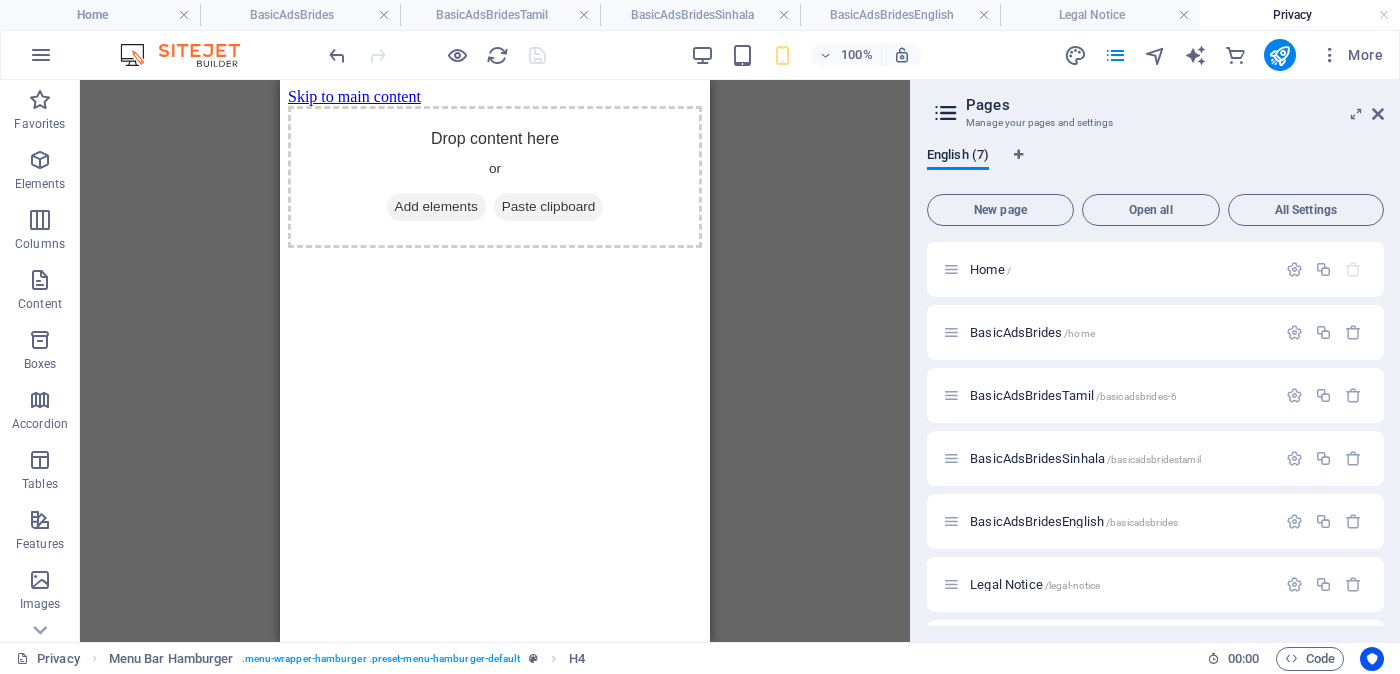 scroll, scrollTop: 0, scrollLeft: 0, axis: both 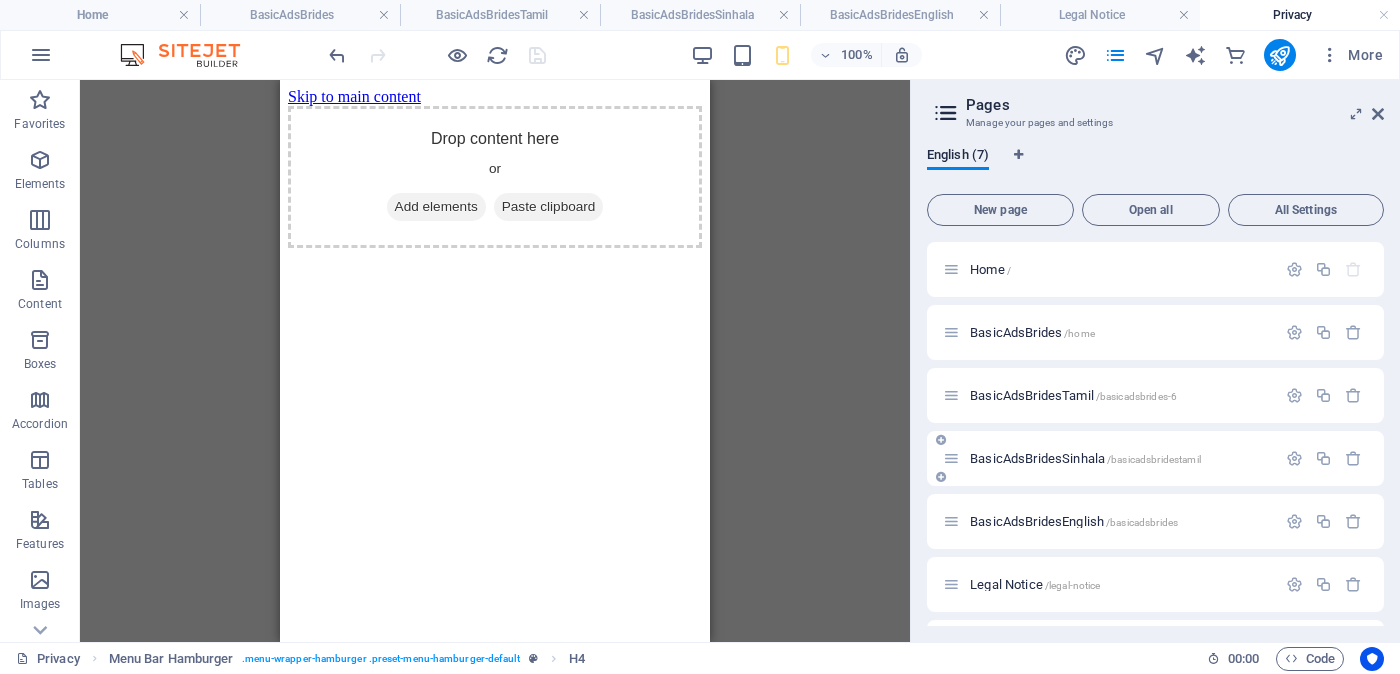 click on "BasicAdsBridesSinhala /basicadsbridestamil" at bounding box center [1085, 458] 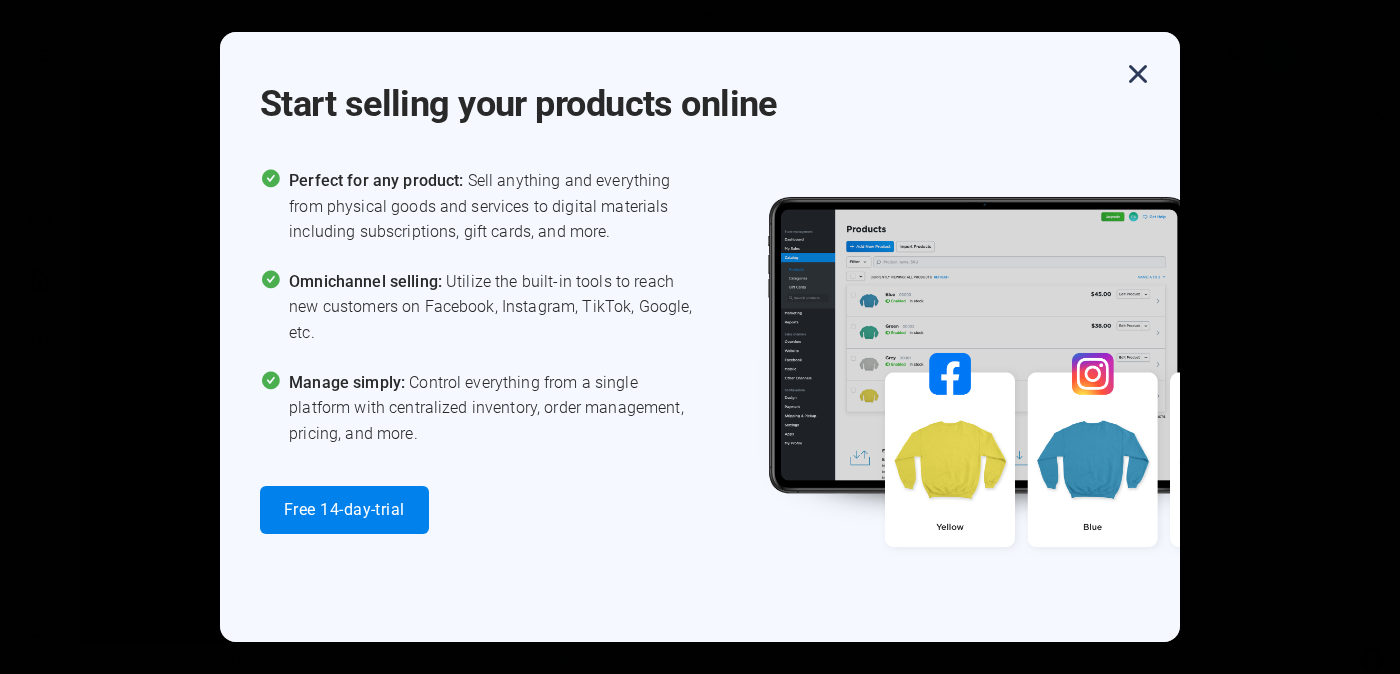 click at bounding box center (1138, 74) 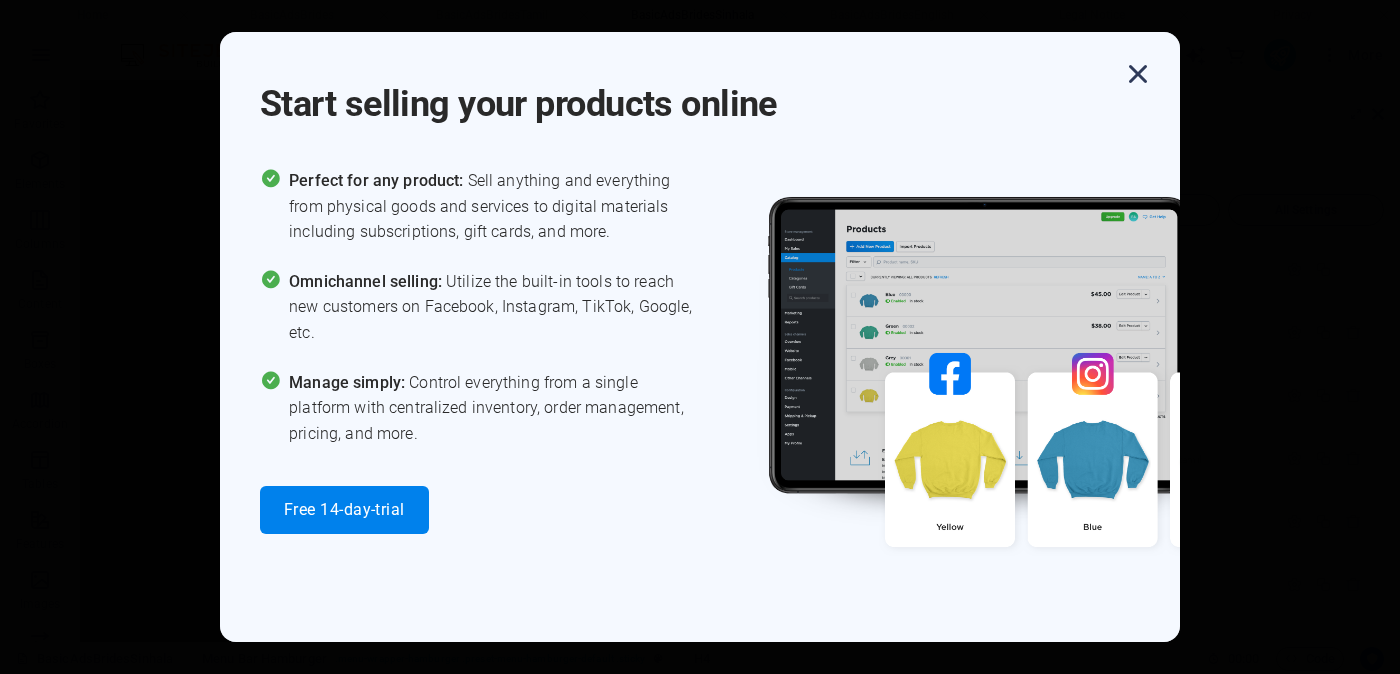 click at bounding box center [1138, 74] 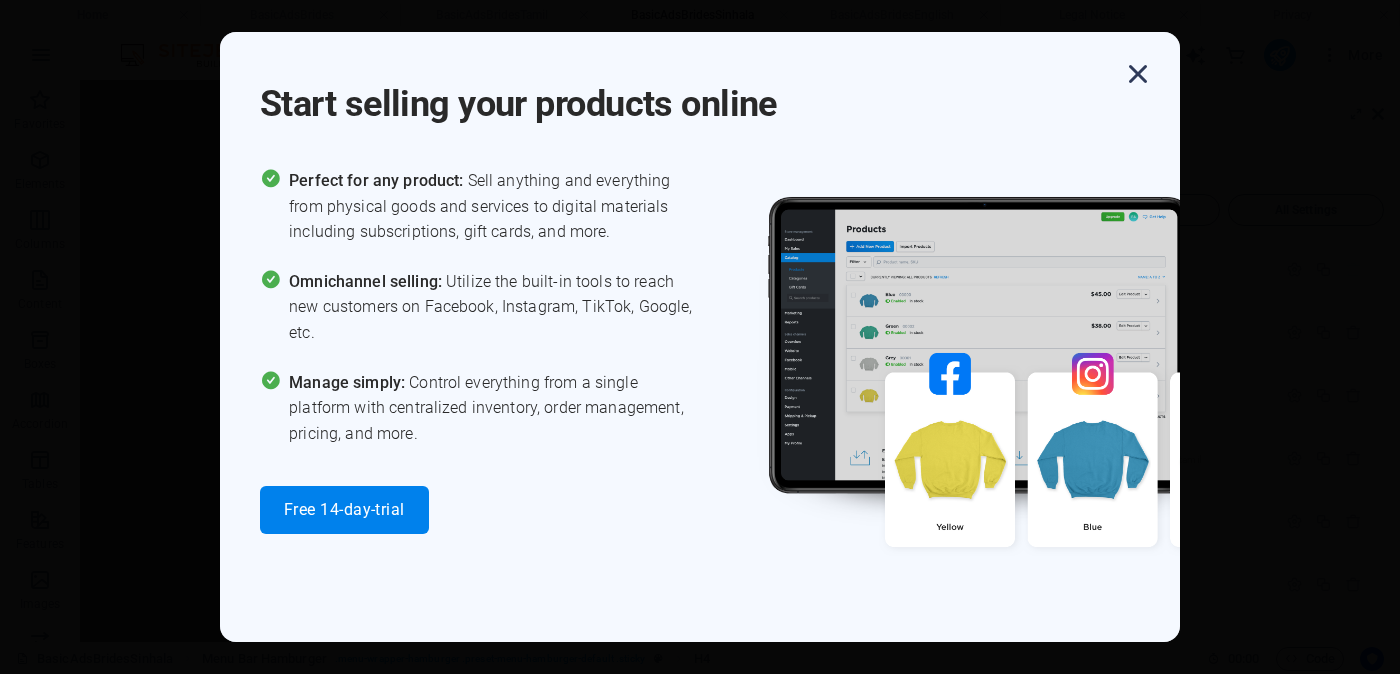 click at bounding box center [1138, 74] 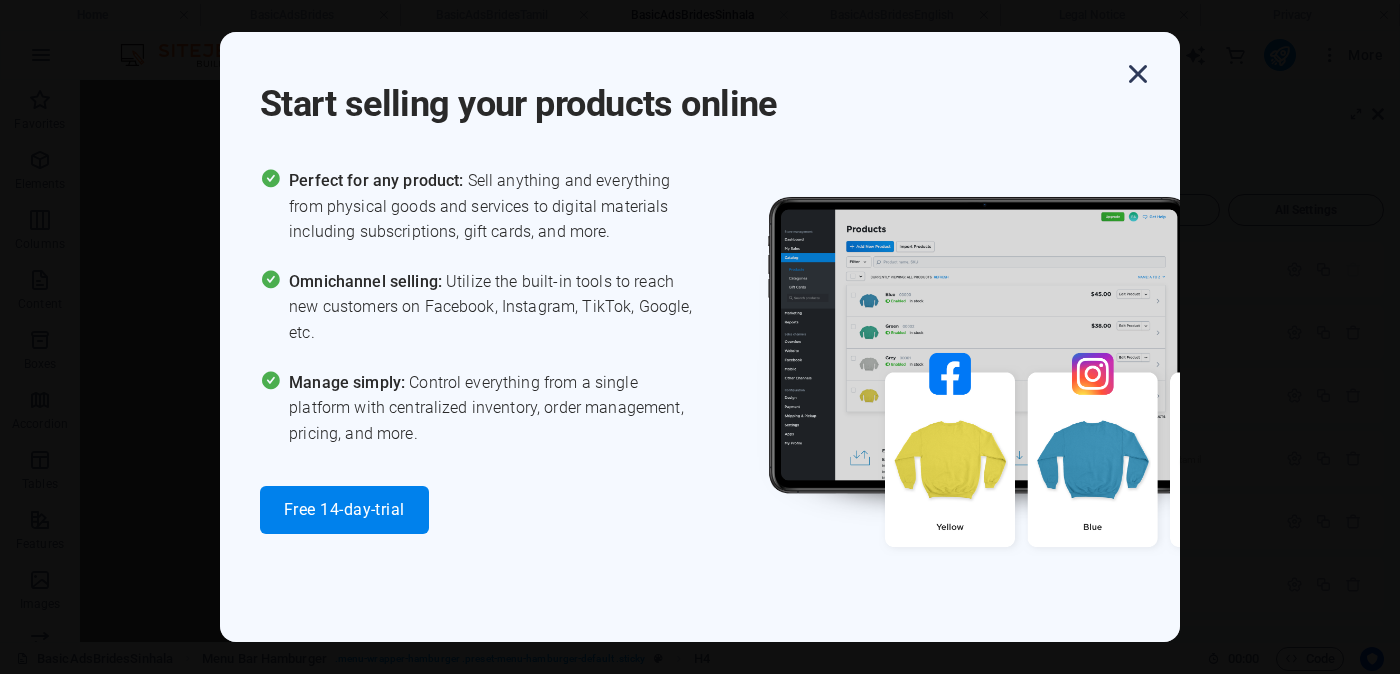 click at bounding box center (1138, 74) 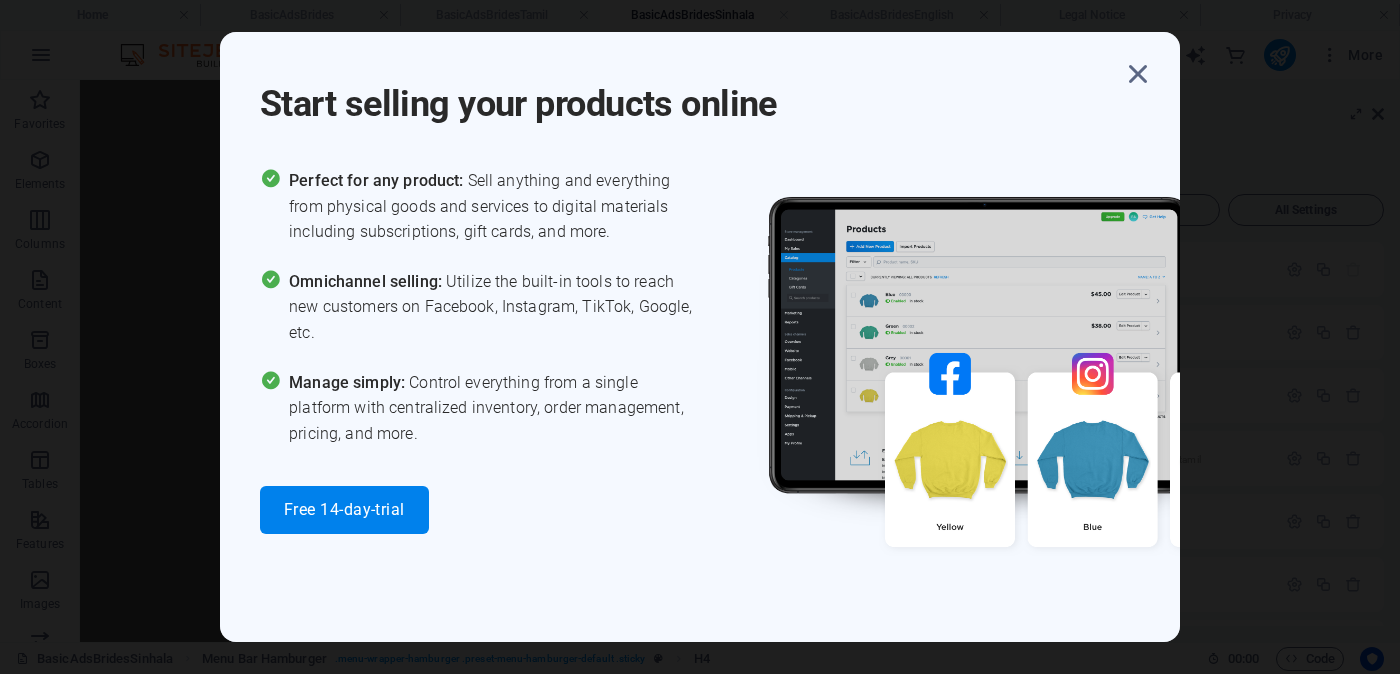 click on "Start selling your products online" at bounding box center (720, 92) 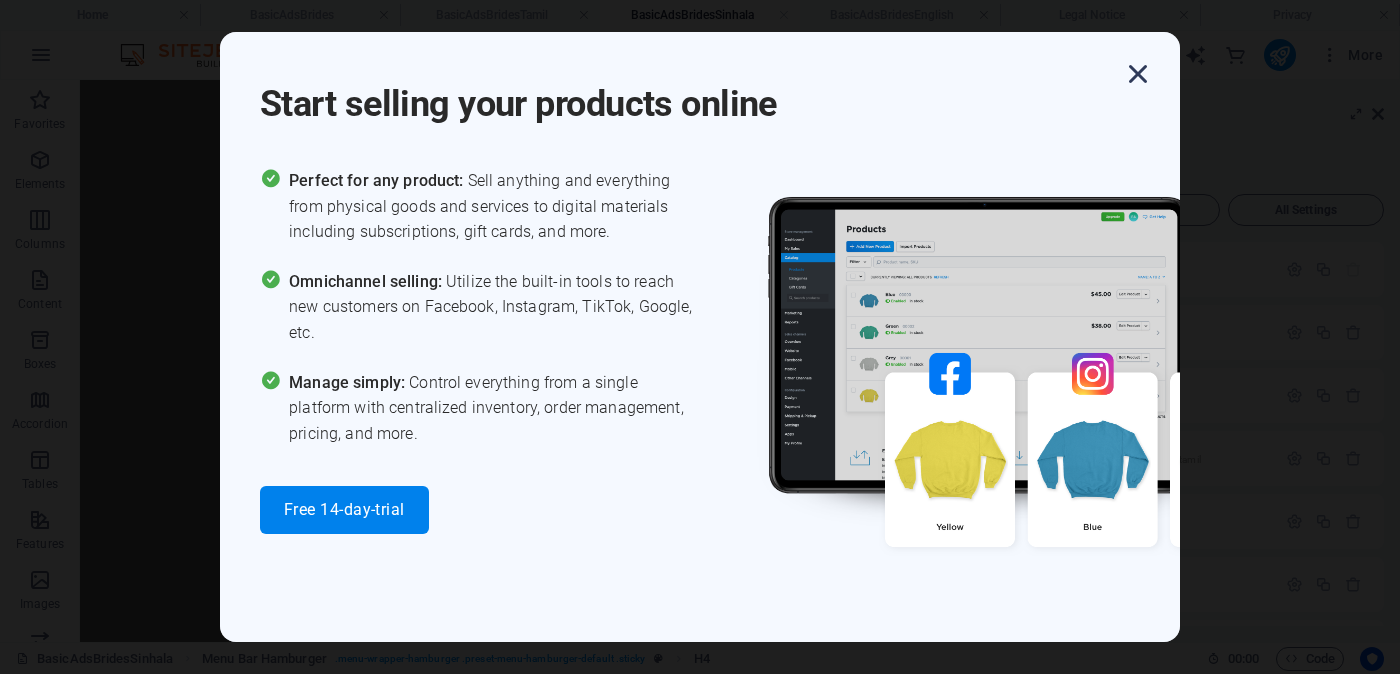 click at bounding box center (1138, 74) 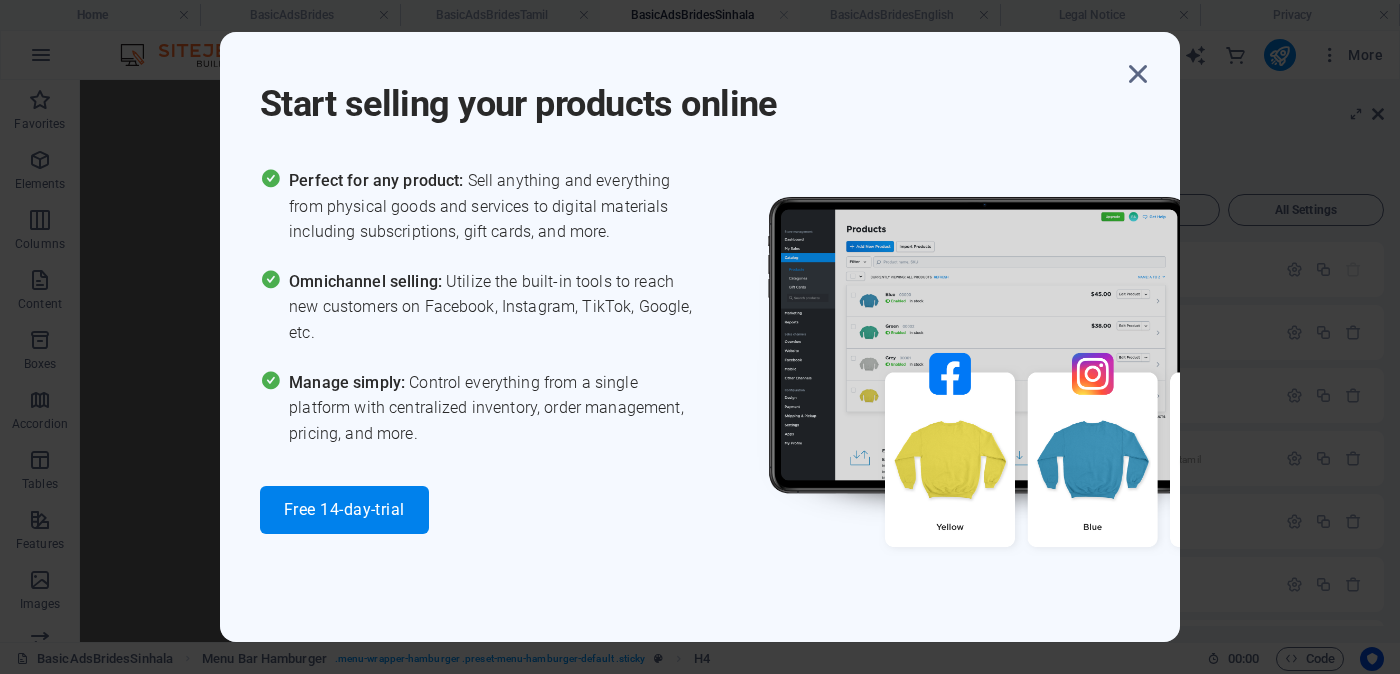 click at bounding box center [1138, 74] 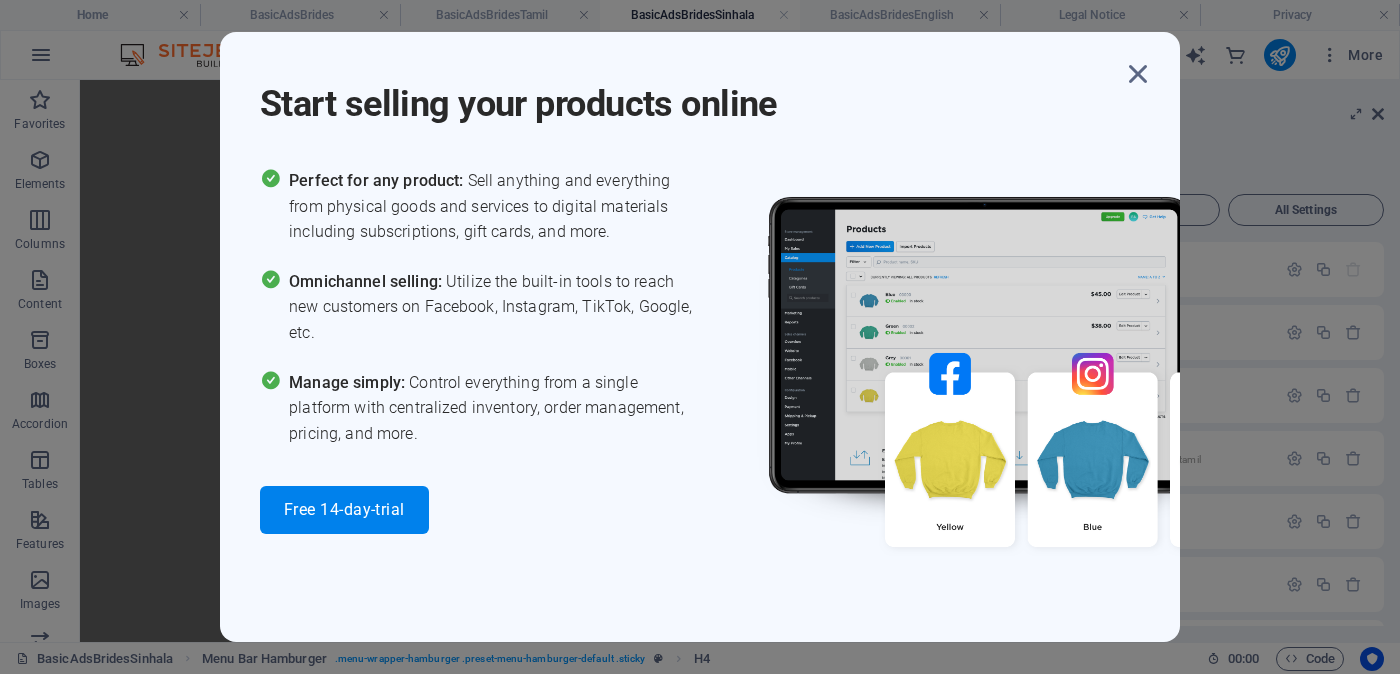 click at bounding box center (1138, 74) 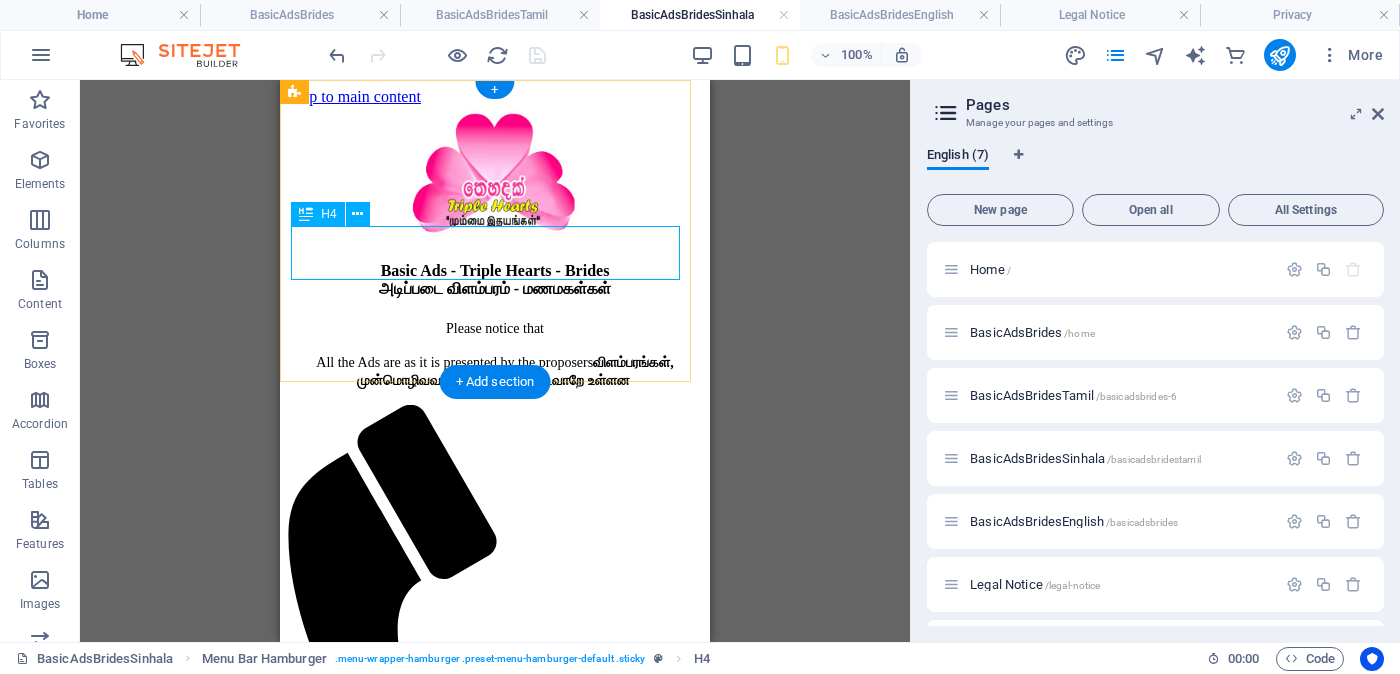 click on "Basic Ads - Triple Hearts - Brides அடிப்படை விளம்பரம் - மணமகள்கள்‌" at bounding box center (495, 280) 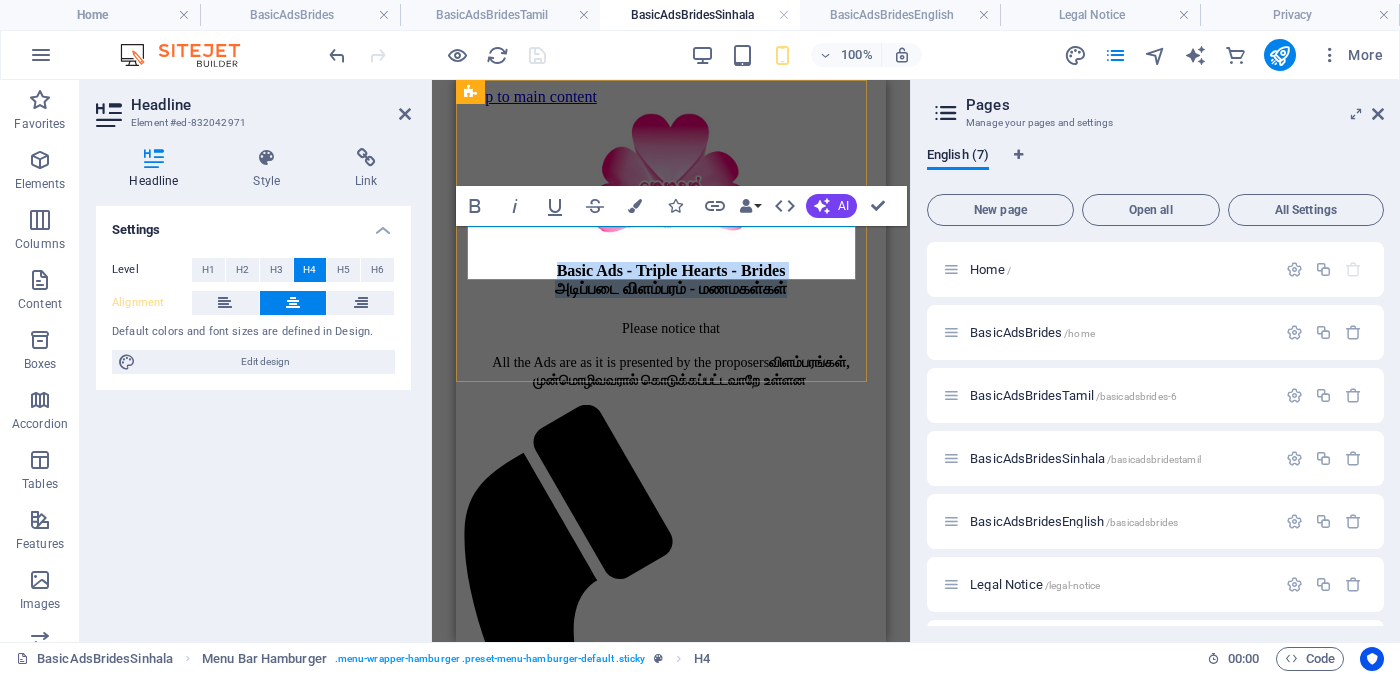 click on "Basic Ads - Triple Hearts - Brides அடிப்படை விளம்பரம் - மணமகள்கள்‌" at bounding box center (671, 280) 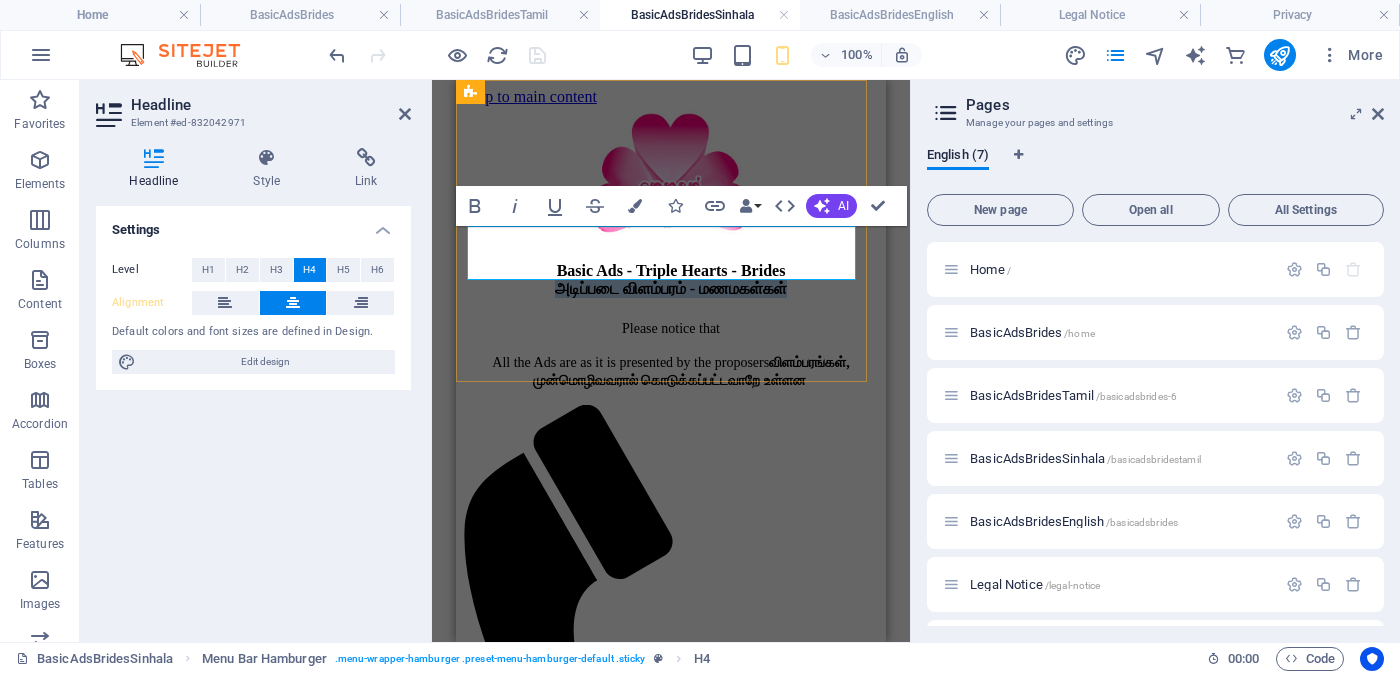 drag, startPoint x: 469, startPoint y: 269, endPoint x: 850, endPoint y: 267, distance: 381.00525 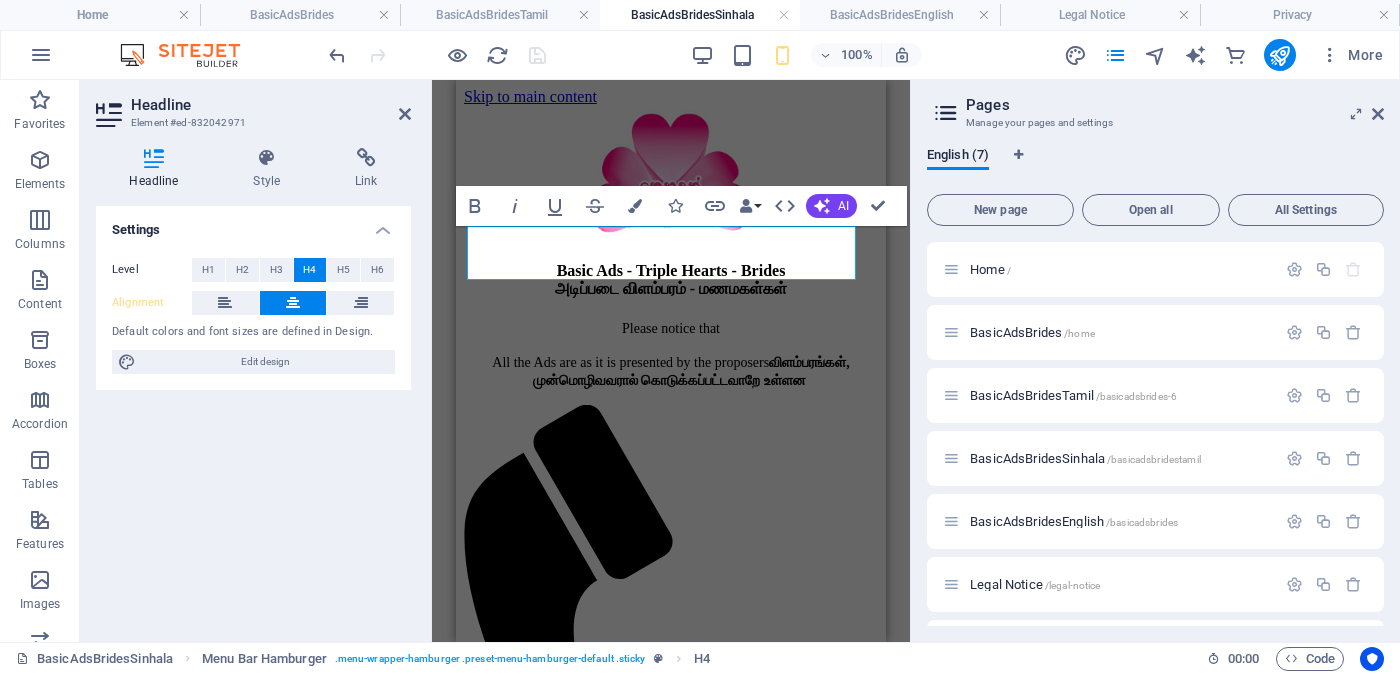 type 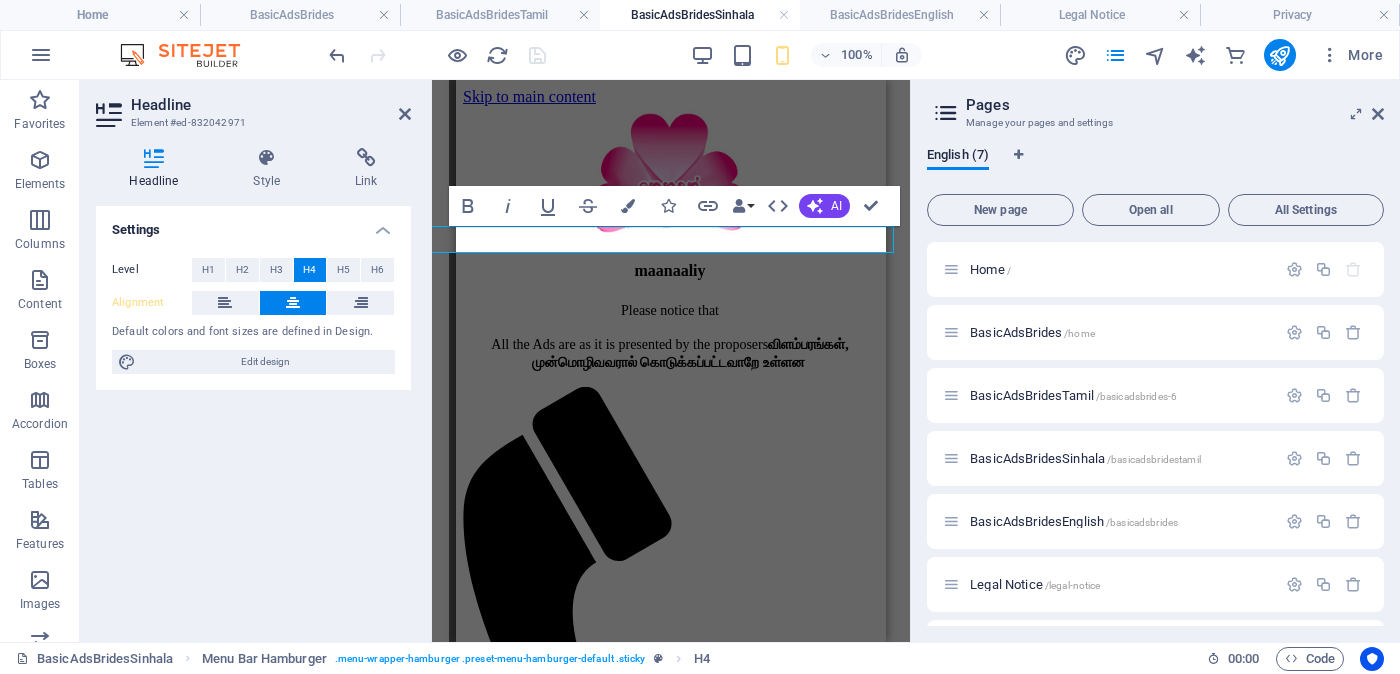 scroll, scrollTop: 0, scrollLeft: 35, axis: horizontal 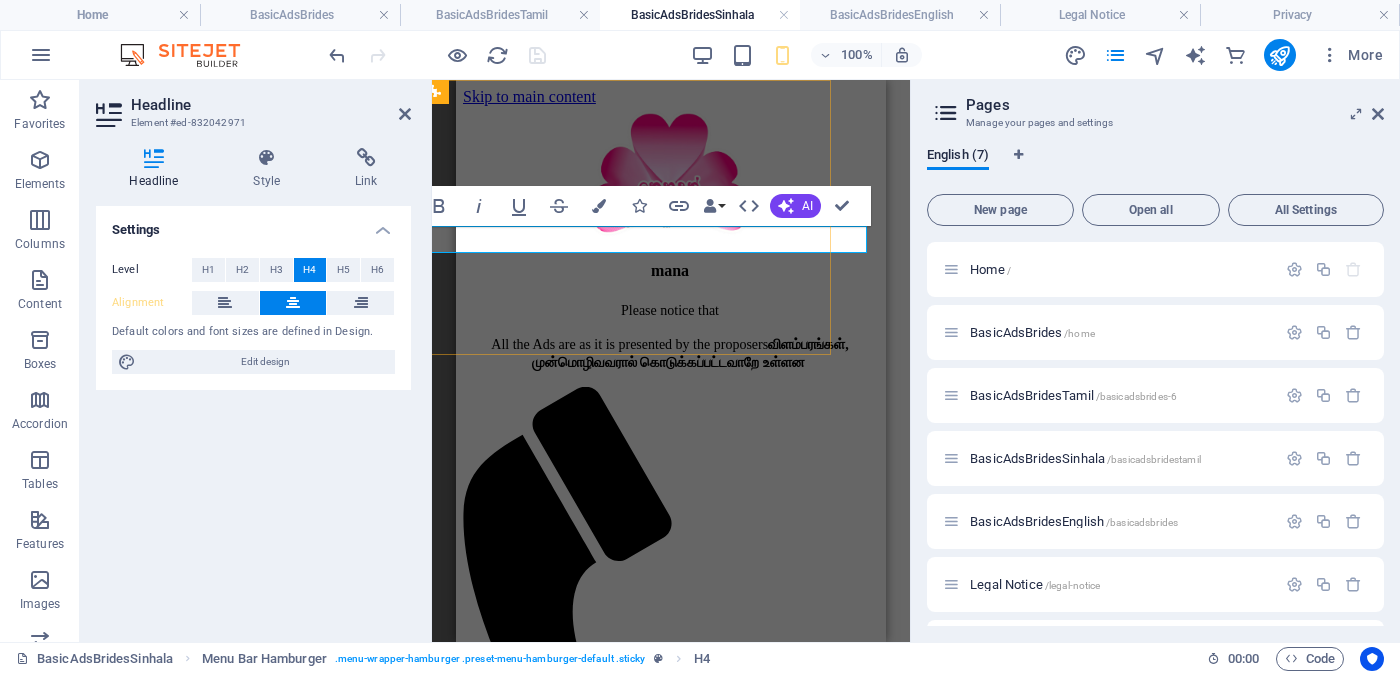 click on "mana" at bounding box center (670, 271) 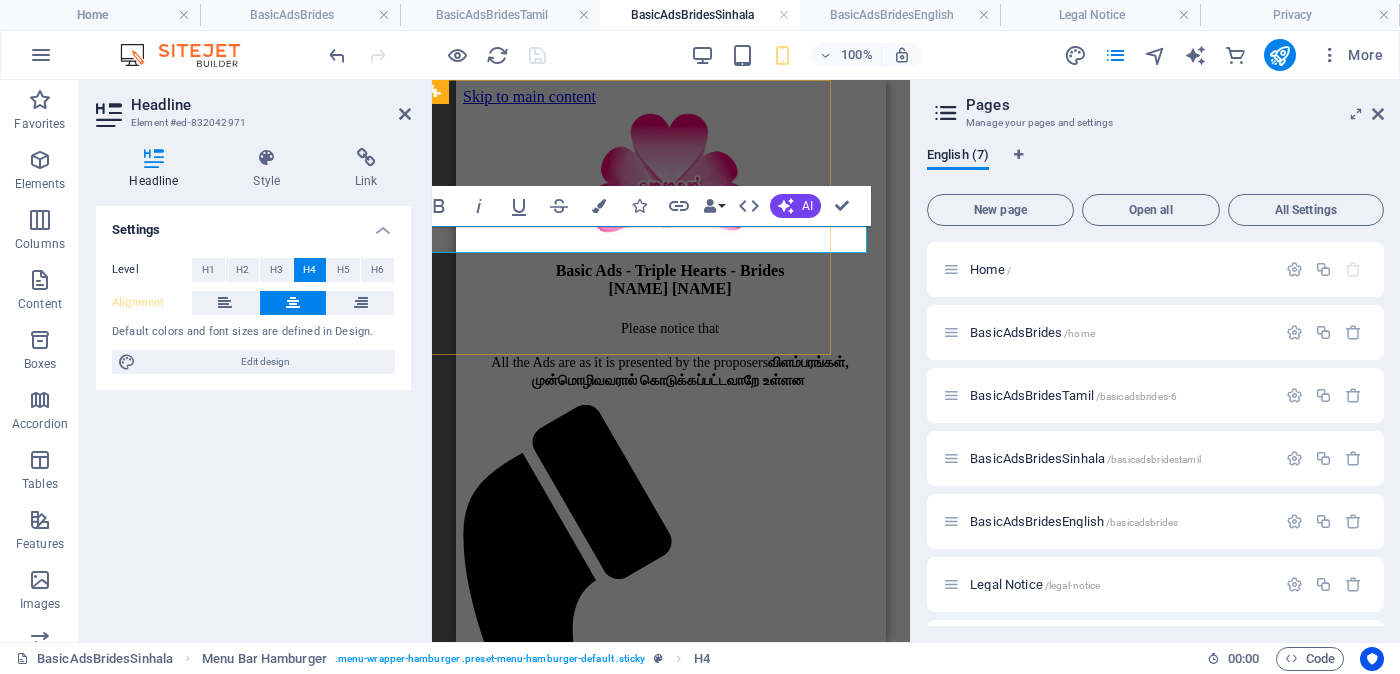 scroll, scrollTop: 0, scrollLeft: 0, axis: both 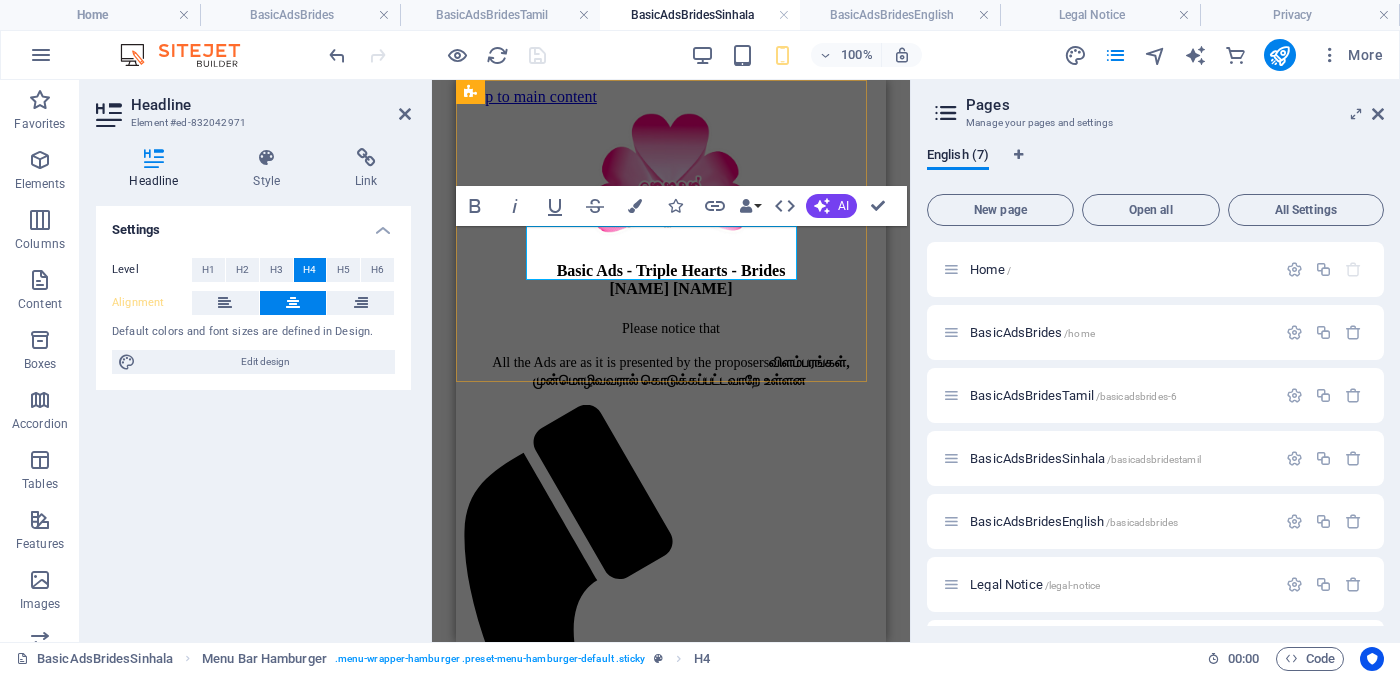 click on "‌තෙහදක් - [LAST]" at bounding box center [671, 280] 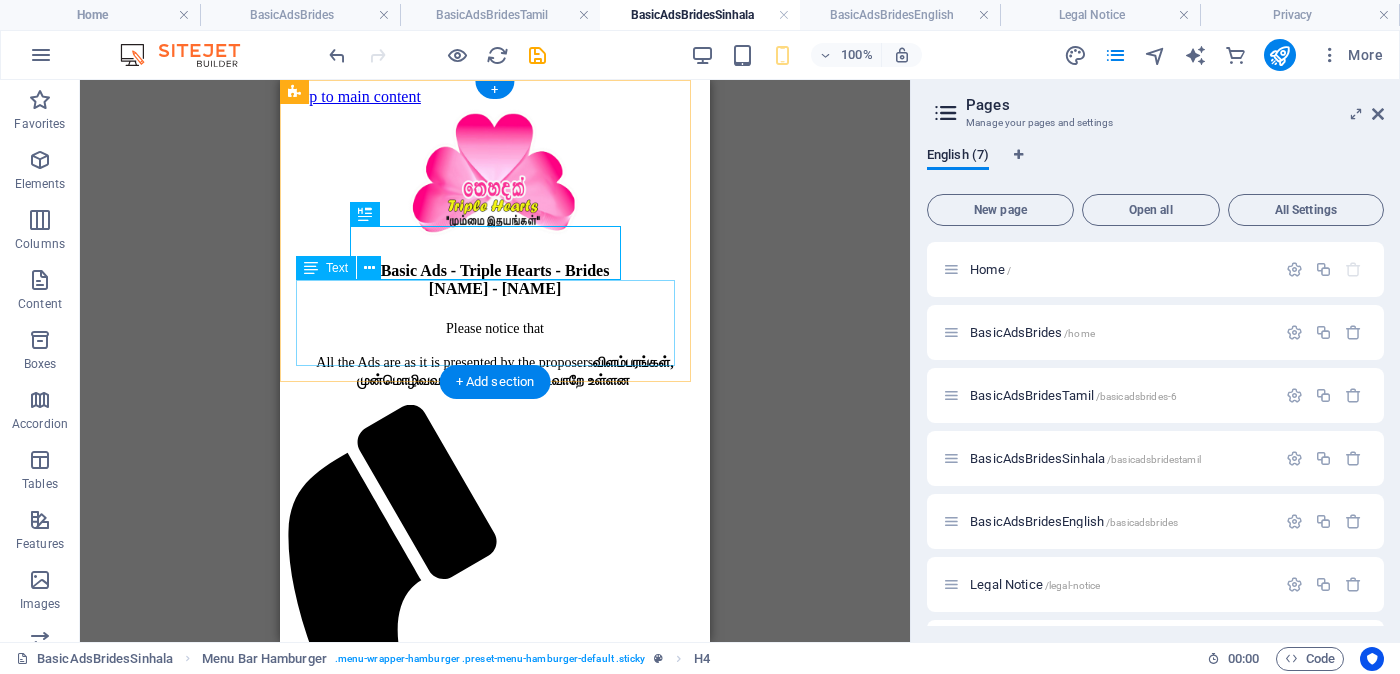 click on "Please notice that All the Ads are as it is presented by the proposers வி" at bounding box center [495, 354] 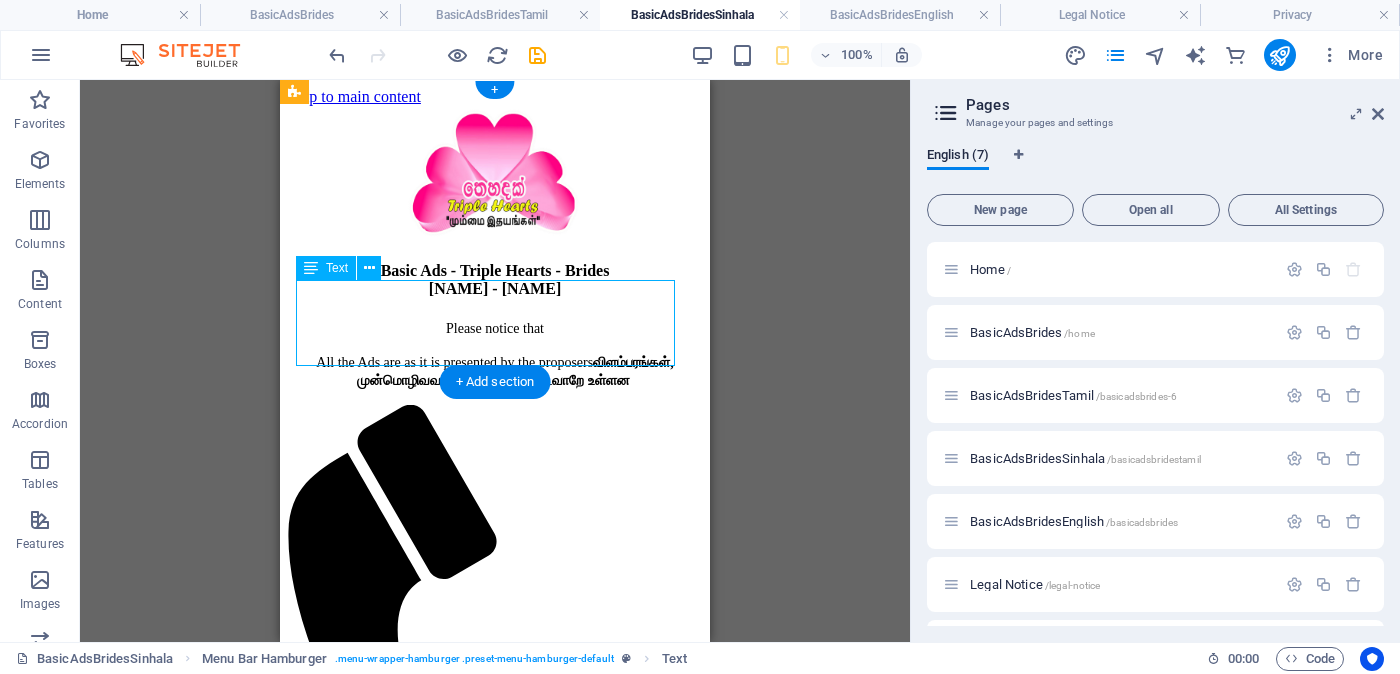click on "Please notice that All the Ads are as it is presented by the proposers வி" at bounding box center (495, 354) 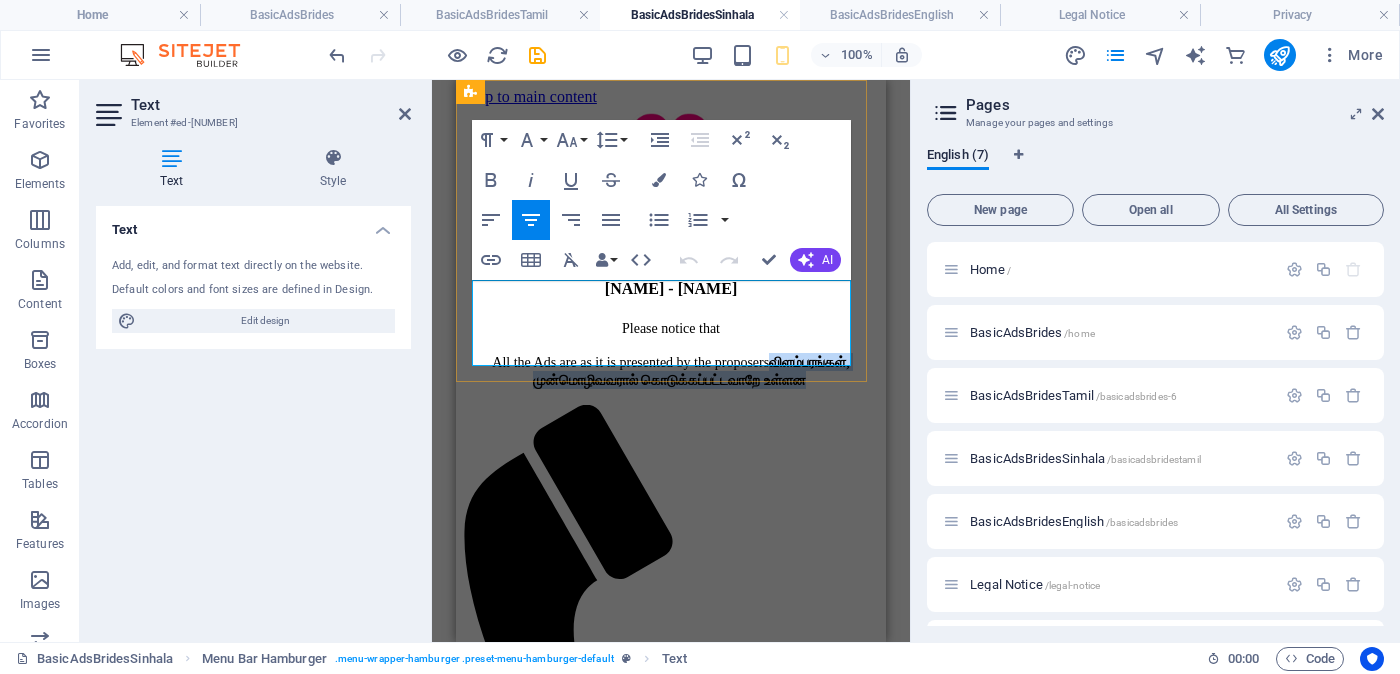 drag, startPoint x: 516, startPoint y: 331, endPoint x: 775, endPoint y: 356, distance: 260.20377 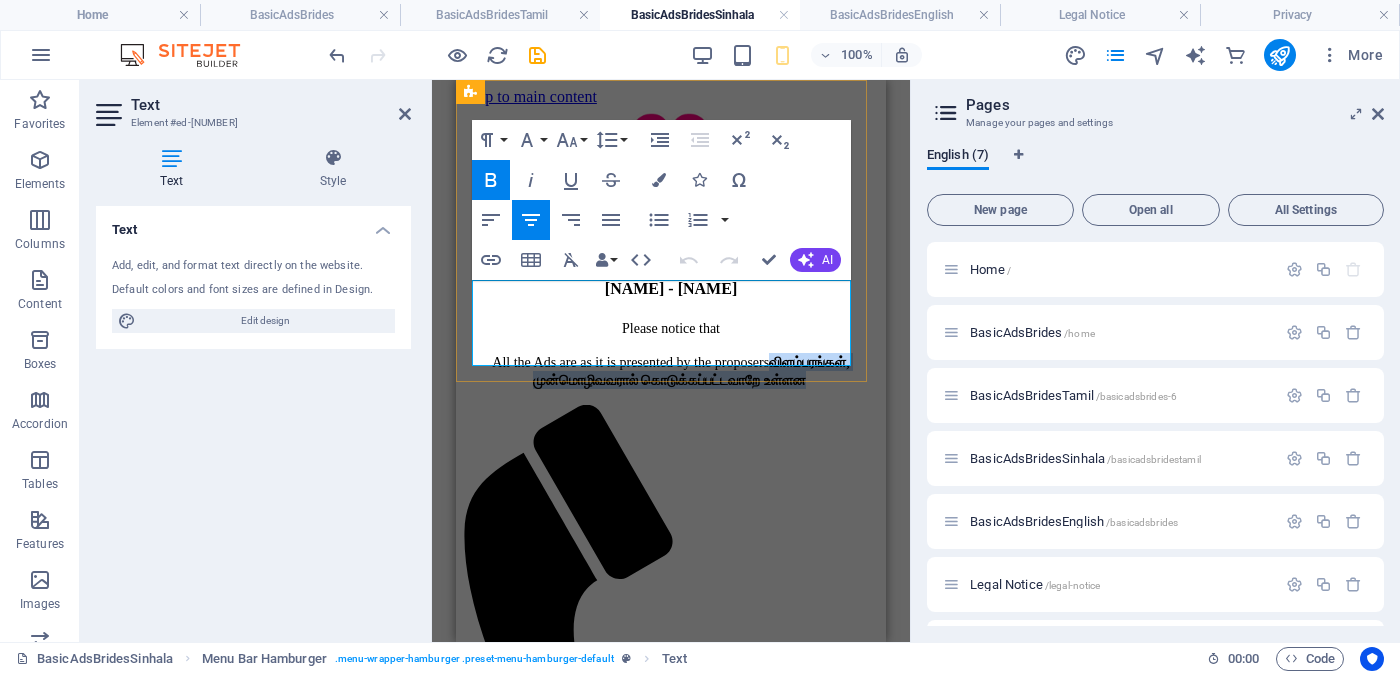 type 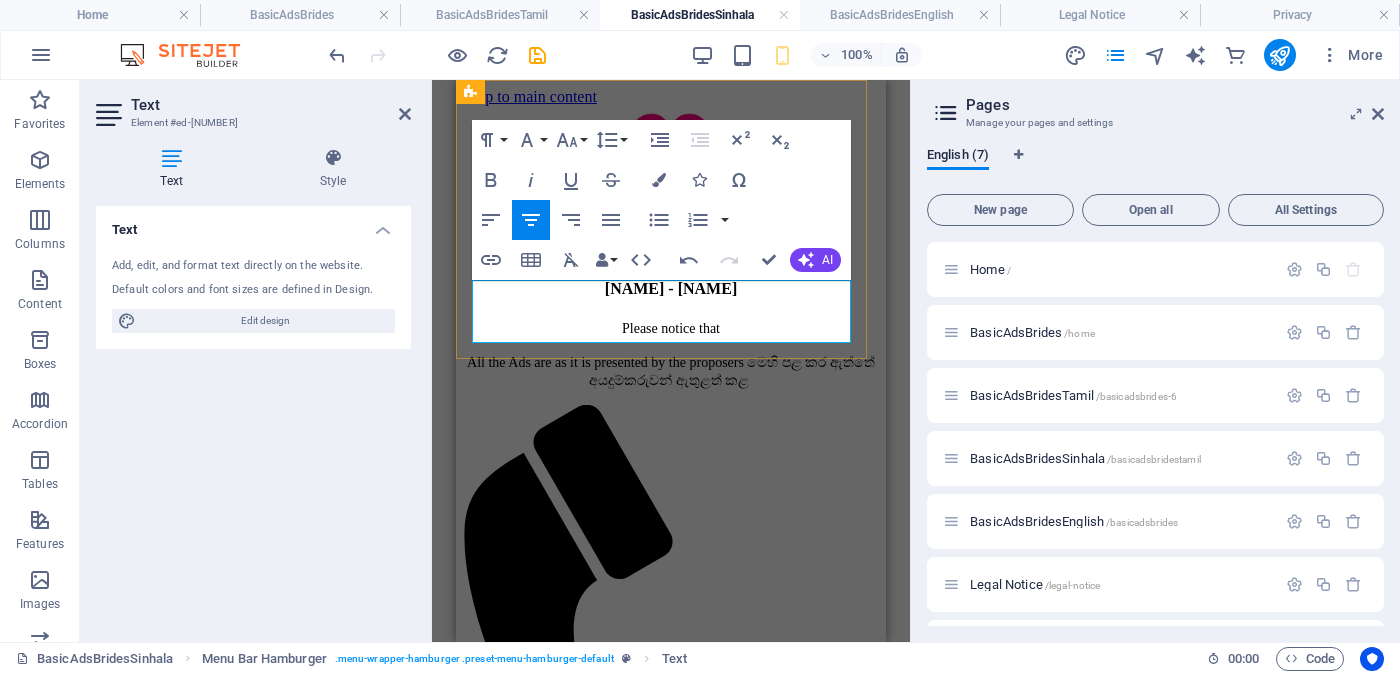 click on "All the Ads are as it is presented by the proposers මෙහි පළ කර ඇත්තේ අයදුම්කරුවන් ඇතුළත් කළ" at bounding box center [671, 371] 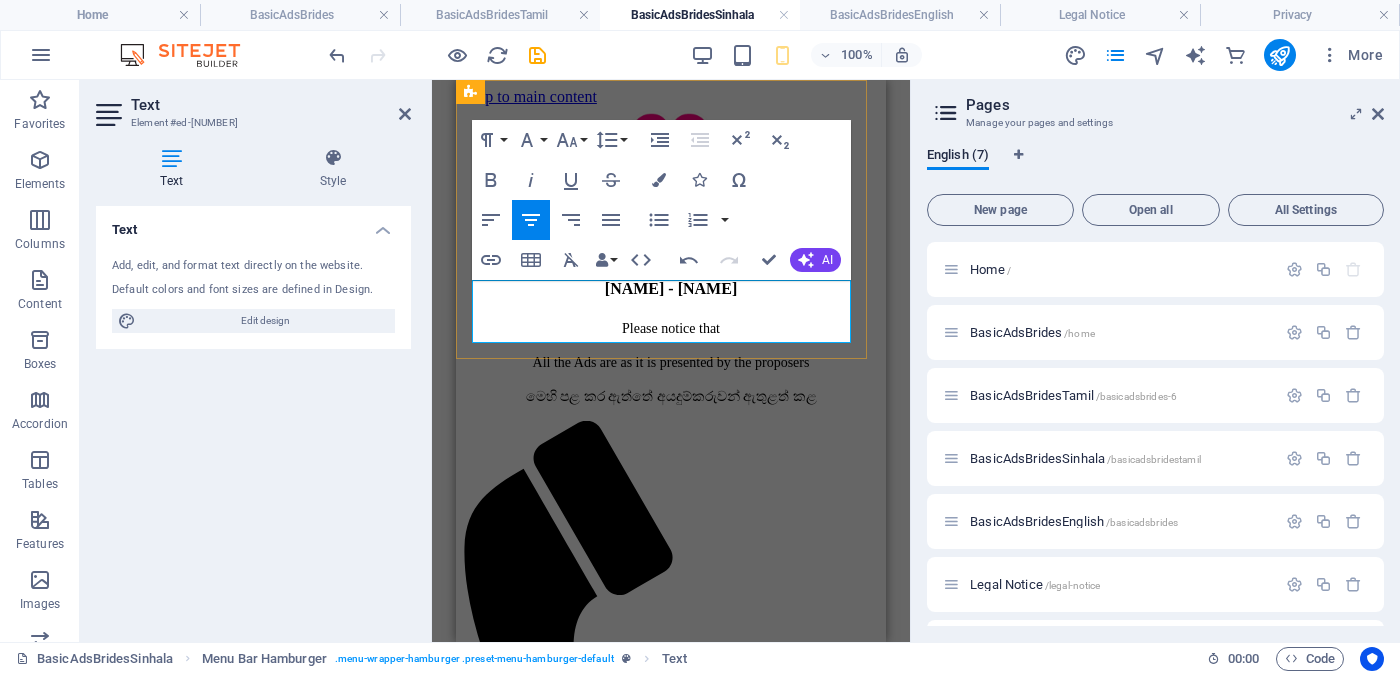 click on "මෙහි පළ කර ඇත්තේ අයදුම්කරුවන් ඇතුළත් කළ" at bounding box center [671, 396] 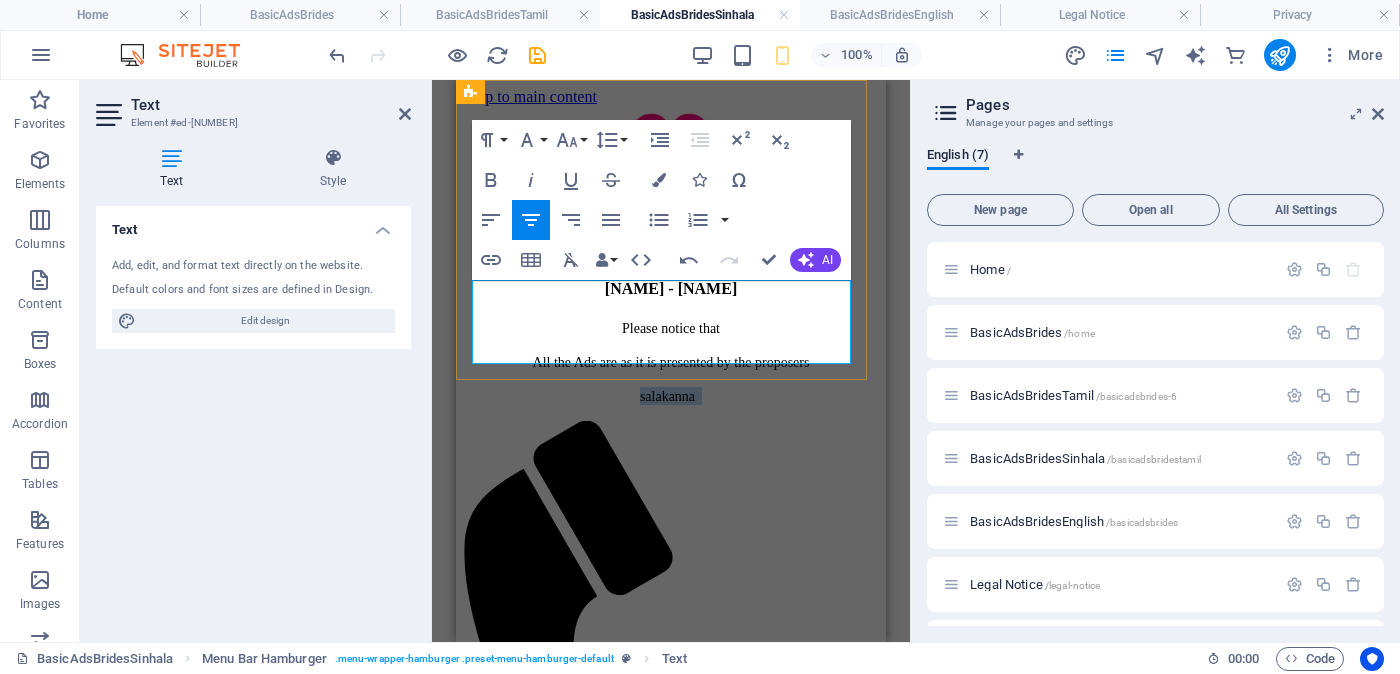 drag, startPoint x: 494, startPoint y: 331, endPoint x: 815, endPoint y: 345, distance: 321.30515 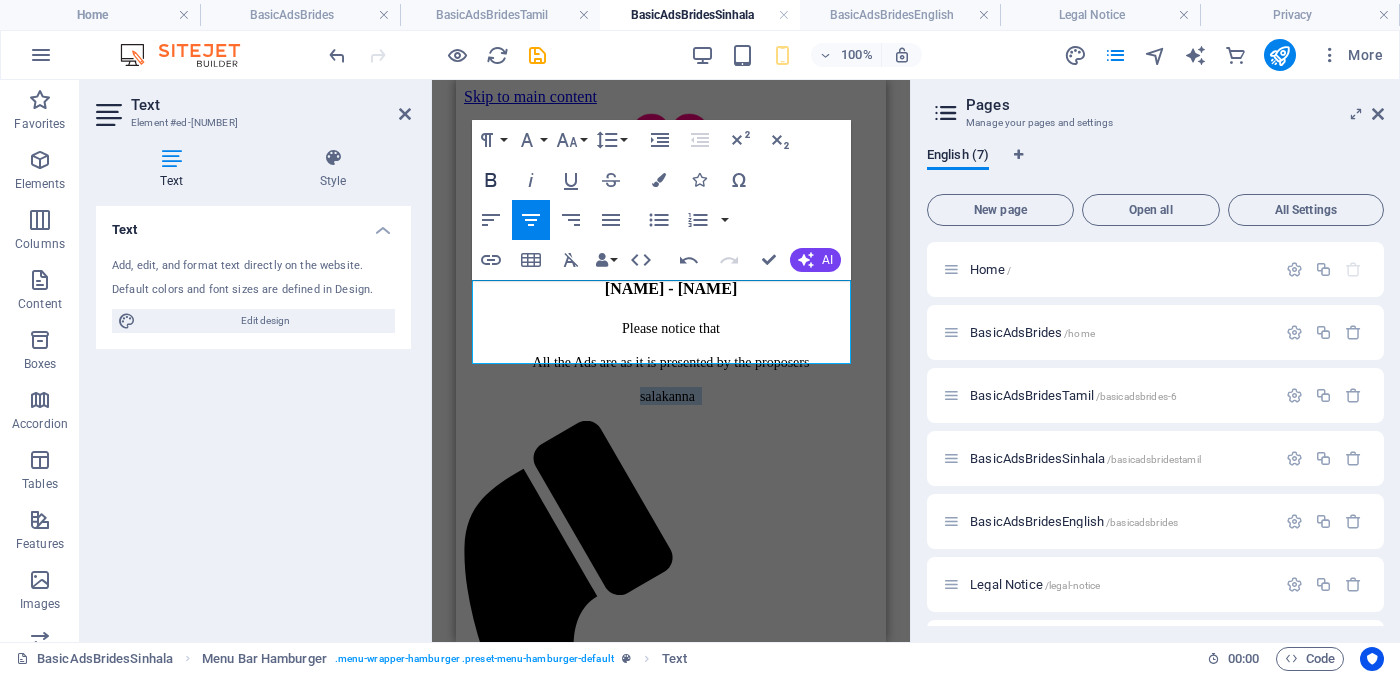 click 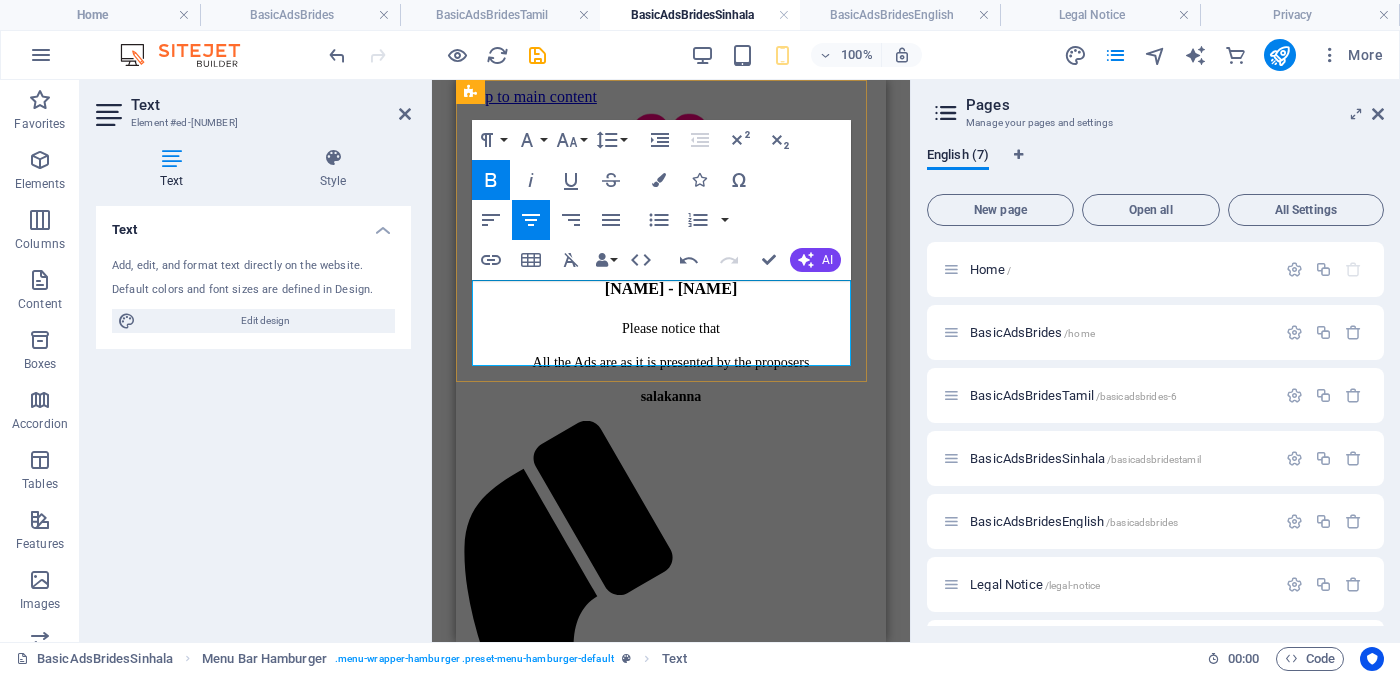 click on "All the Ads are as it is presented by the proposers" at bounding box center (671, 362) 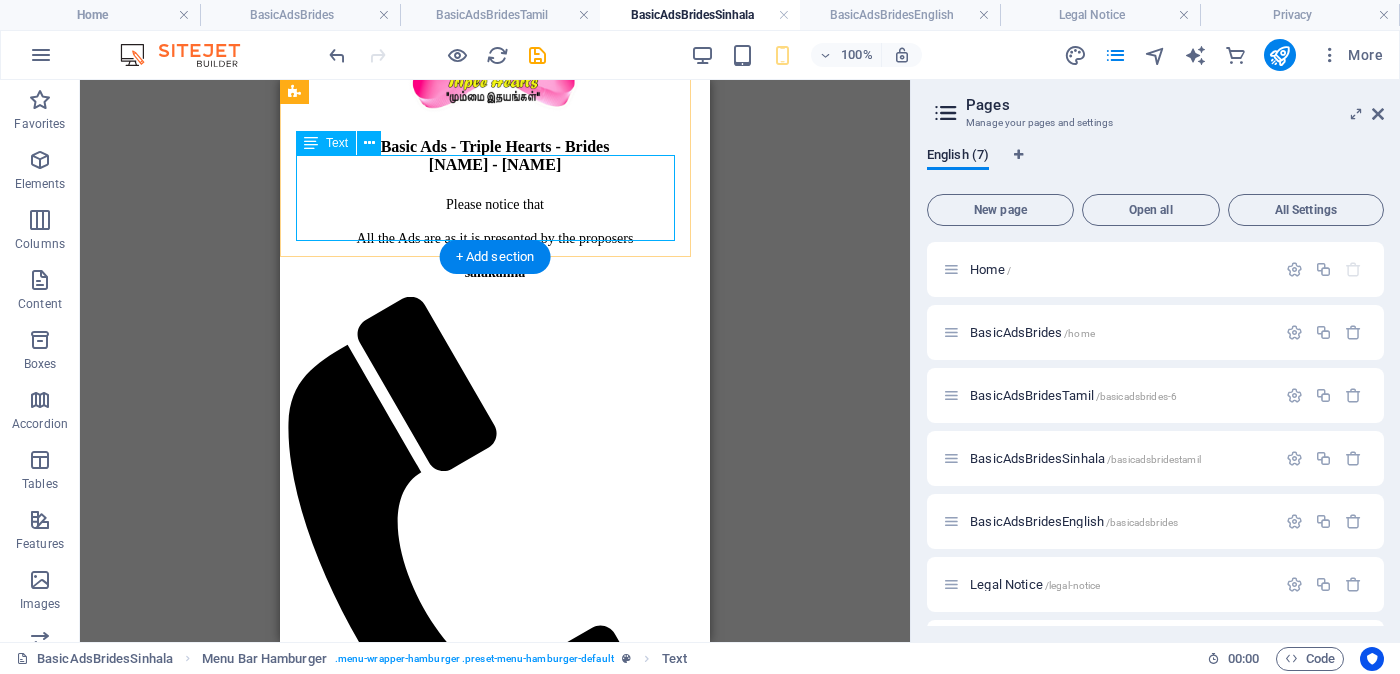 scroll, scrollTop: 0, scrollLeft: 0, axis: both 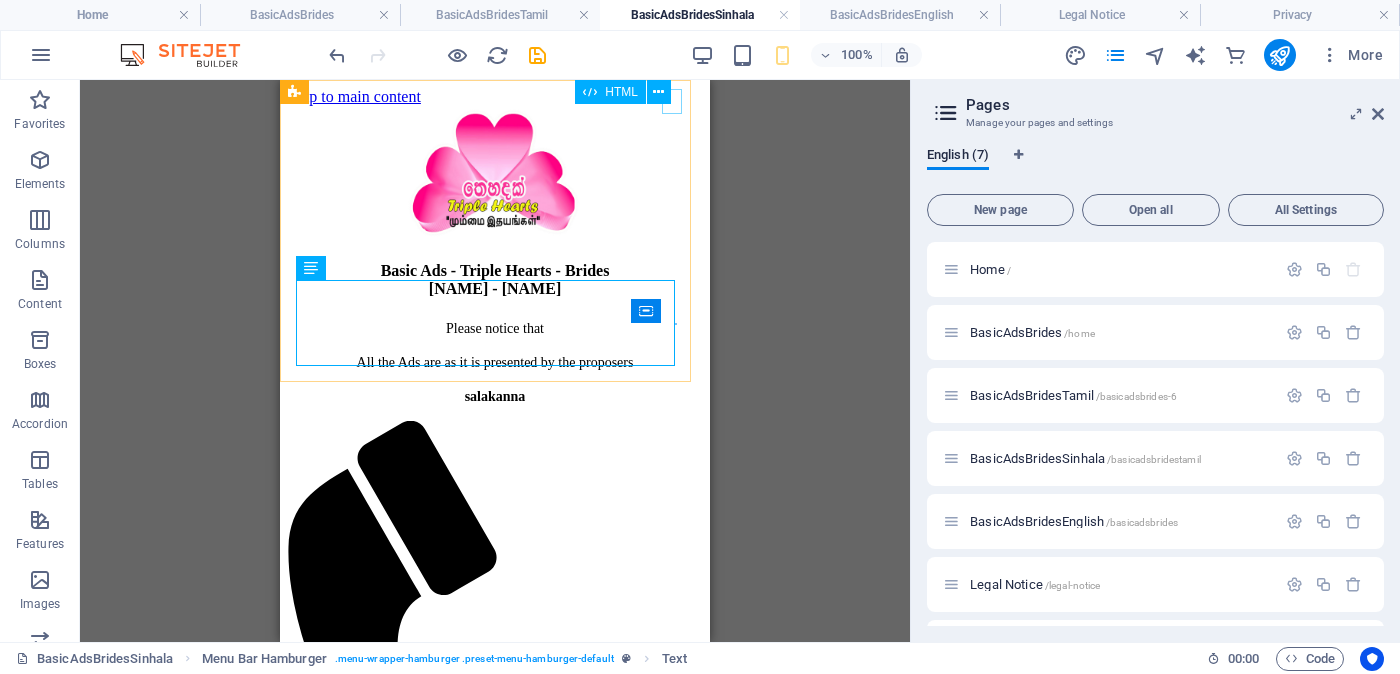 click on "HTML" at bounding box center [629, 92] 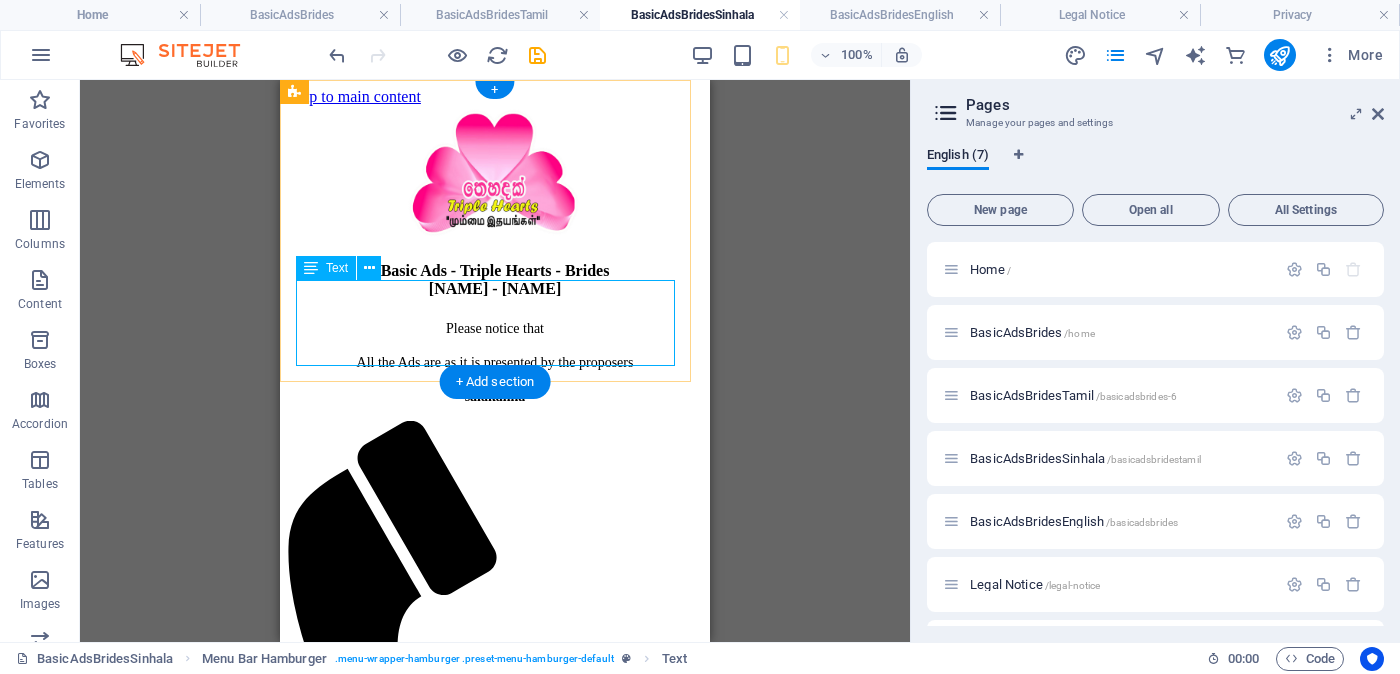 click on "Please notice that All the Ads are as it is presented by the proposers මෙහි පළ කර ඇත්තේ අයදුම්කරුවන් ඇතුළත් කළ තොරතුරු එම ආකාරයෙන්ම බව සලකන්න" at bounding box center (495, 362) 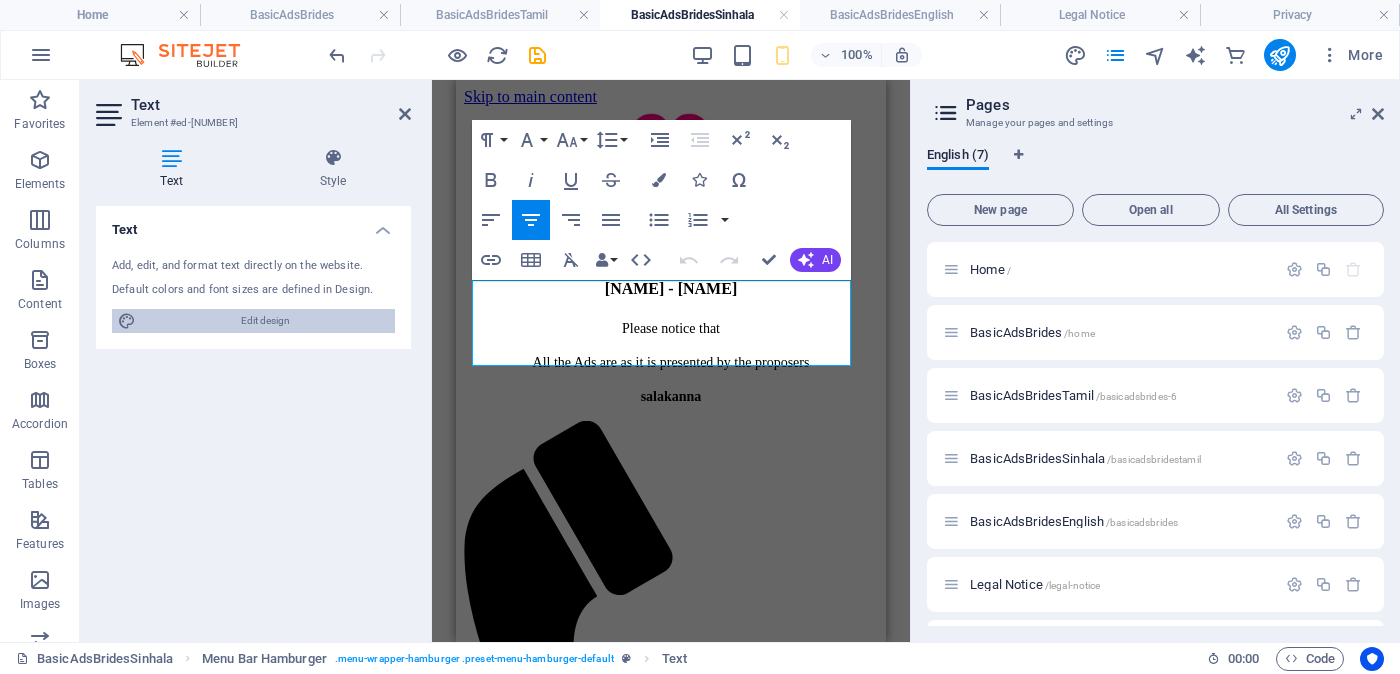 click on "Edit design" at bounding box center (265, 321) 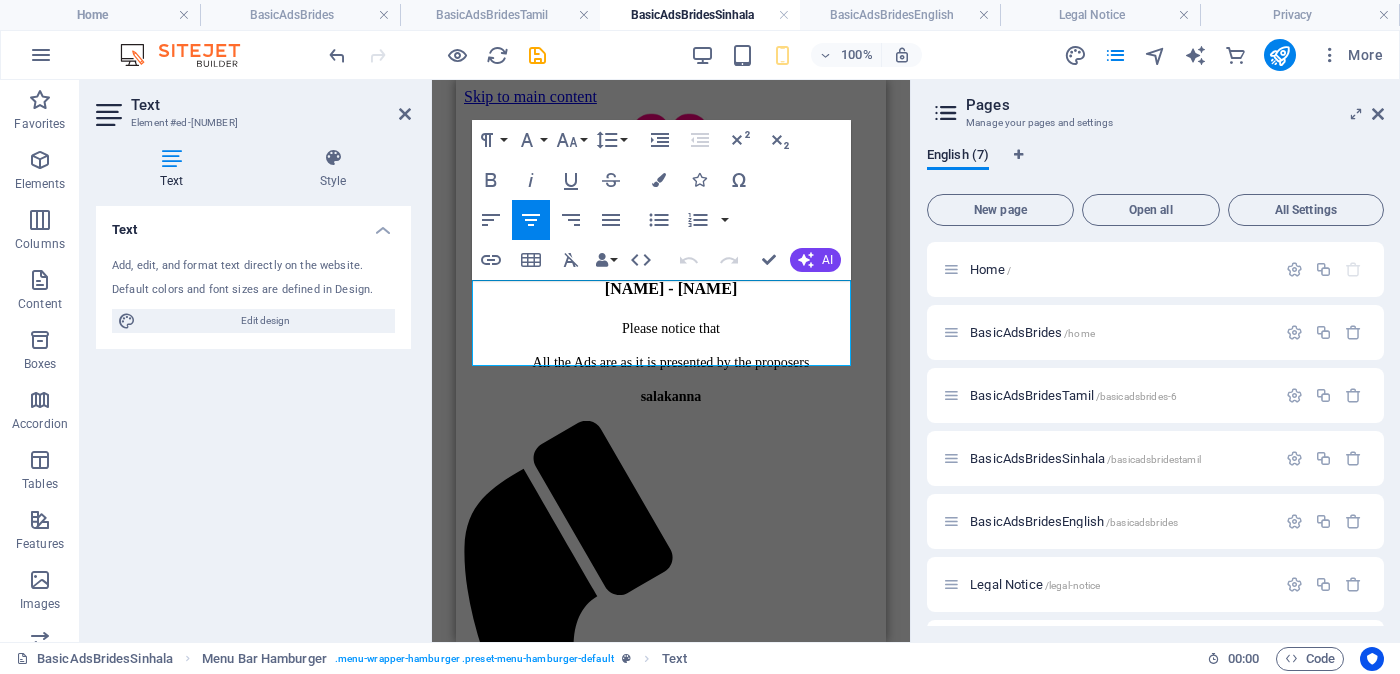 select on "ease-in-out" 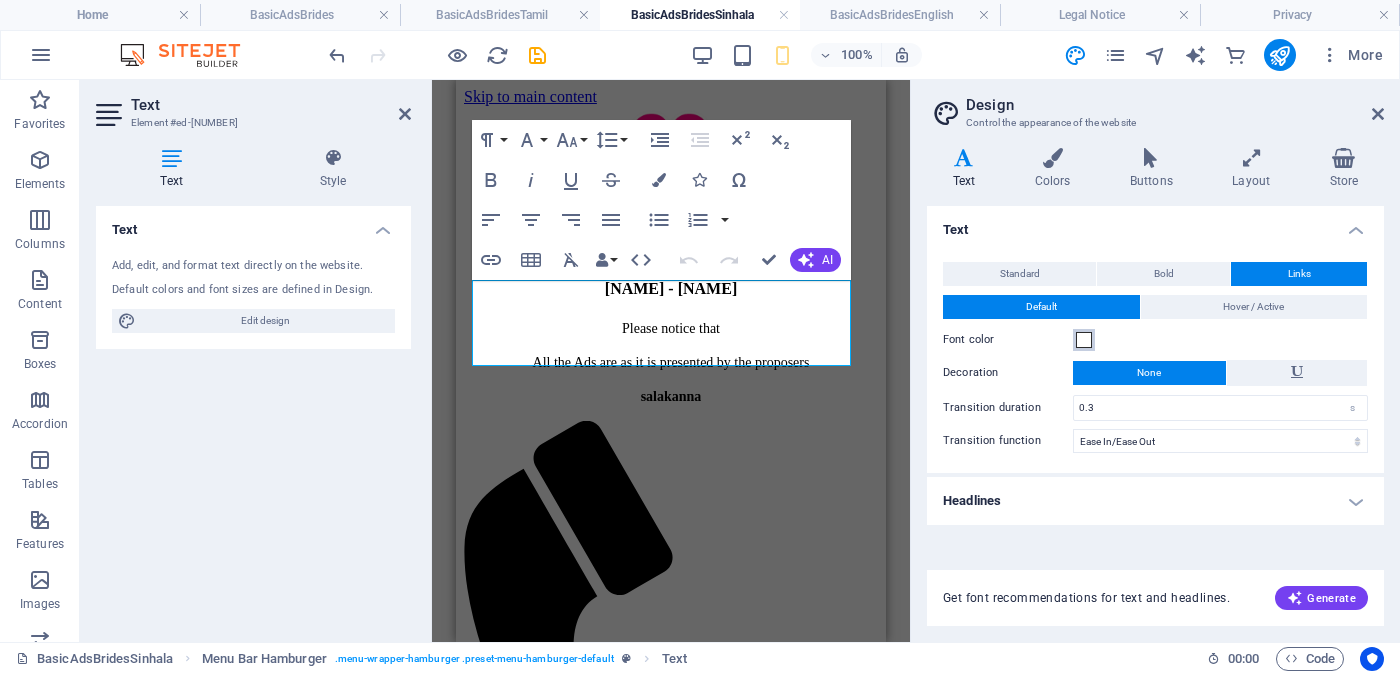 click at bounding box center [1084, 340] 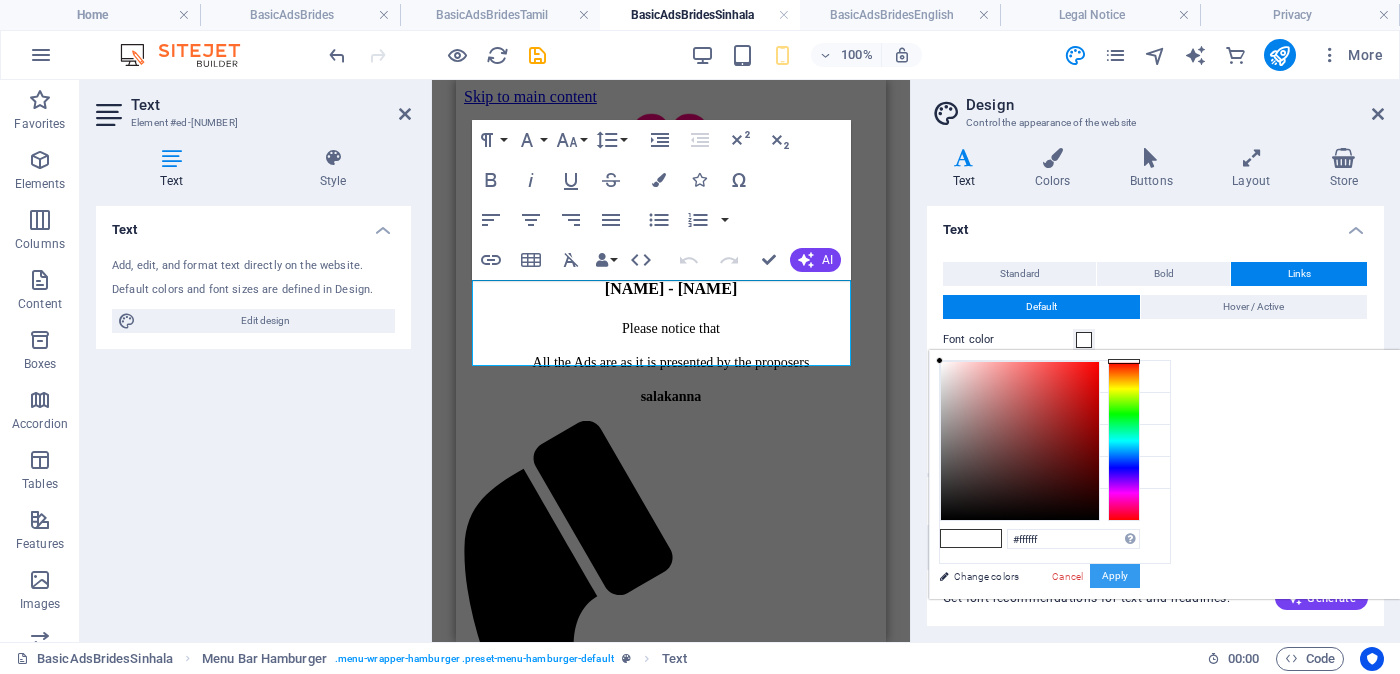 click on "Apply" at bounding box center (1115, 576) 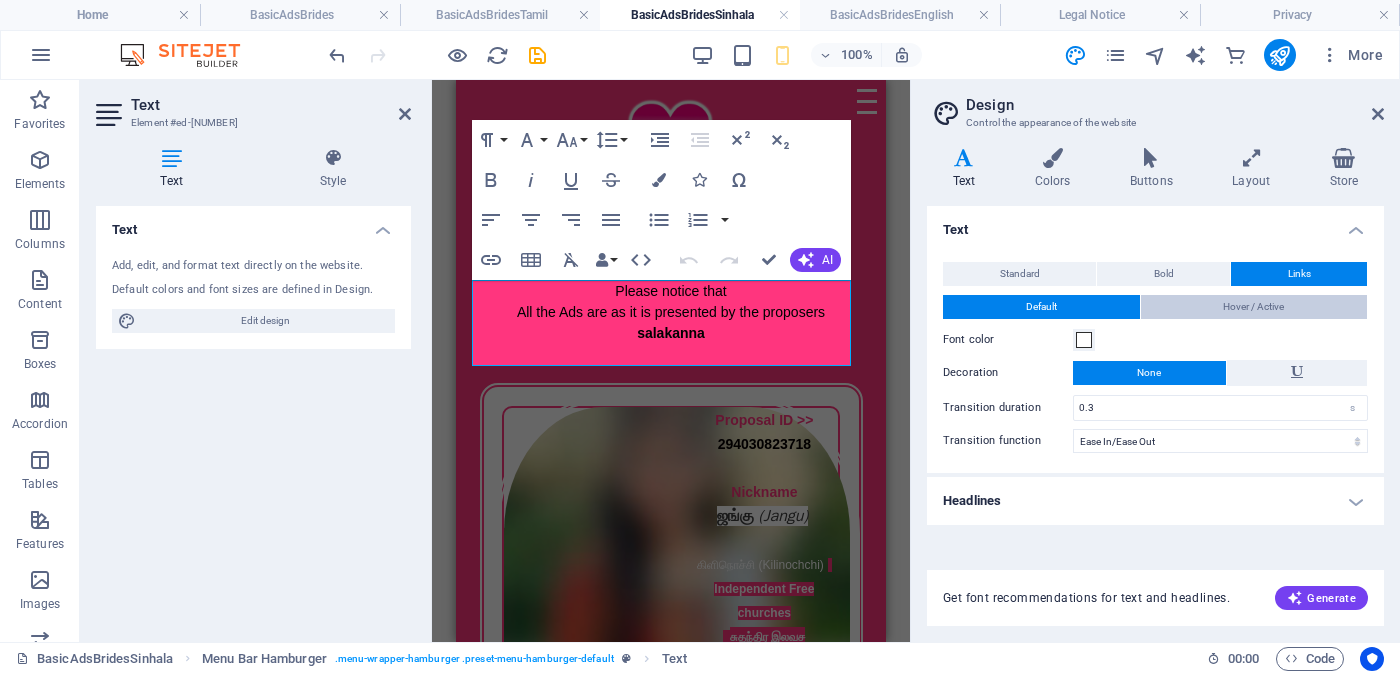 click on "Hover / Active" at bounding box center [1254, 307] 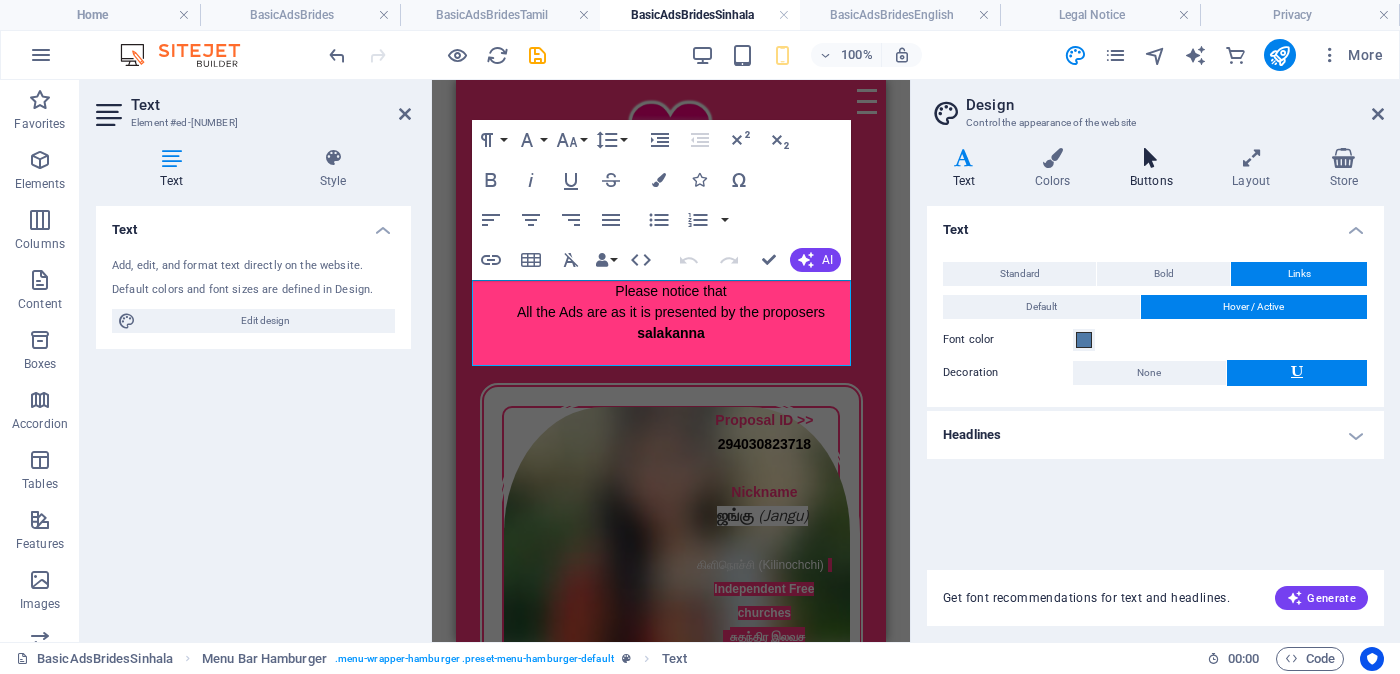 click on "Buttons" at bounding box center (1155, 169) 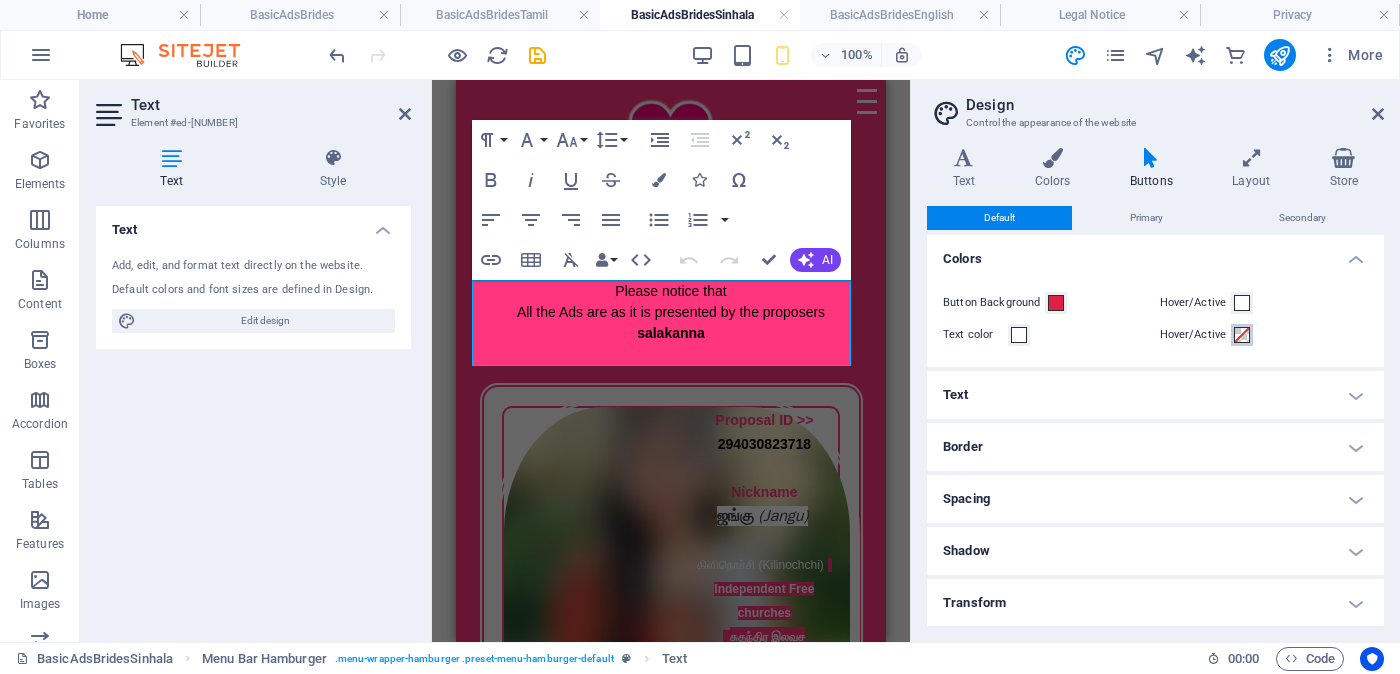 click at bounding box center [1242, 335] 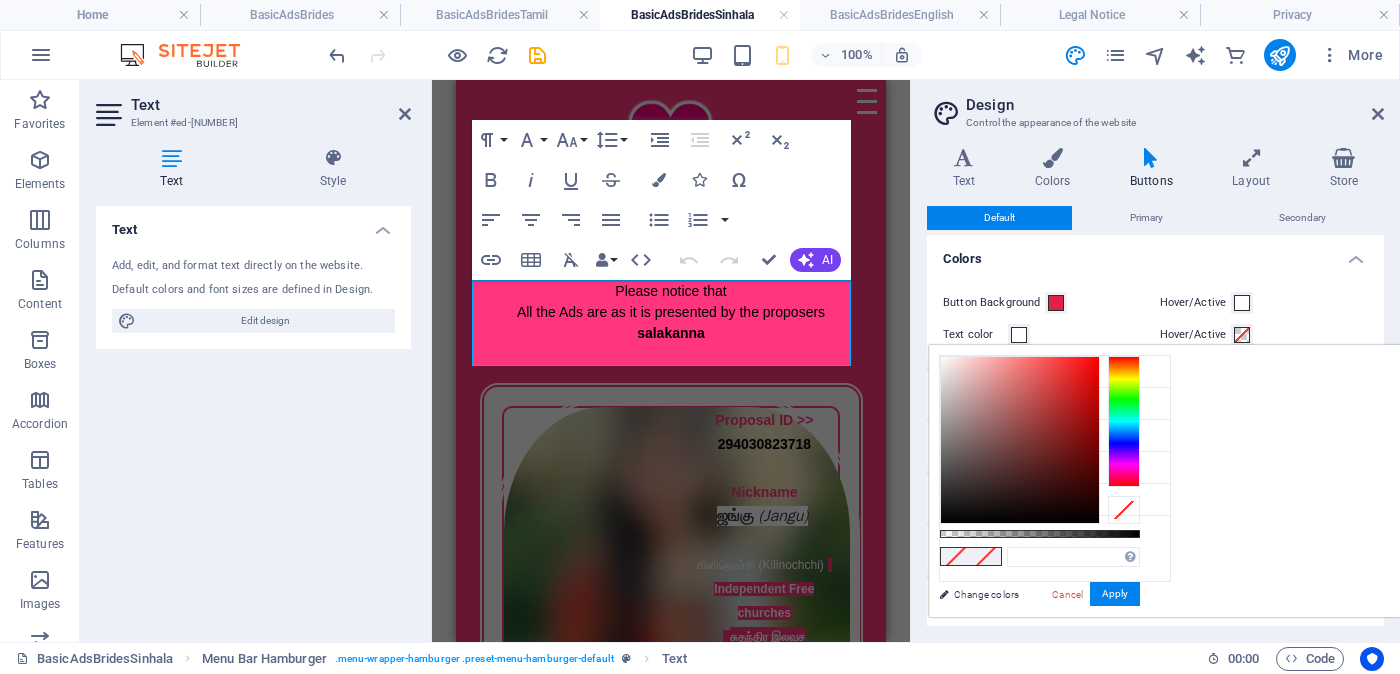 type on "#0a0a0a" 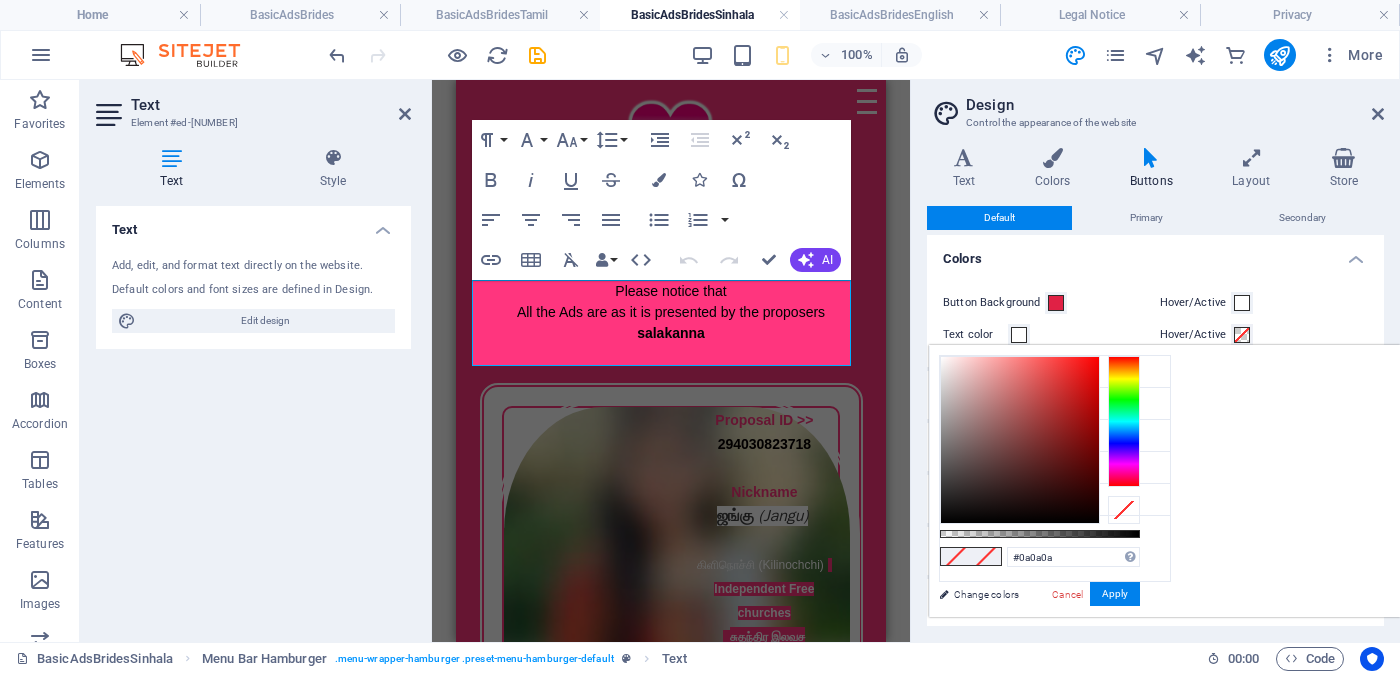 click at bounding box center (1020, 440) 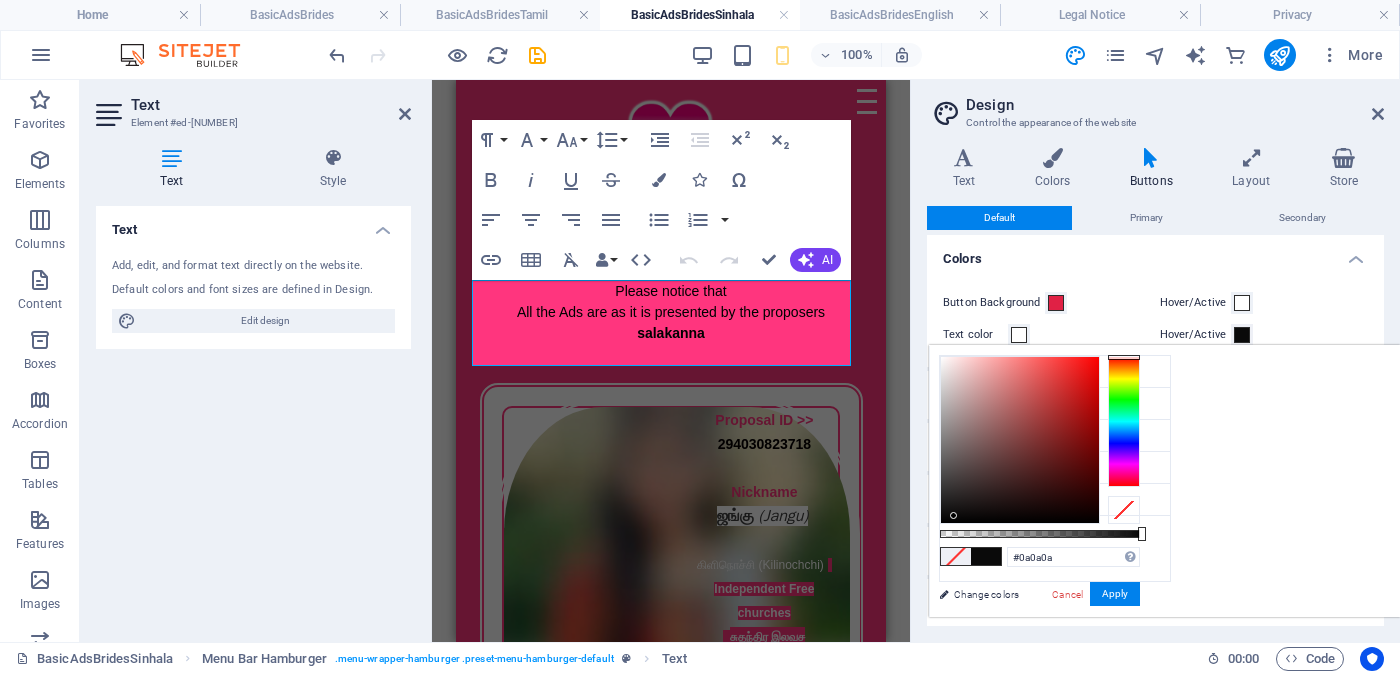 click on "Colors" at bounding box center [1155, 253] 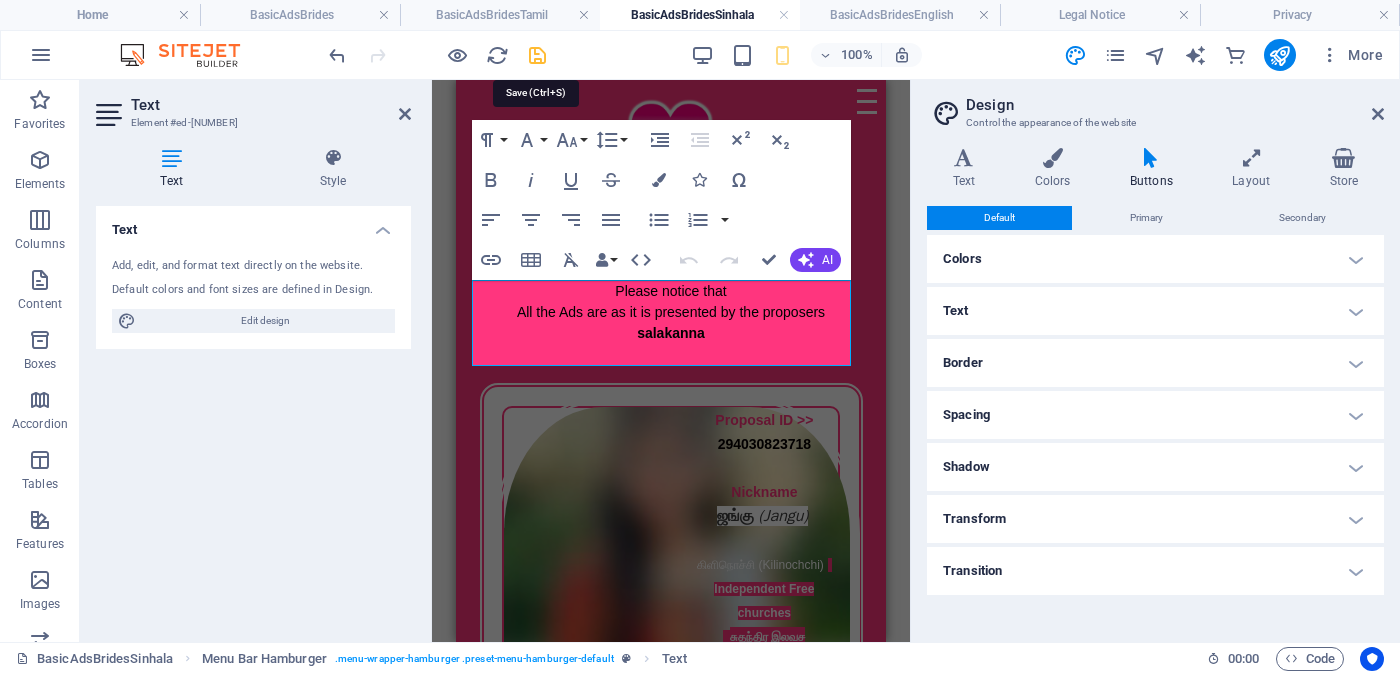 click at bounding box center (537, 55) 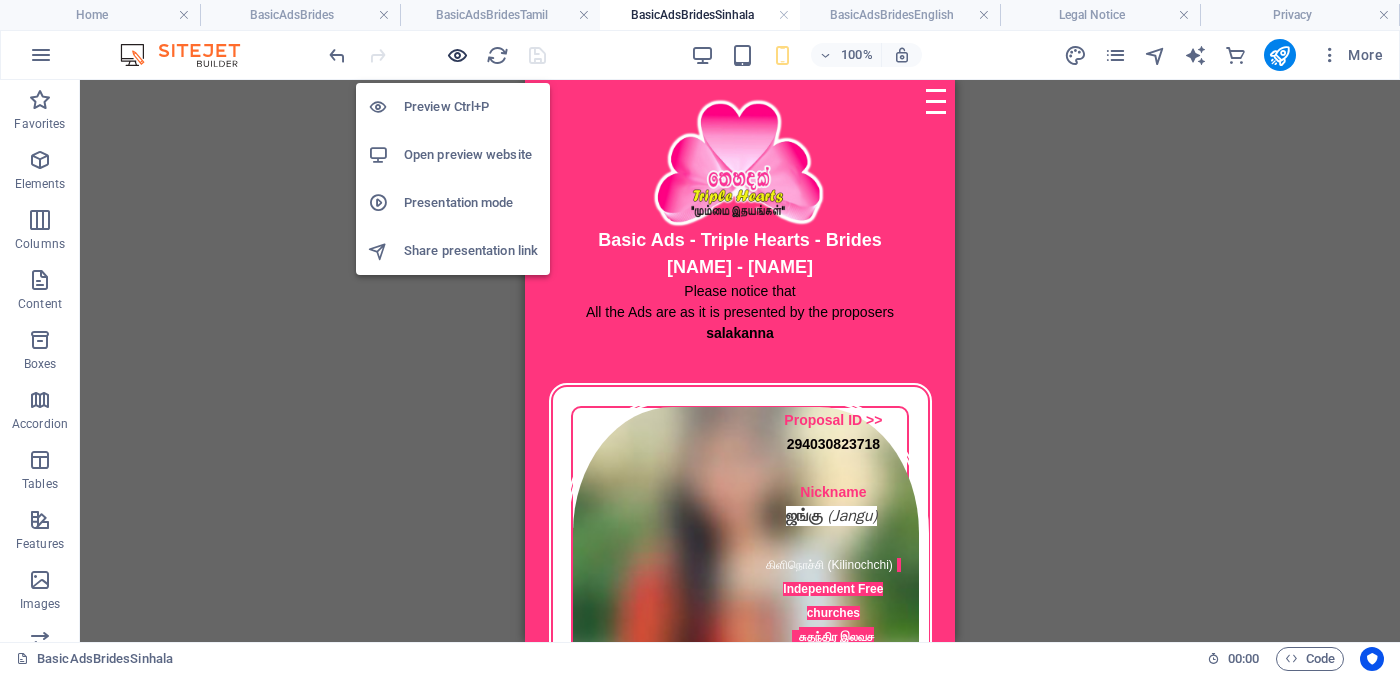 click at bounding box center [457, 55] 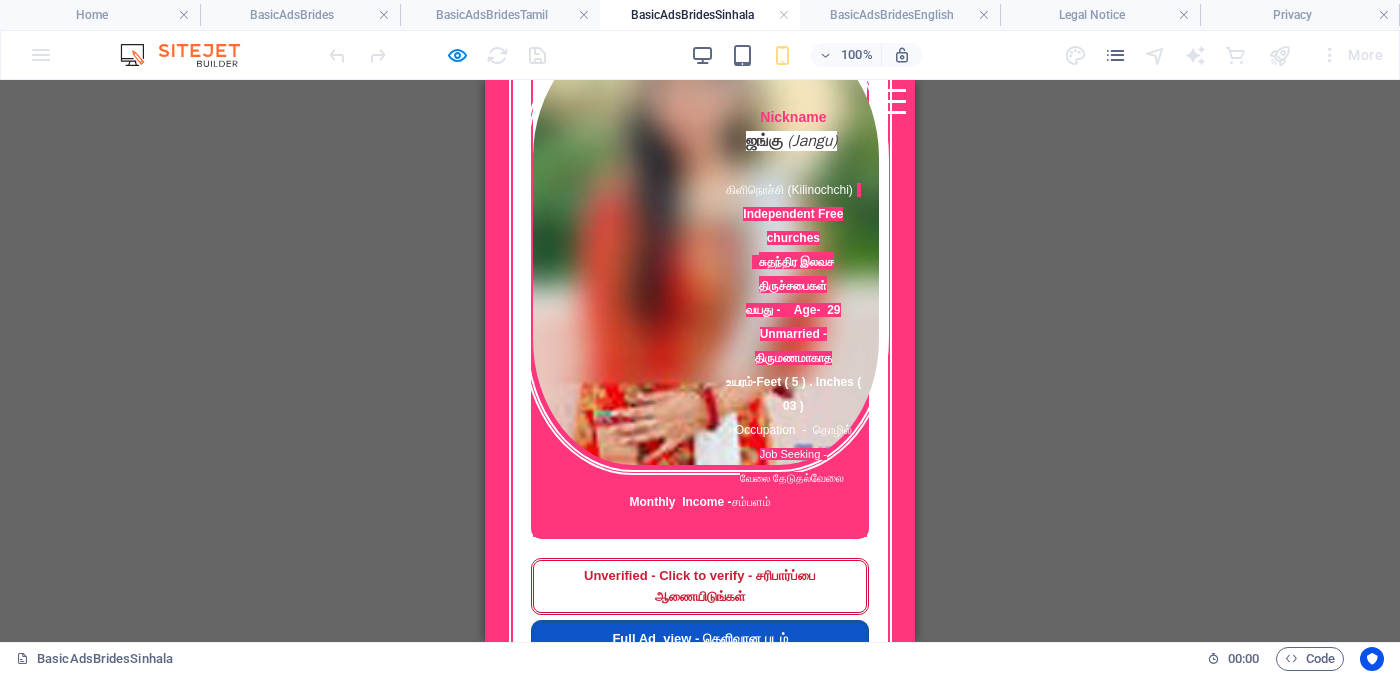 scroll, scrollTop: 0, scrollLeft: 0, axis: both 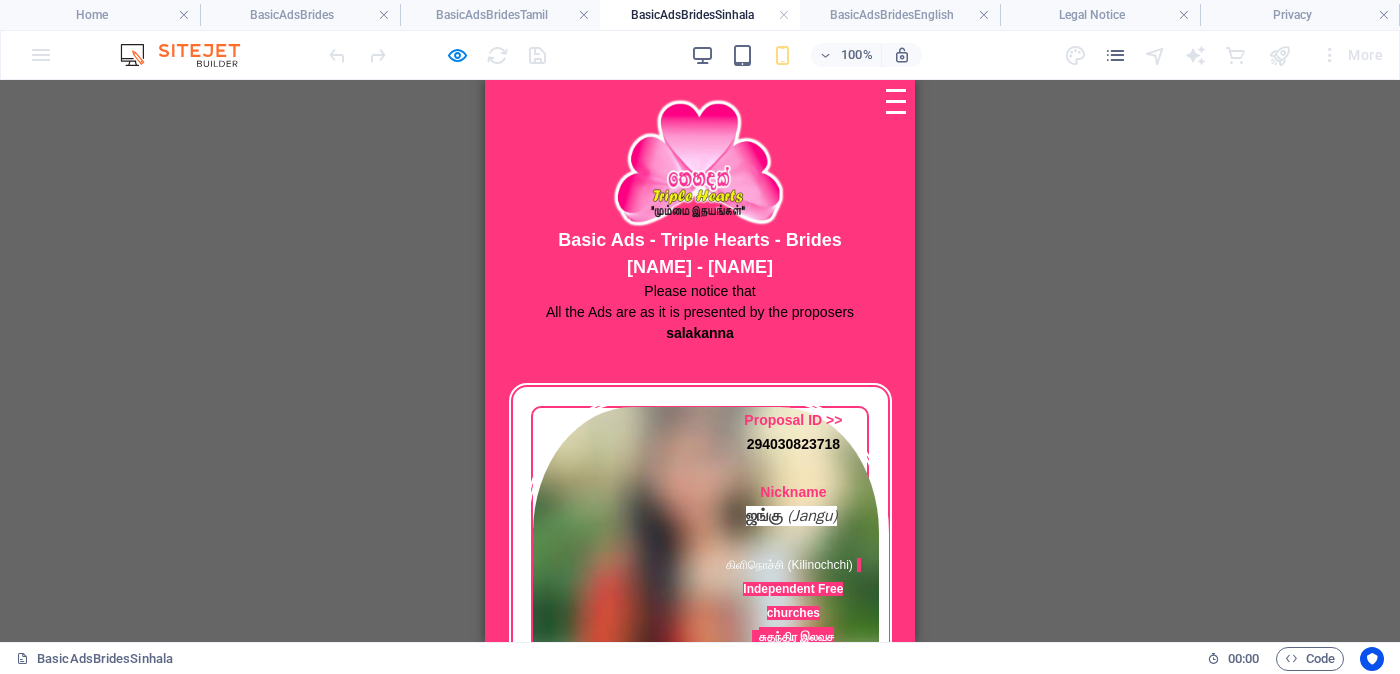 click on "Menu" at bounding box center [896, 101] 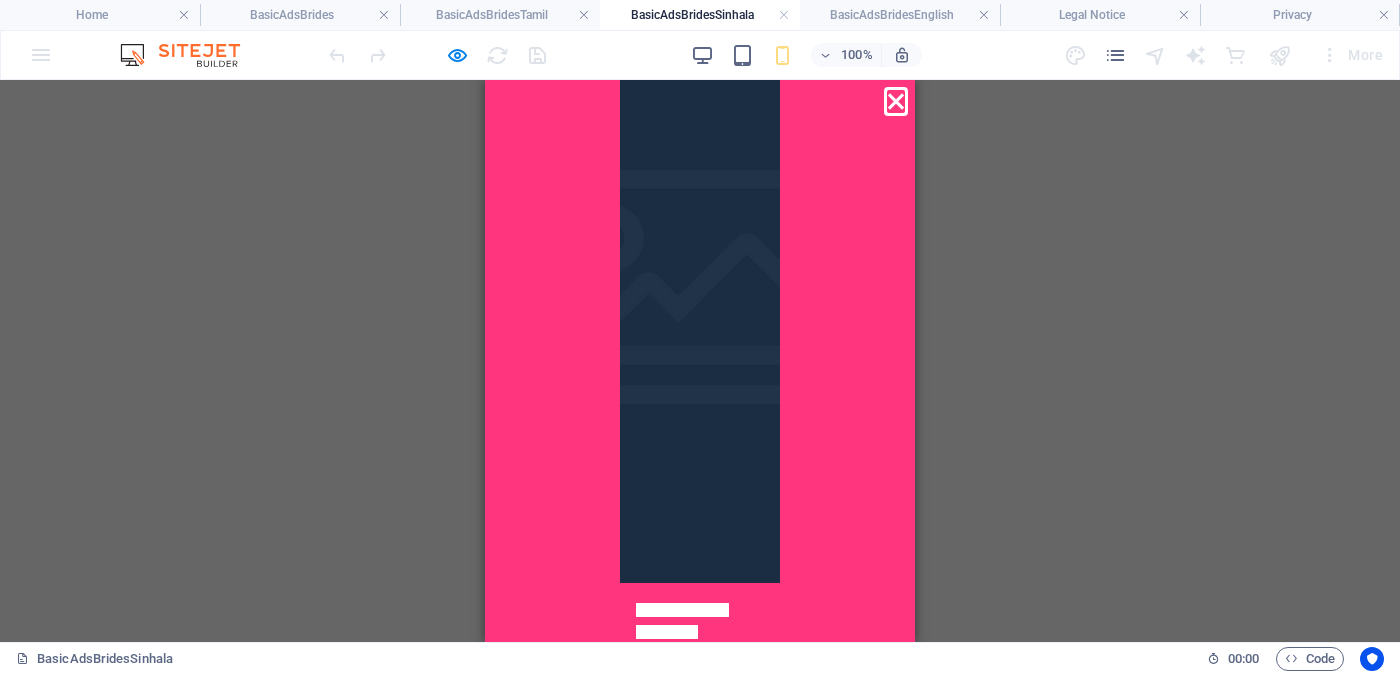 click on "Menu" at bounding box center (896, 101) 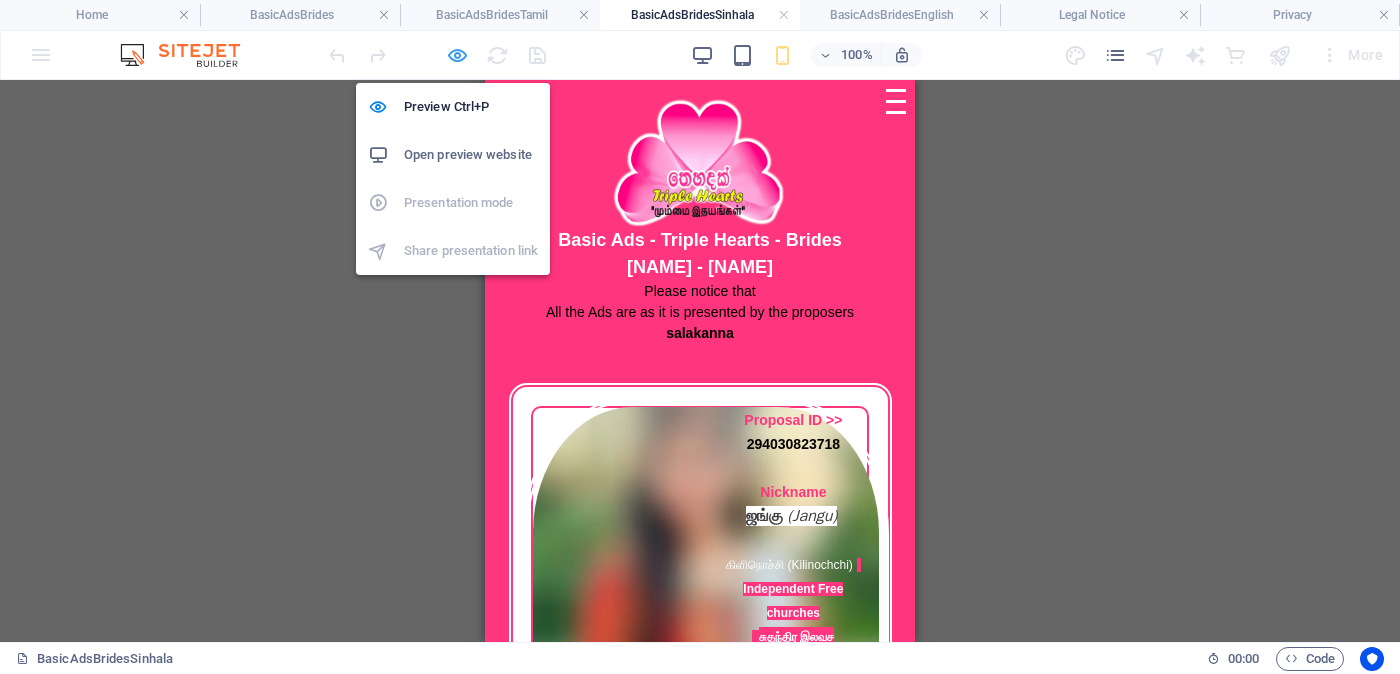 click at bounding box center [457, 55] 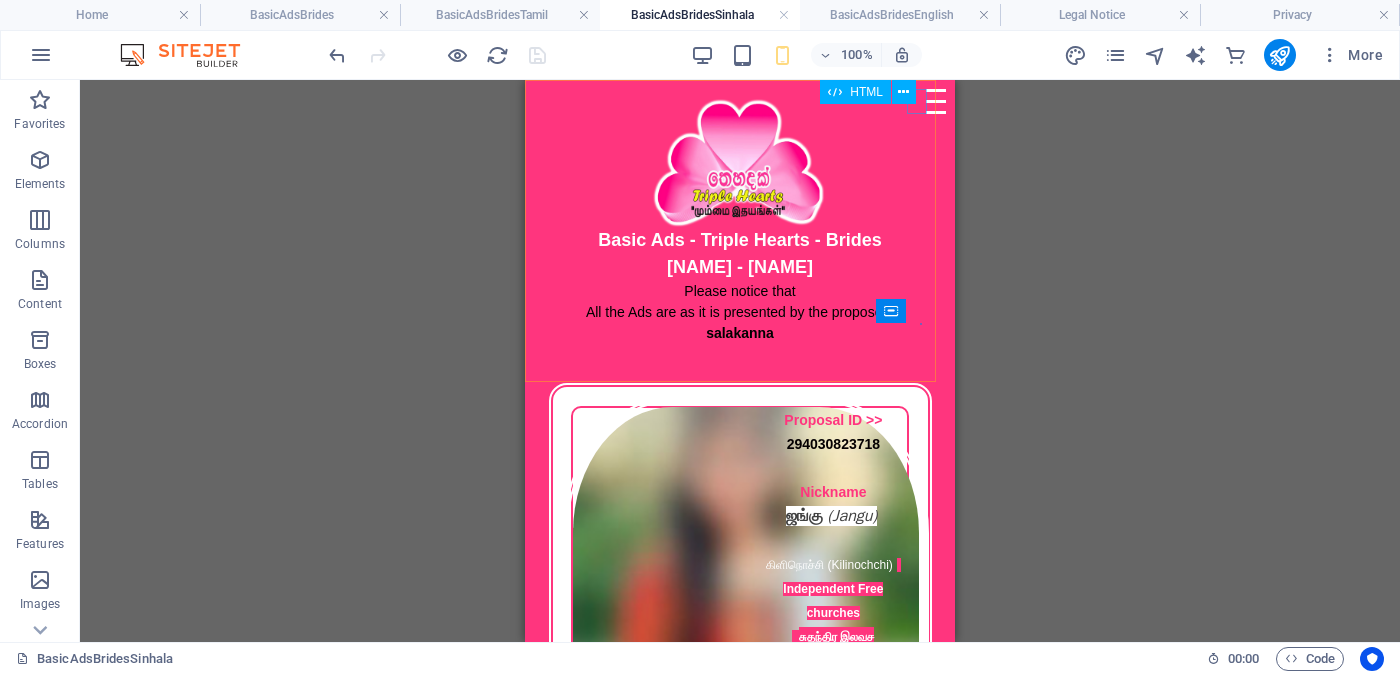 click on "HTML" at bounding box center [874, 92] 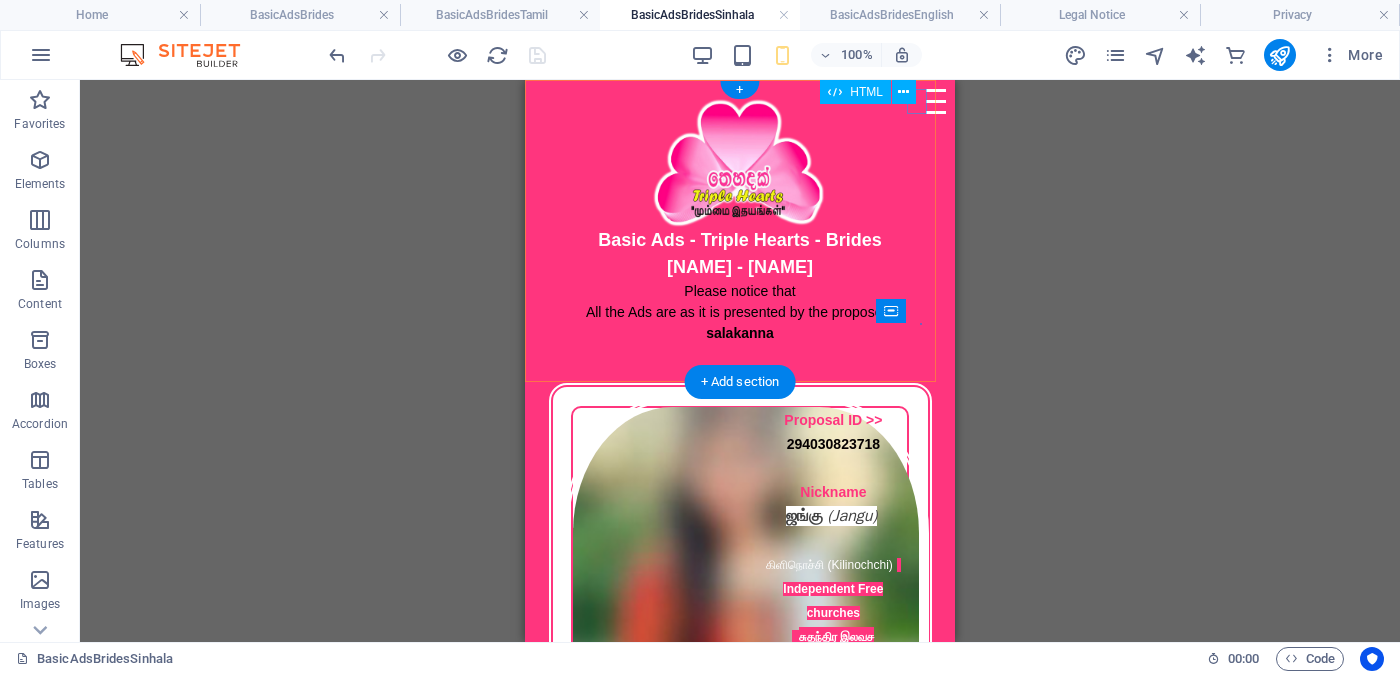 click on "Menu" at bounding box center (936, 101) 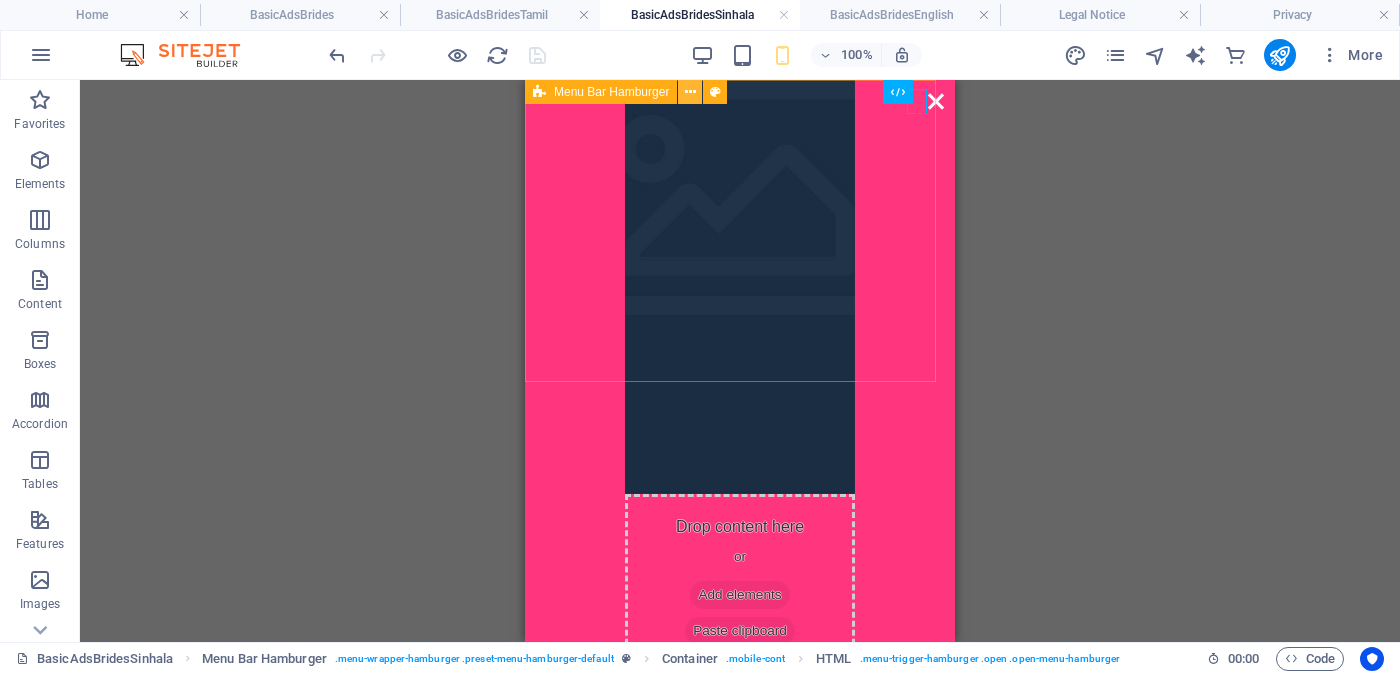 click at bounding box center (690, 92) 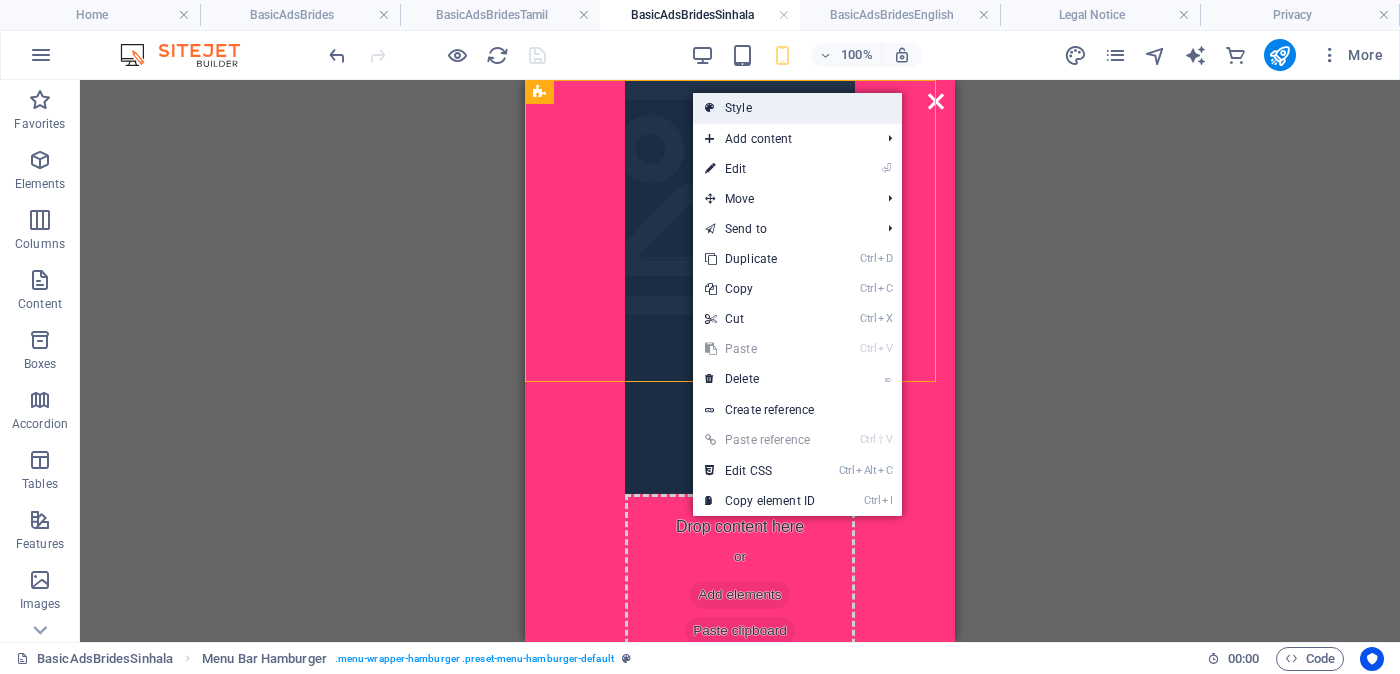 click on "Style" at bounding box center [797, 108] 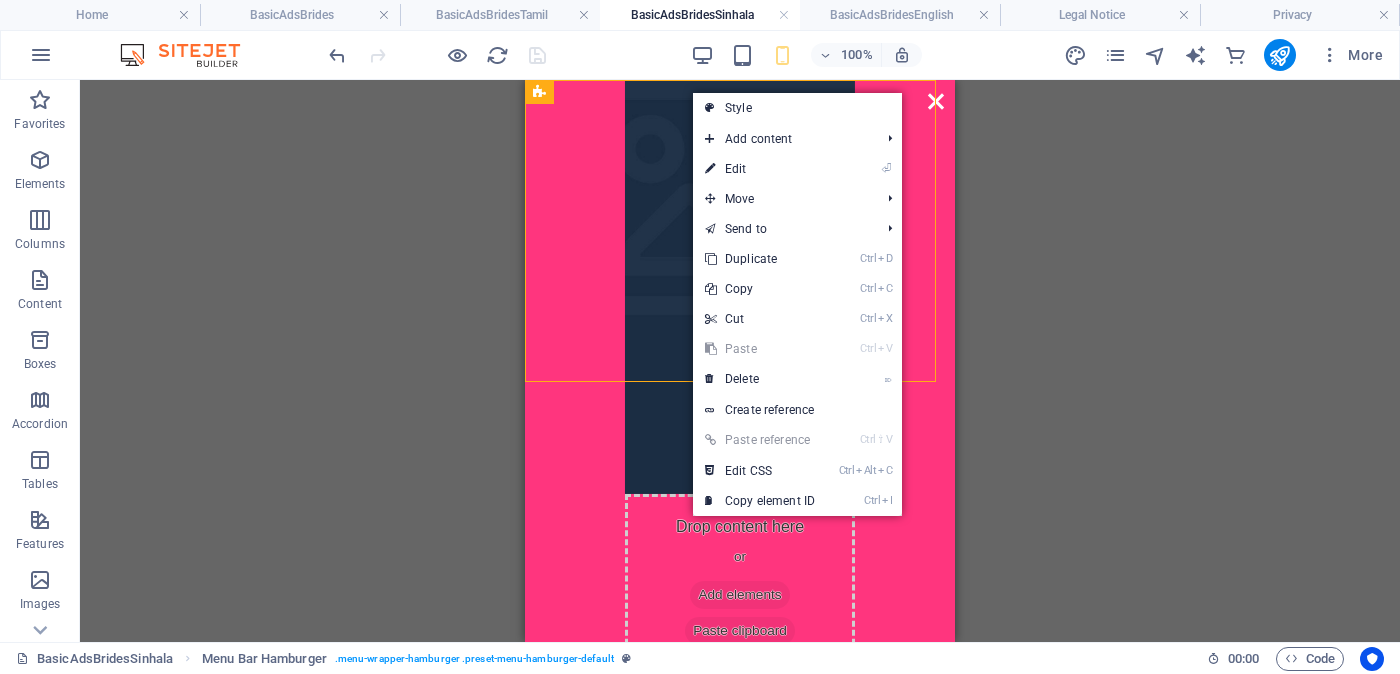 select on "rem" 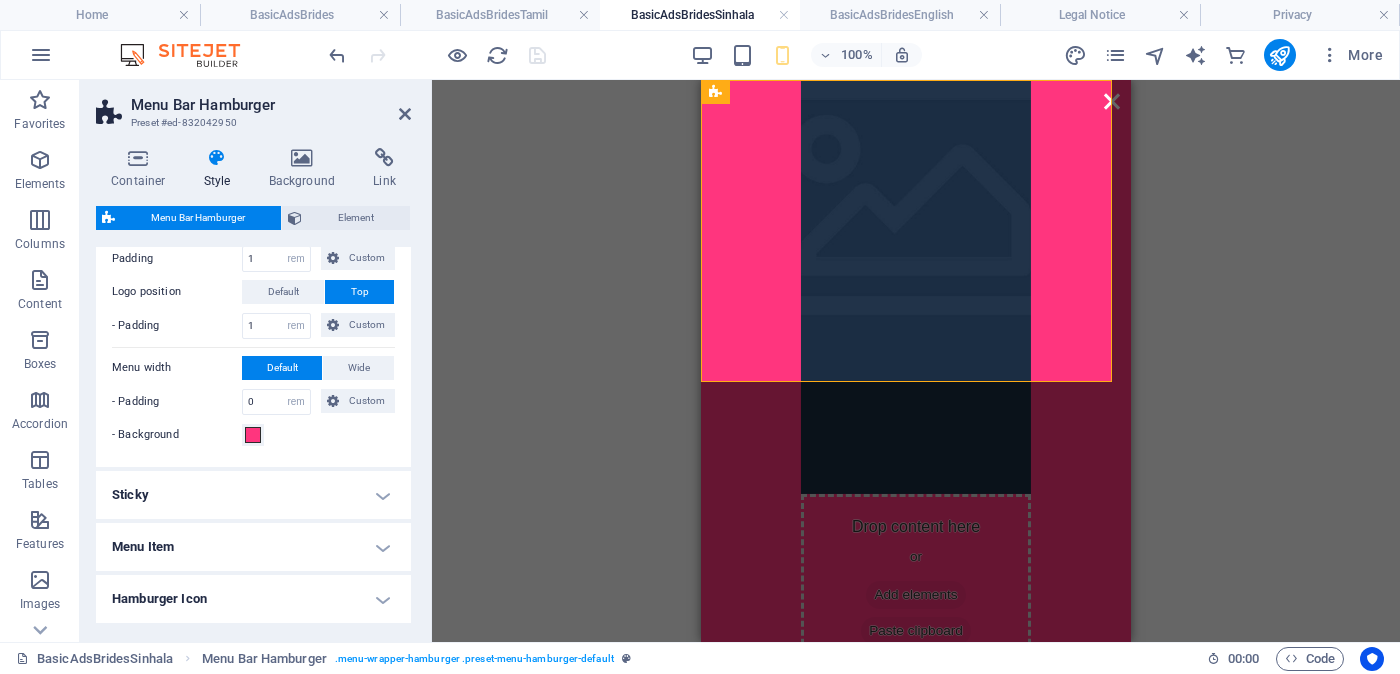 scroll, scrollTop: 249, scrollLeft: 0, axis: vertical 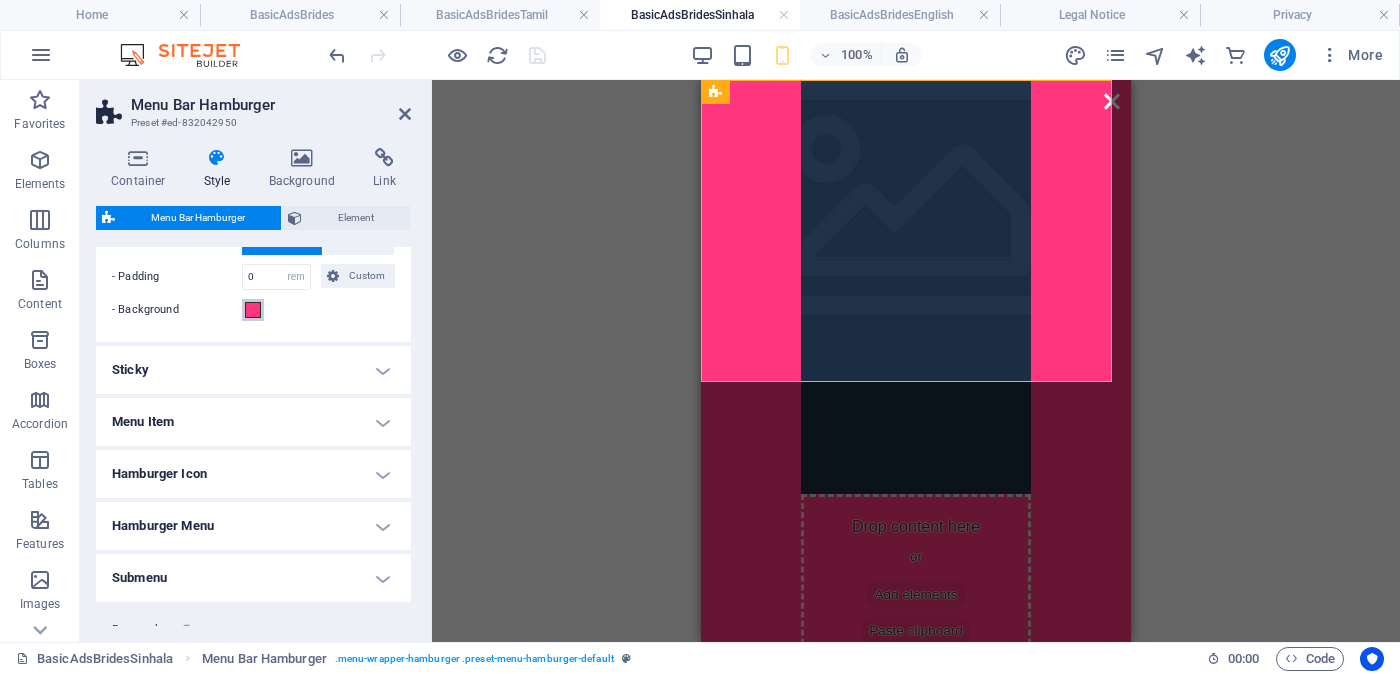 click at bounding box center (253, 310) 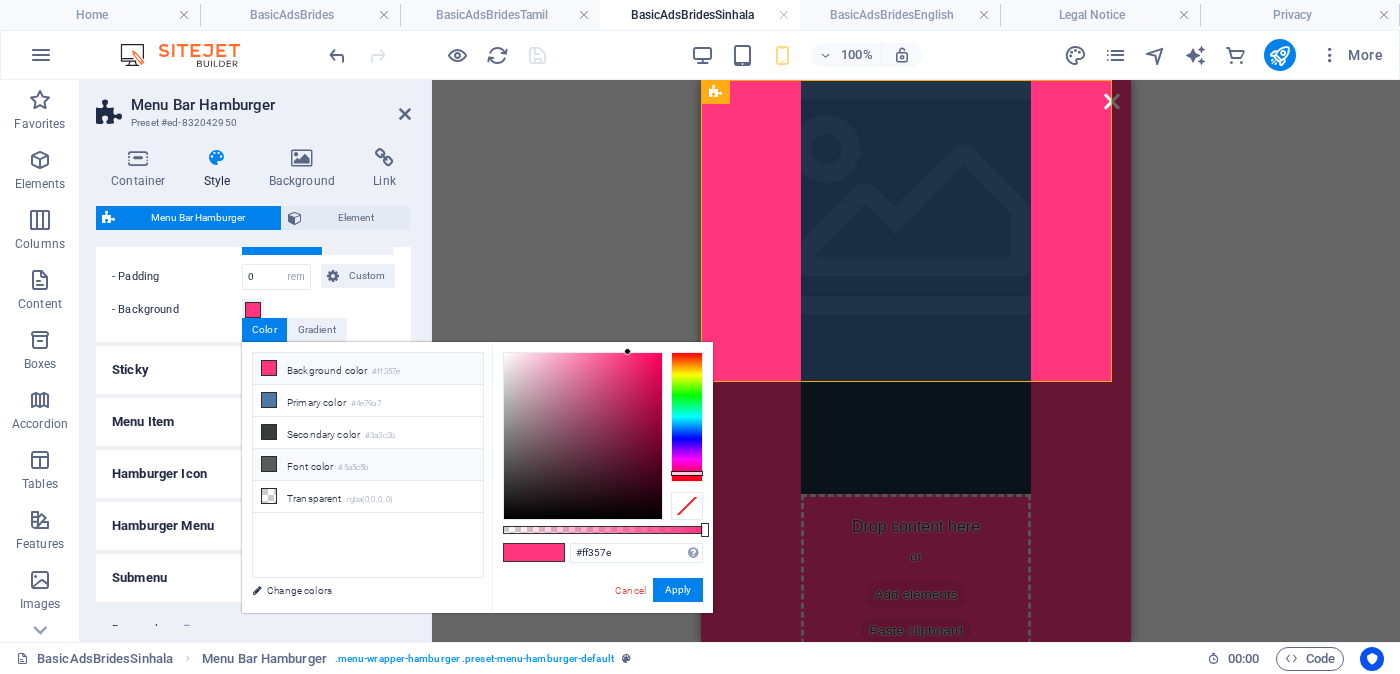 click on "#5a5c5b" at bounding box center [353, 468] 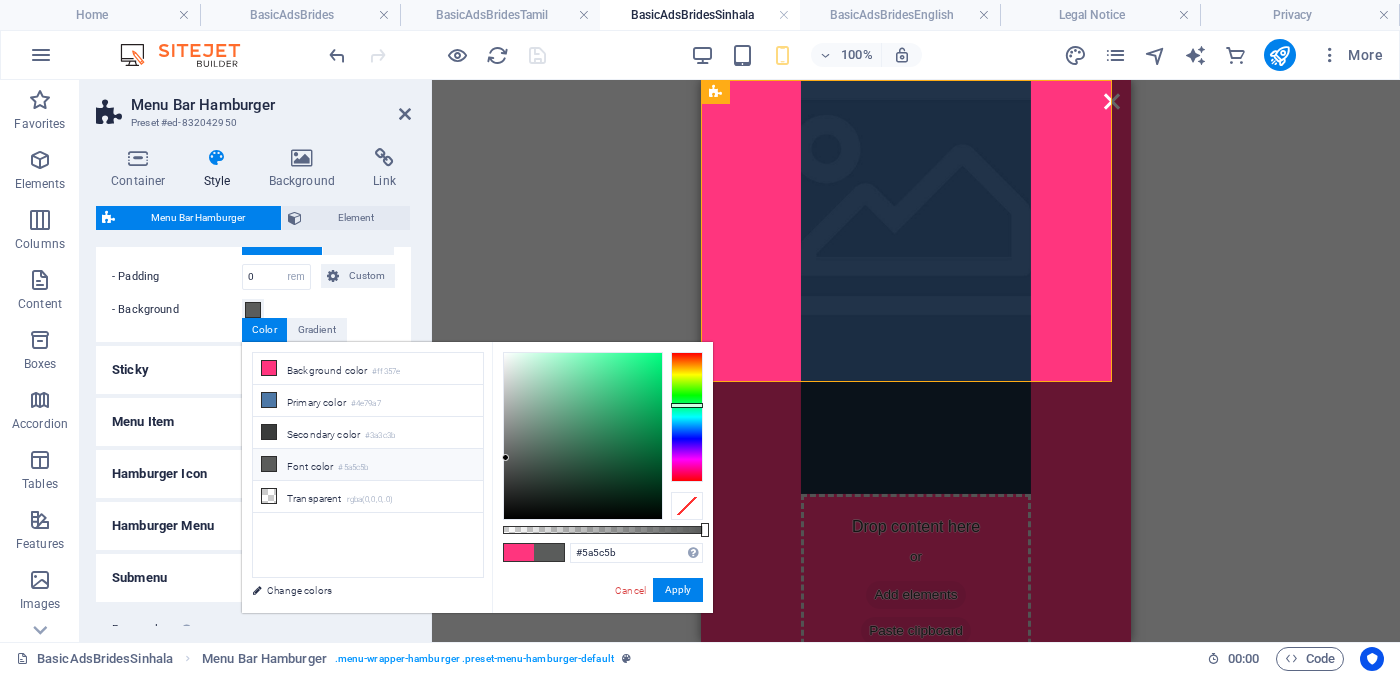type on "#090a09" 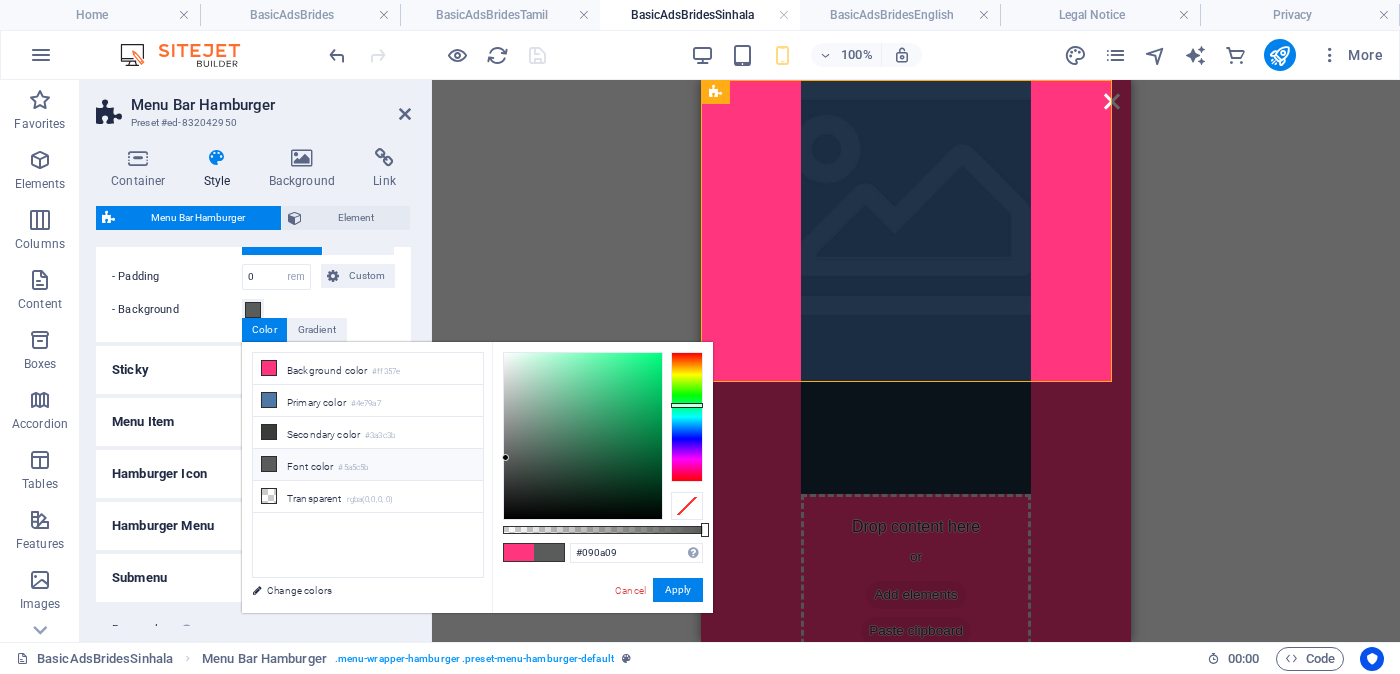 click at bounding box center (583, 436) 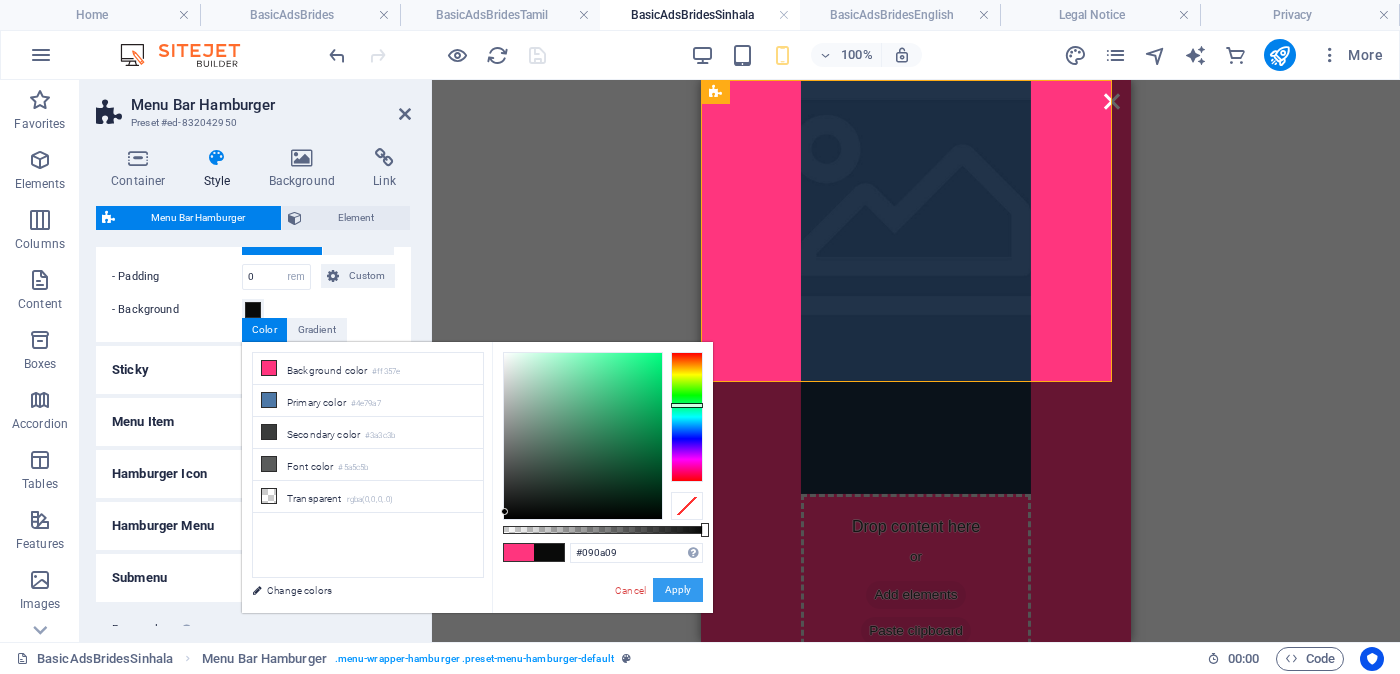 click on "Apply" at bounding box center [678, 590] 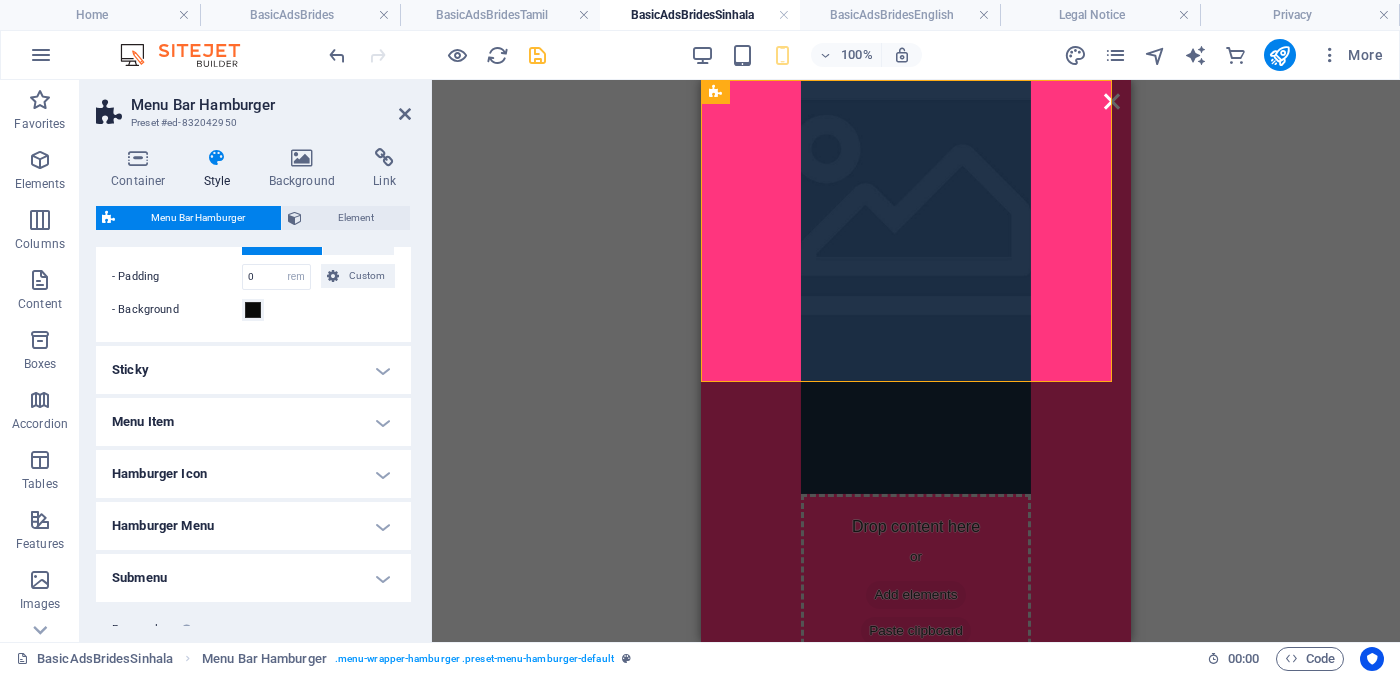 scroll, scrollTop: 0, scrollLeft: 0, axis: both 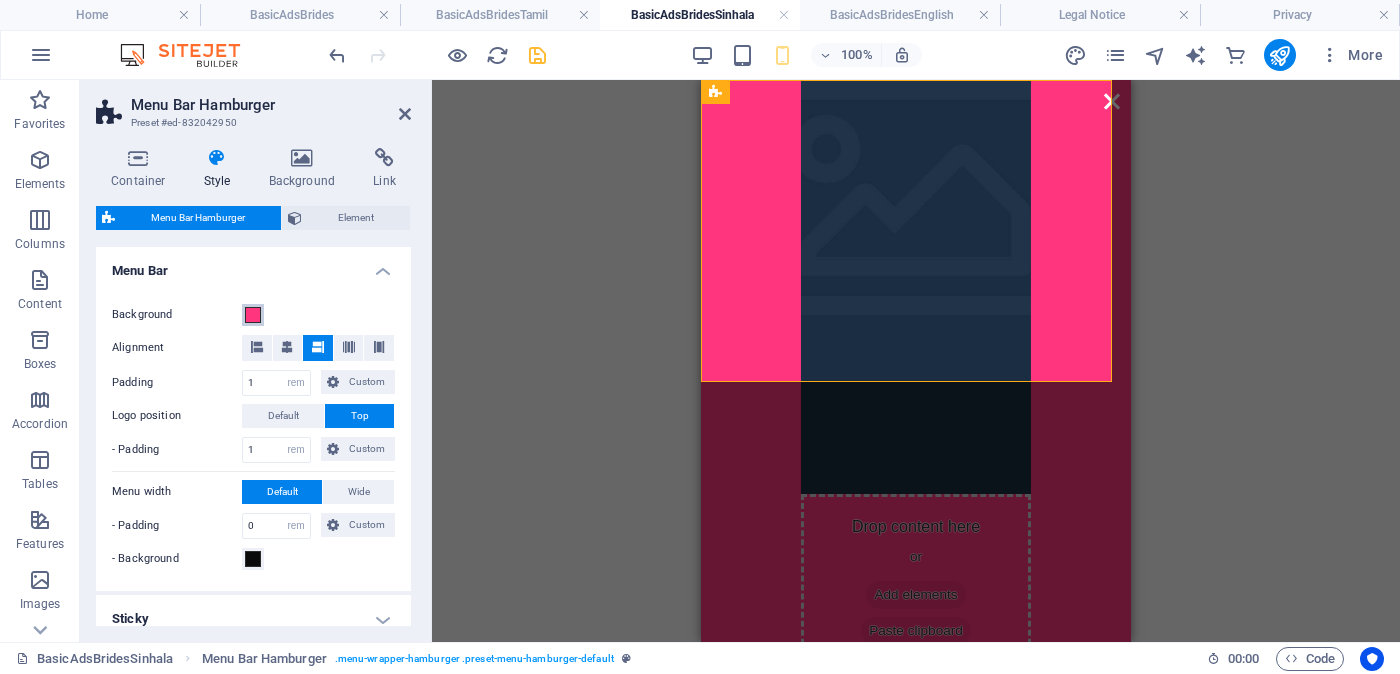 click at bounding box center [253, 315] 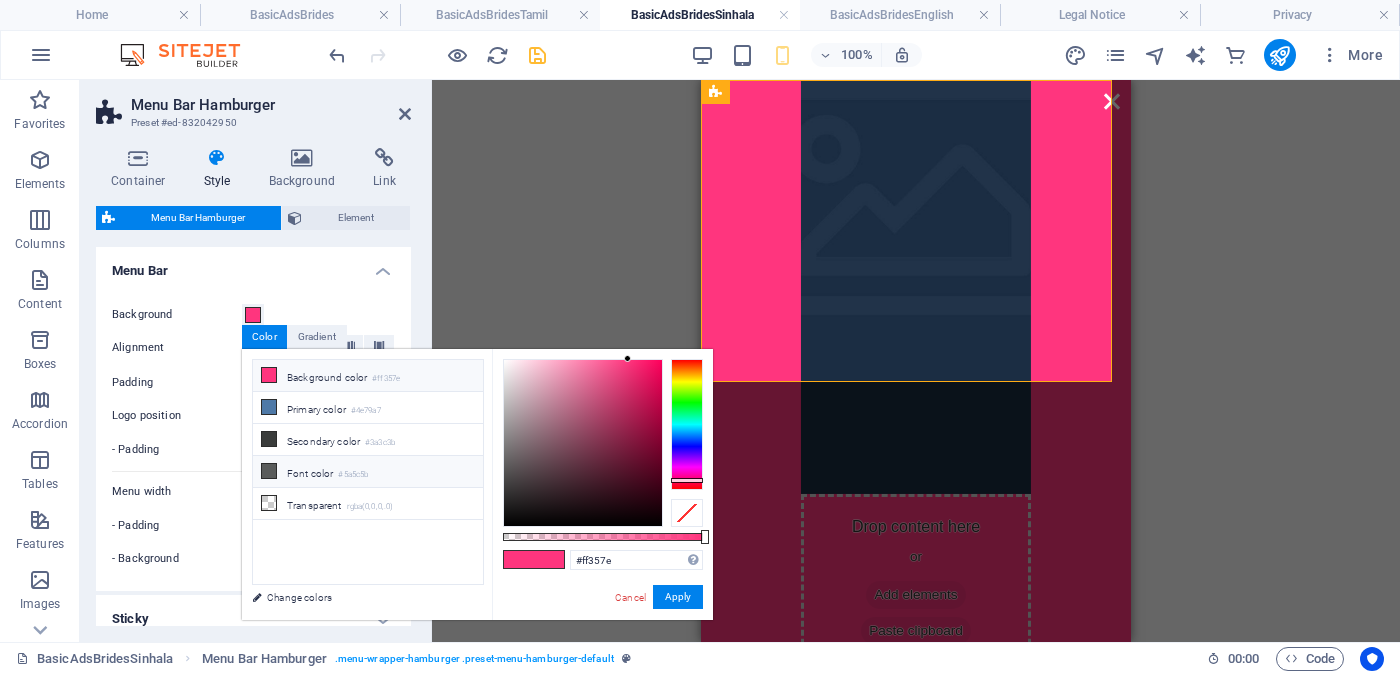 click on "Font color
#5a5c5b" at bounding box center [368, 472] 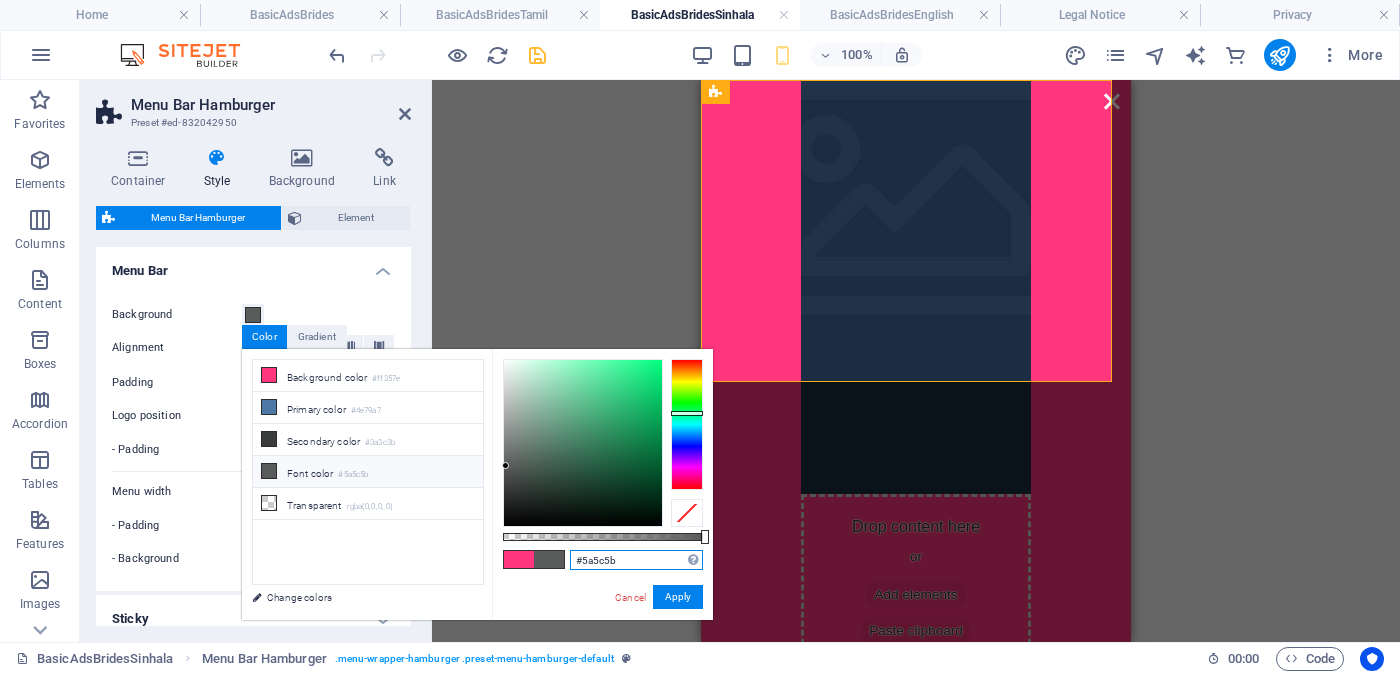 click on "#5a5c5b" at bounding box center [636, 560] 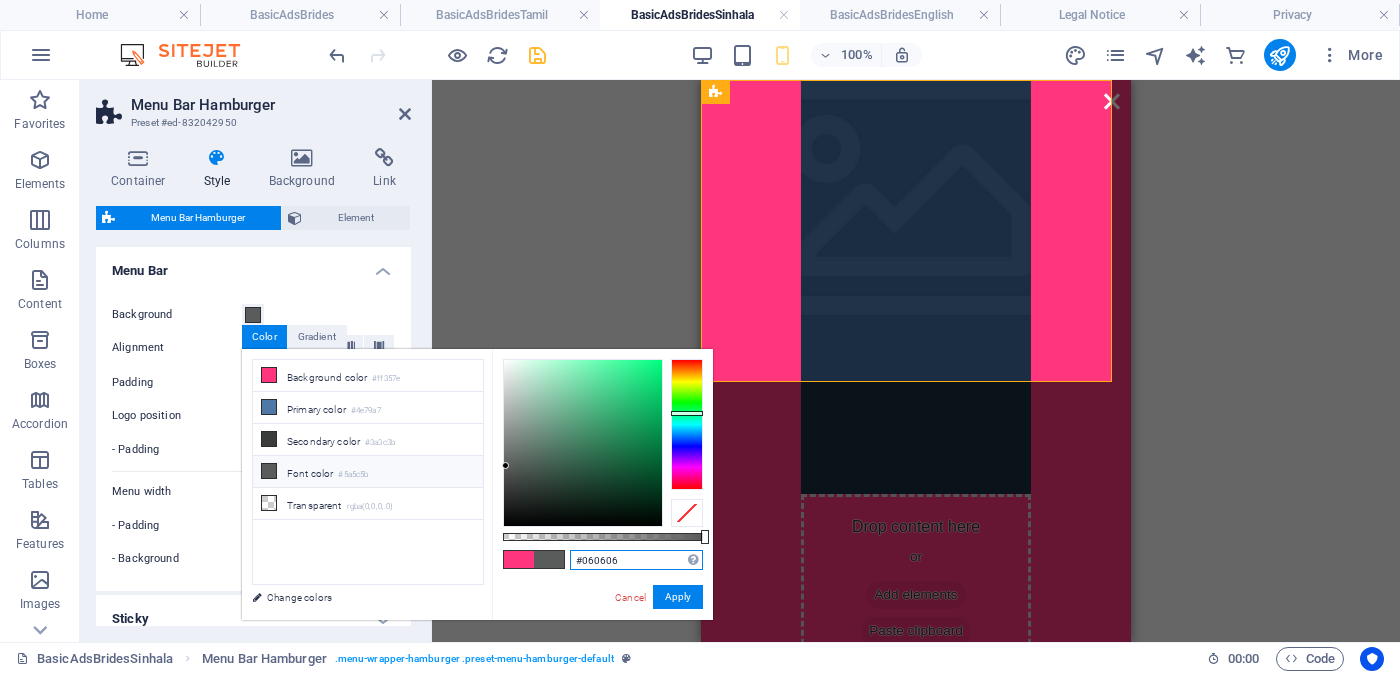 click at bounding box center (583, 443) 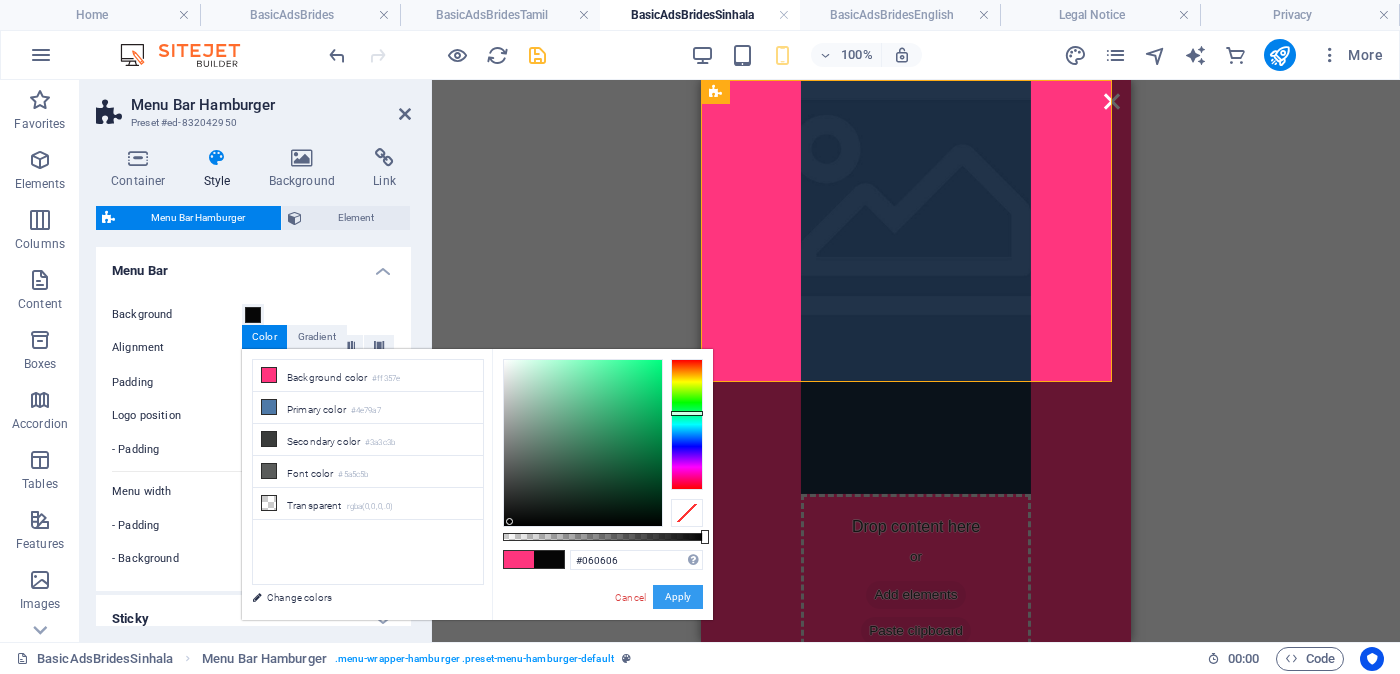 click on "Apply" at bounding box center (678, 597) 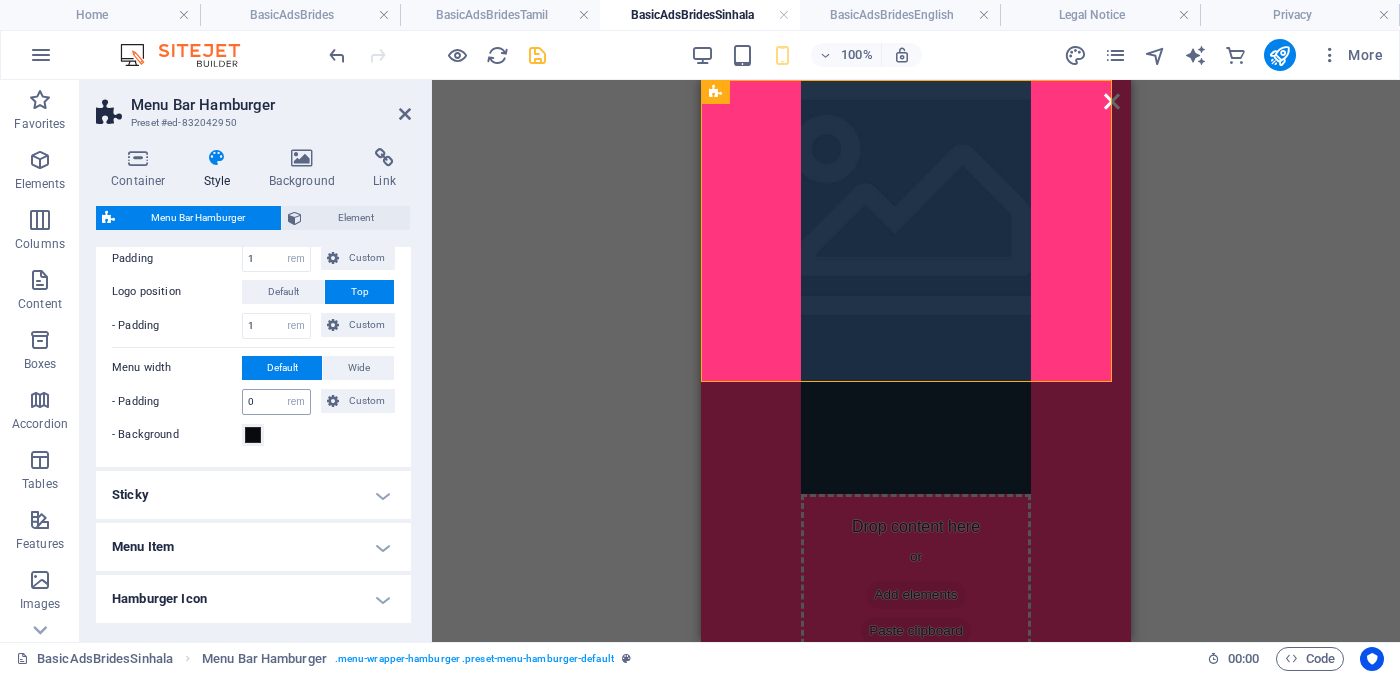 scroll, scrollTop: 249, scrollLeft: 0, axis: vertical 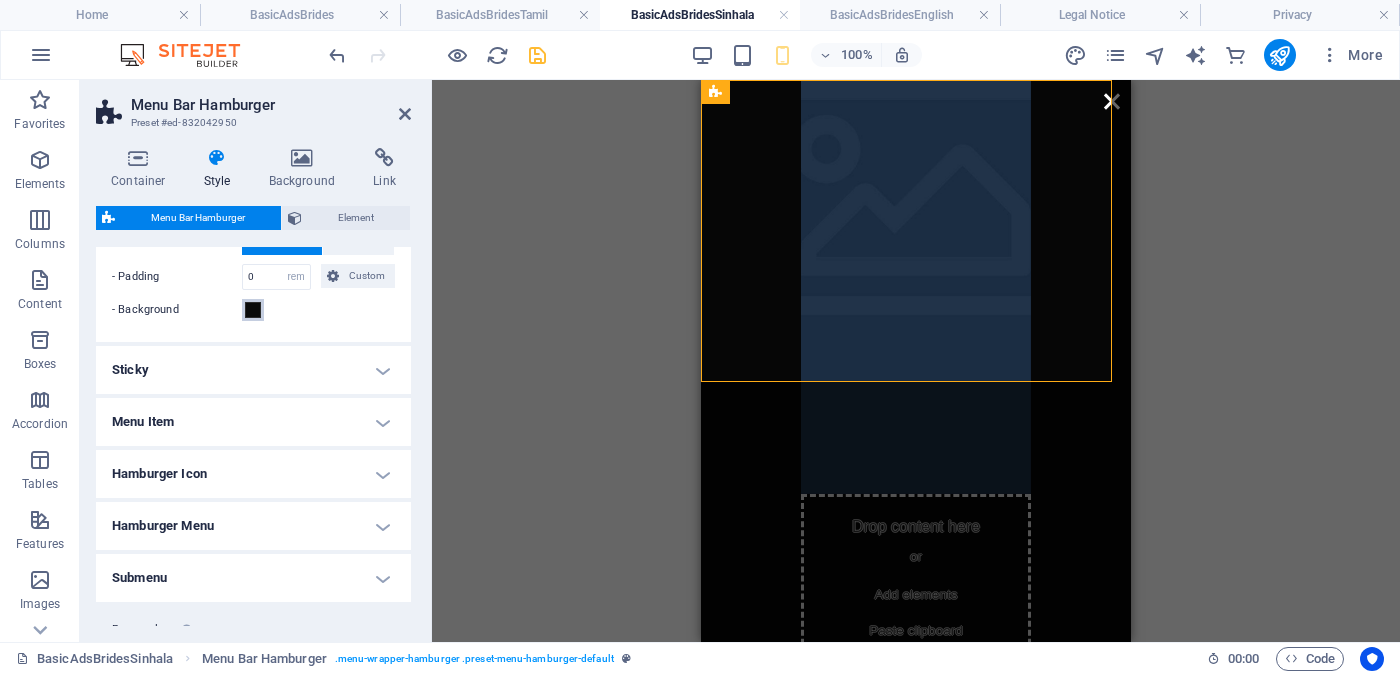 click at bounding box center [253, 310] 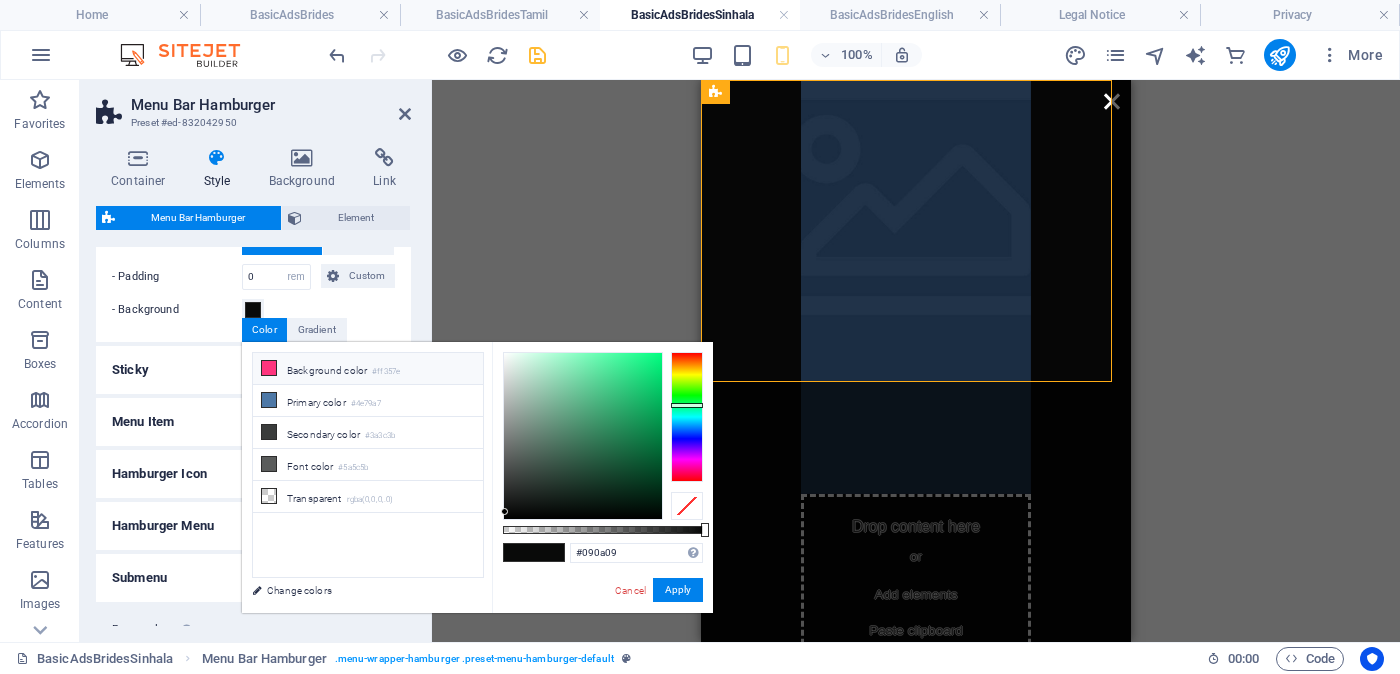 click on "Background color
#ff357e" at bounding box center [368, 369] 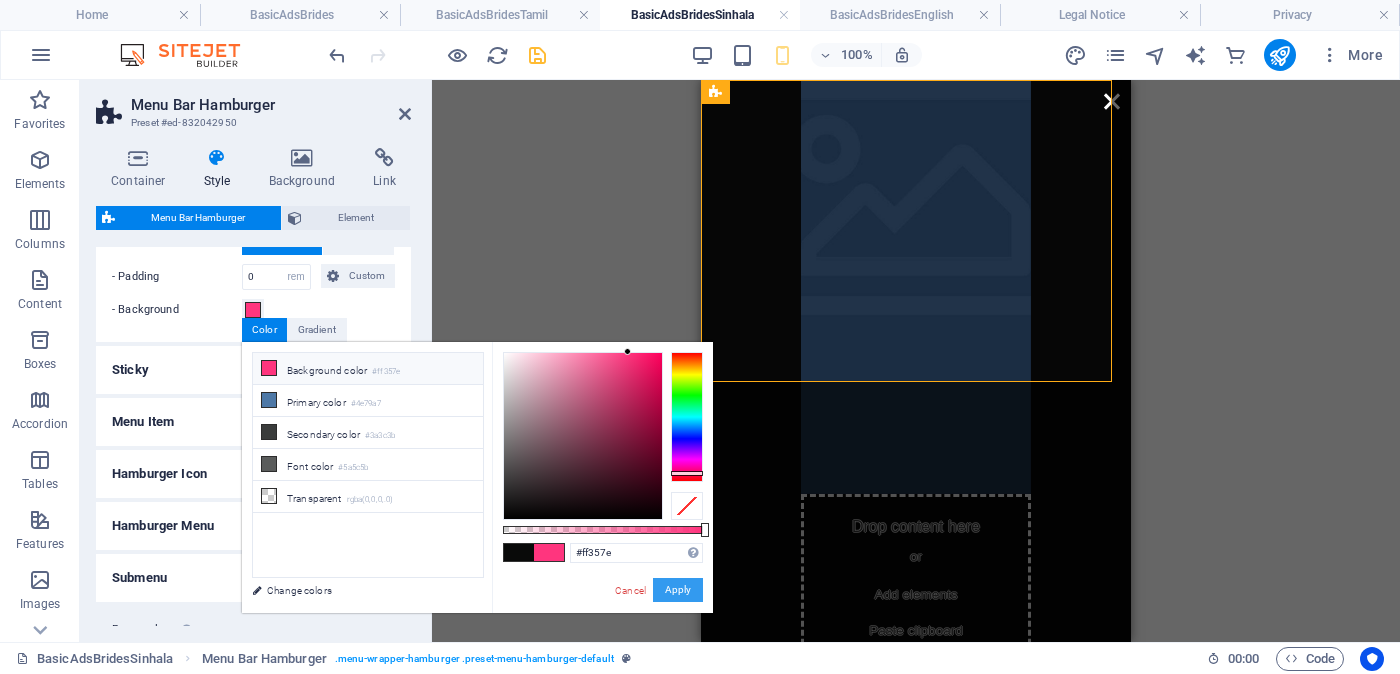 click on "Apply" at bounding box center [678, 590] 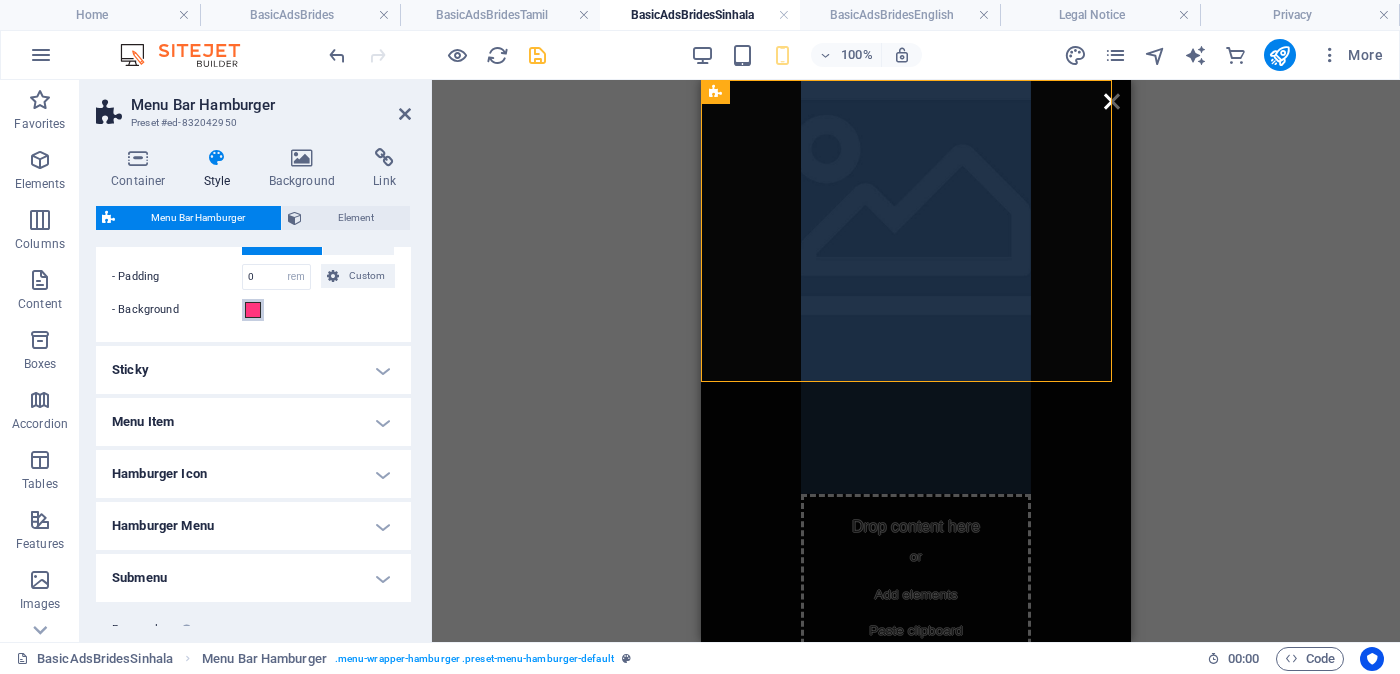 click at bounding box center (253, 310) 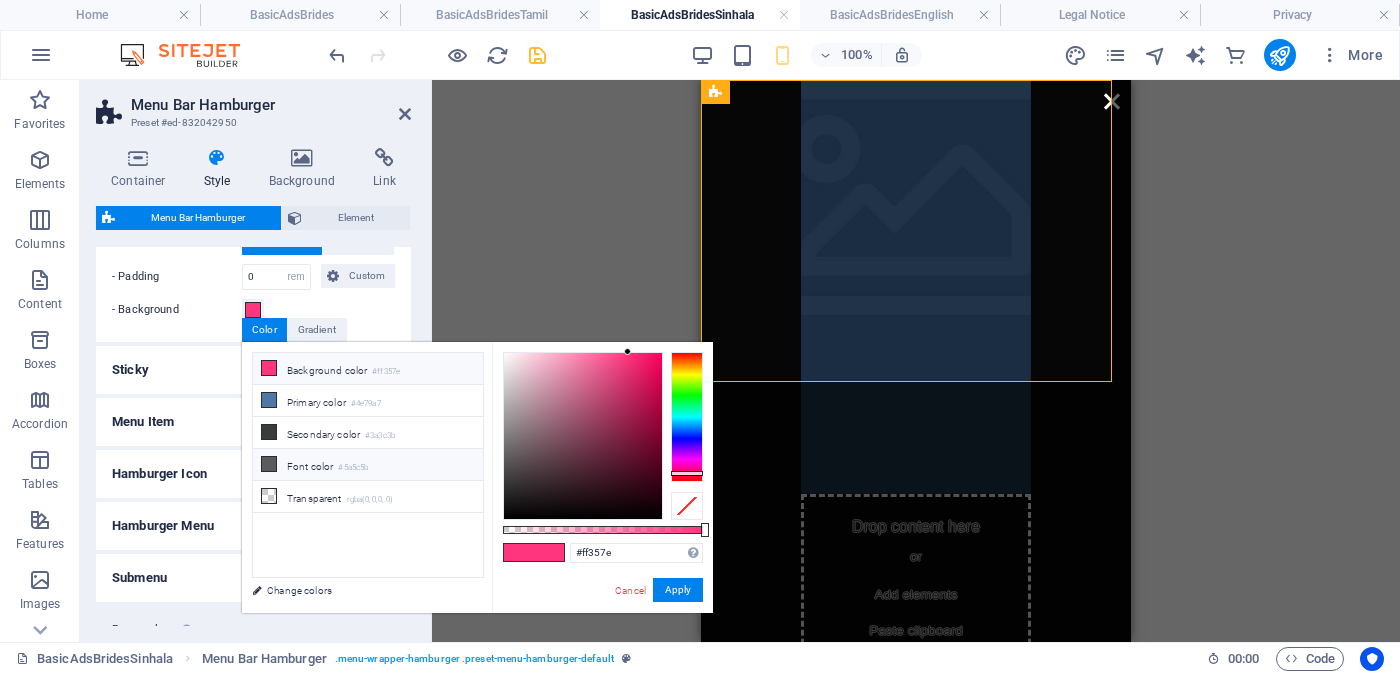 click on "#5a5c5b" at bounding box center [353, 468] 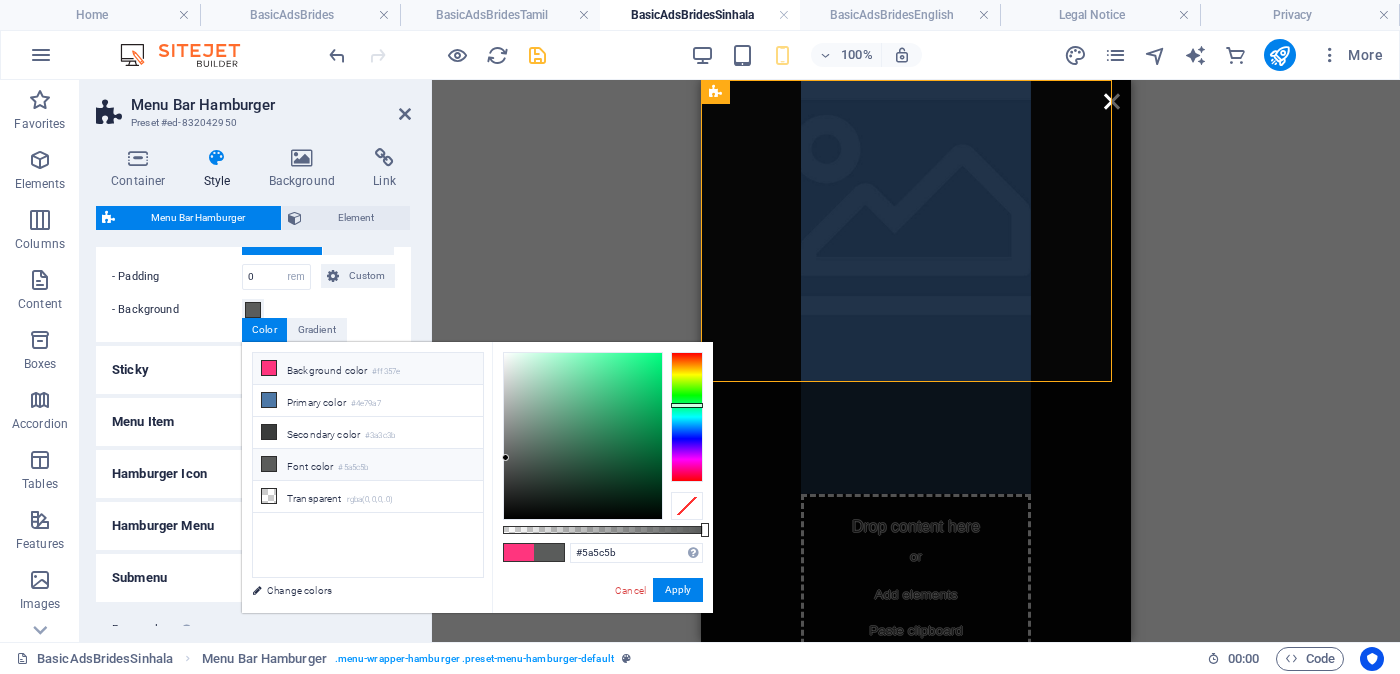 click on "Background color
#ff357e" at bounding box center (368, 369) 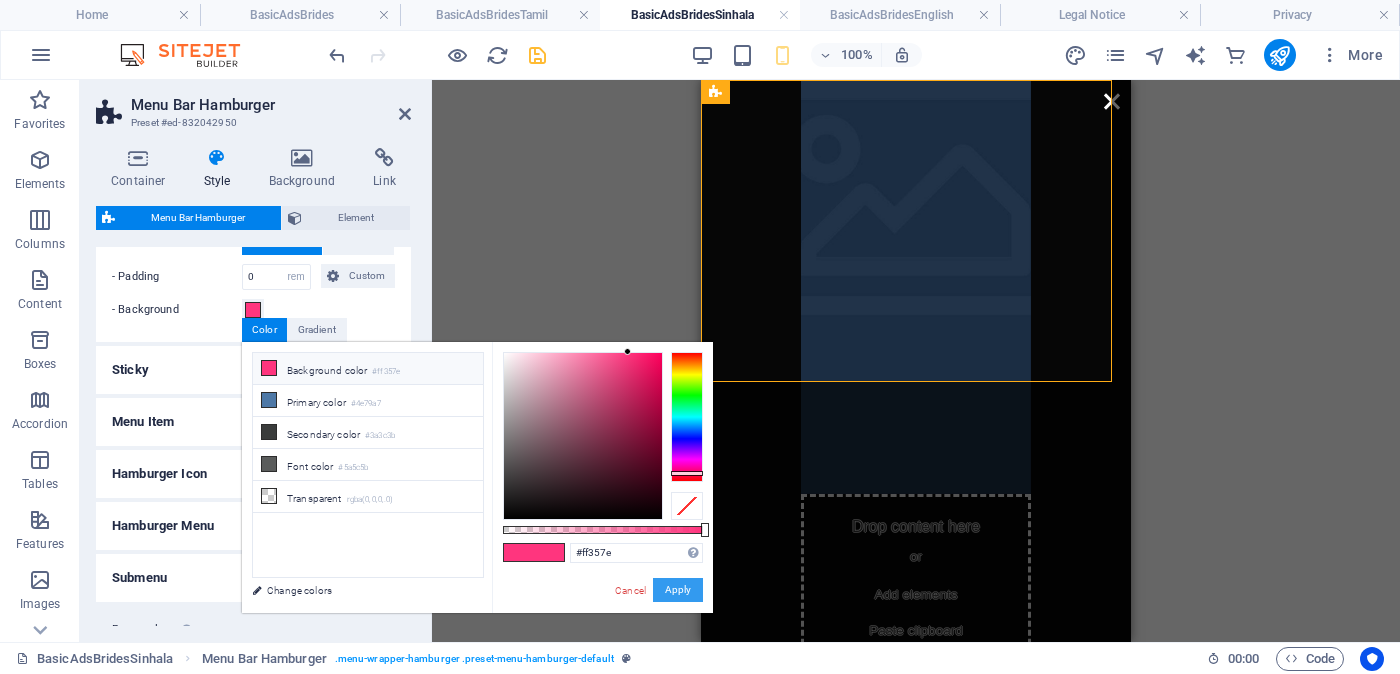 click on "Apply" at bounding box center [678, 590] 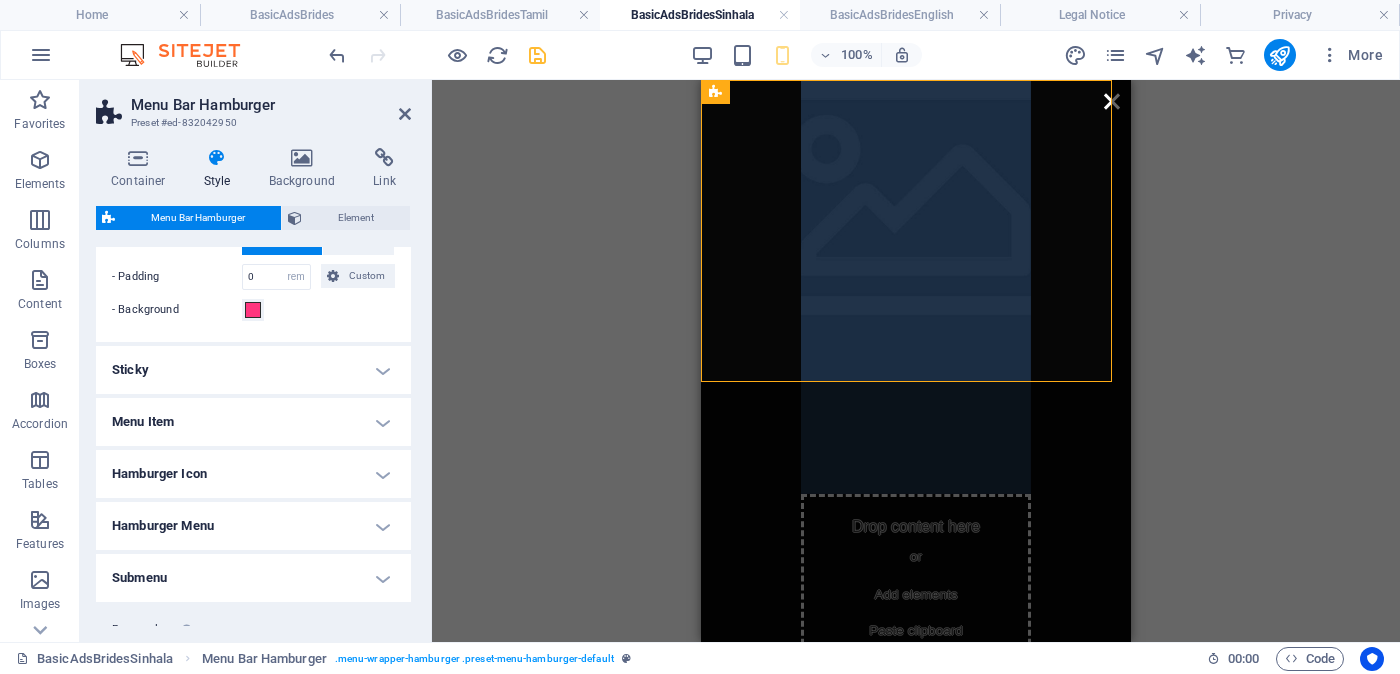 scroll, scrollTop: 302, scrollLeft: 0, axis: vertical 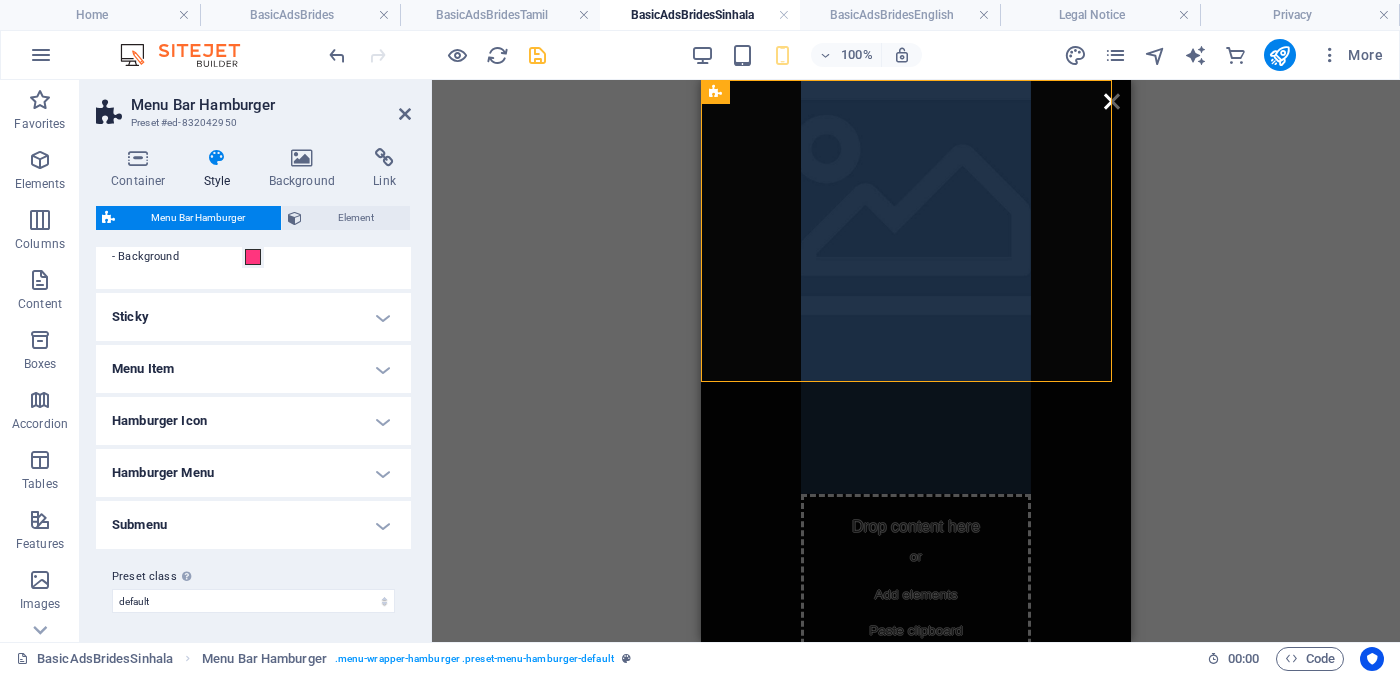click on "Menu Item" at bounding box center (253, 369) 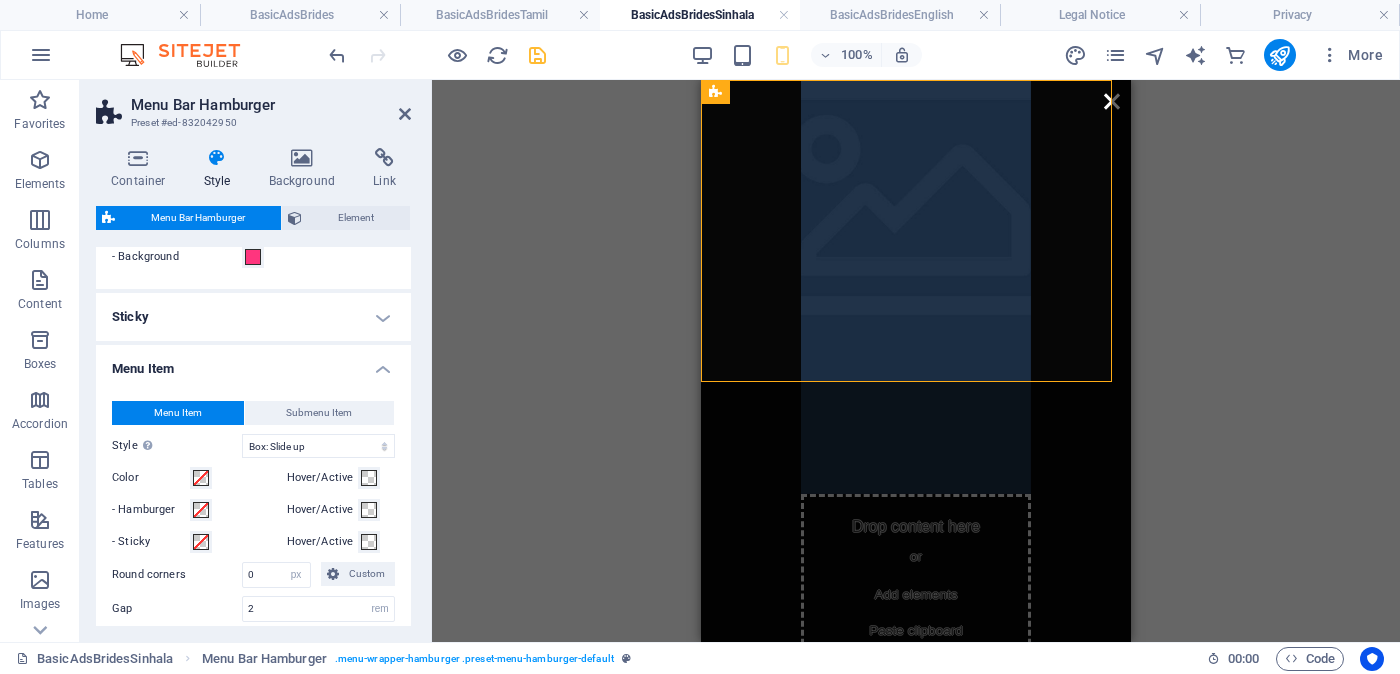 scroll, scrollTop: 427, scrollLeft: 0, axis: vertical 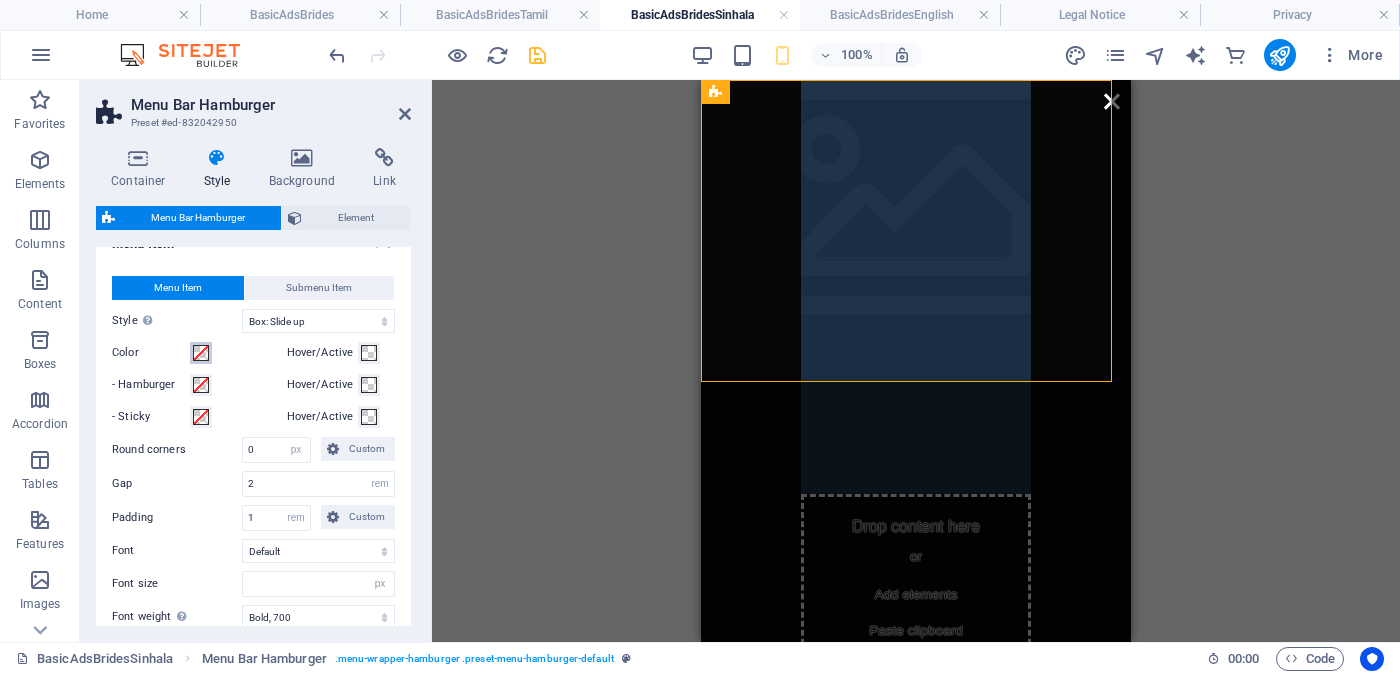 click at bounding box center (201, 353) 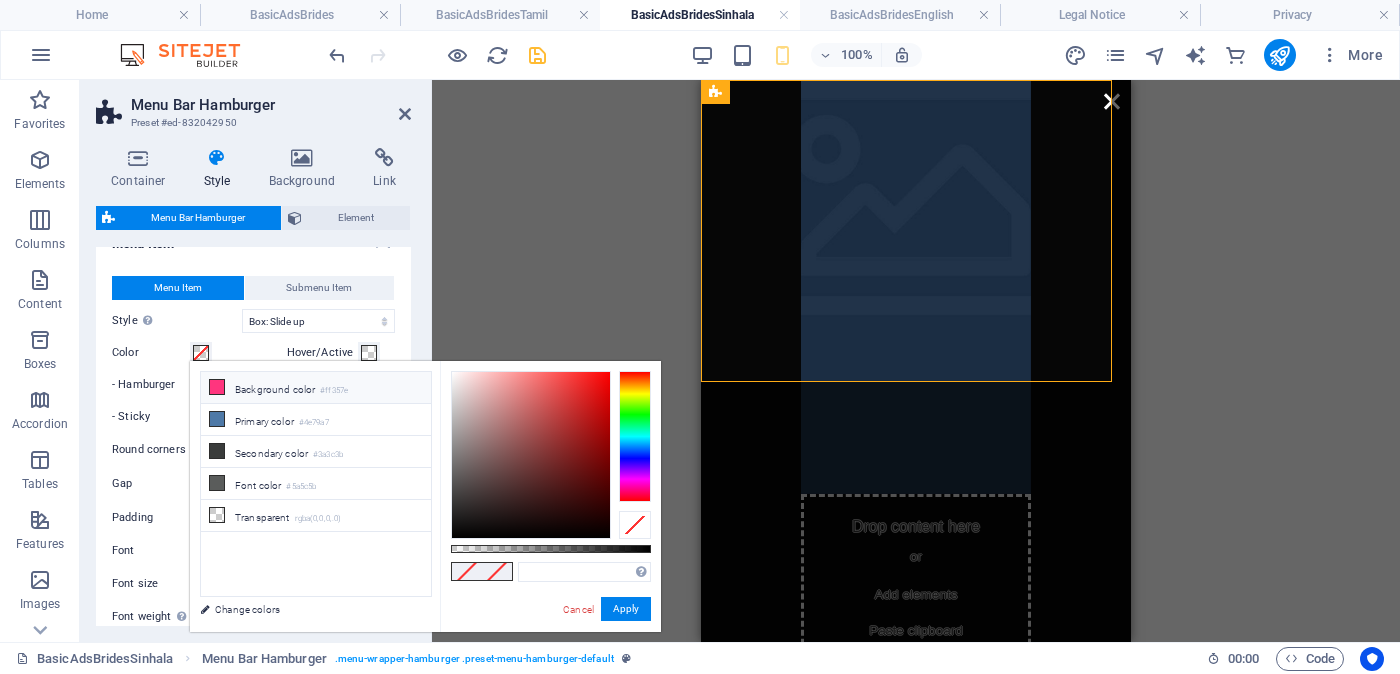 click on "Background color
#ff357e" at bounding box center [316, 388] 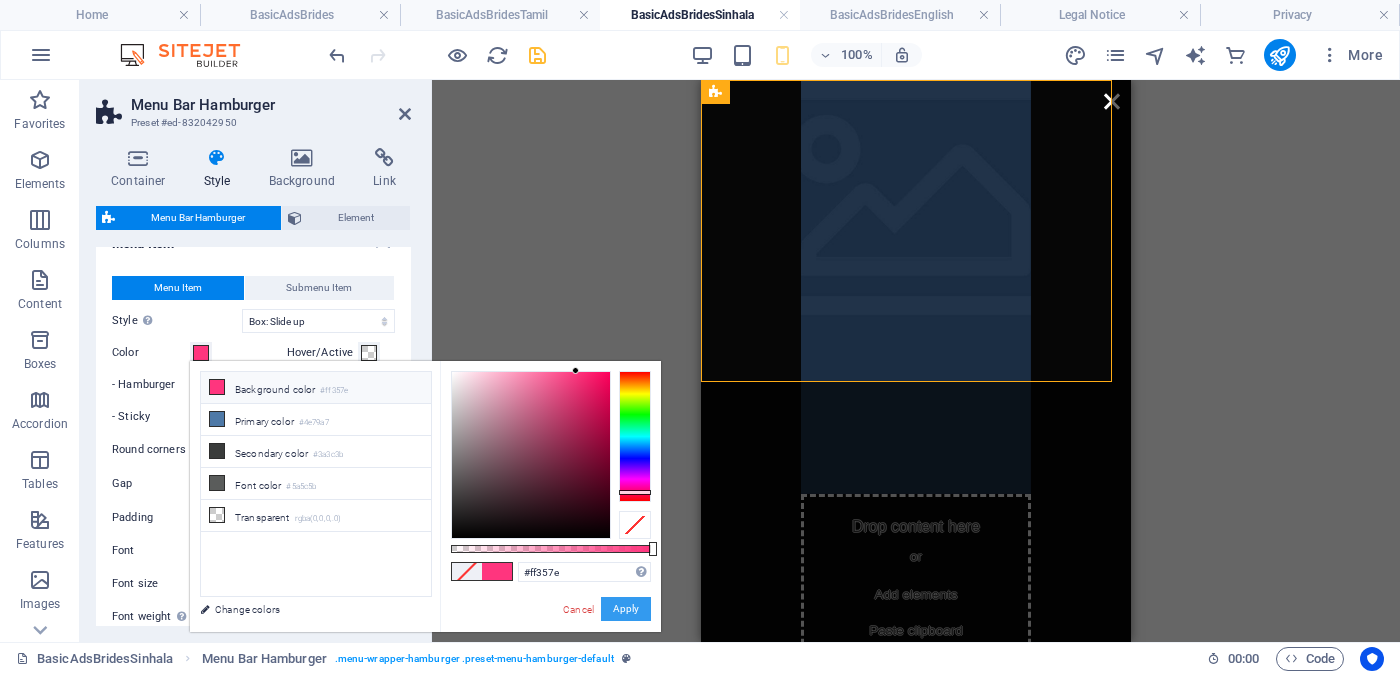 type 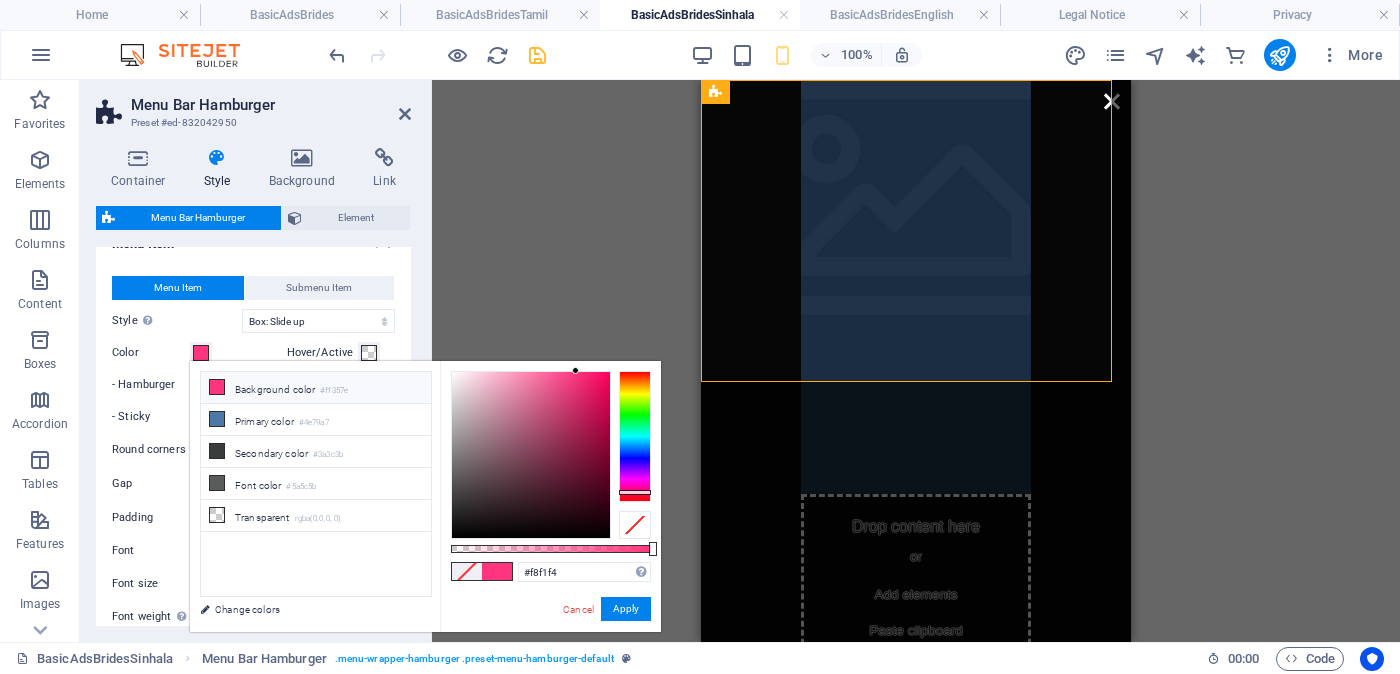 click at bounding box center (531, 455) 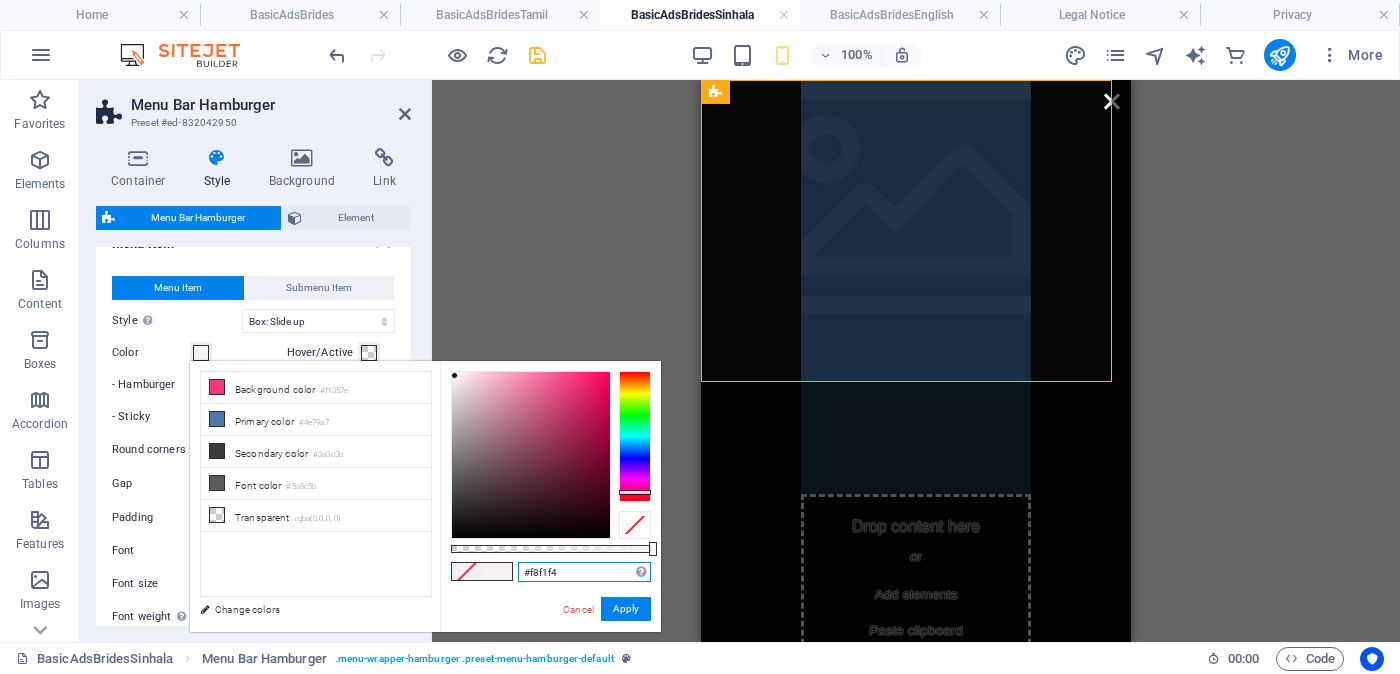 click on "#f8f1f4" at bounding box center (584, 572) 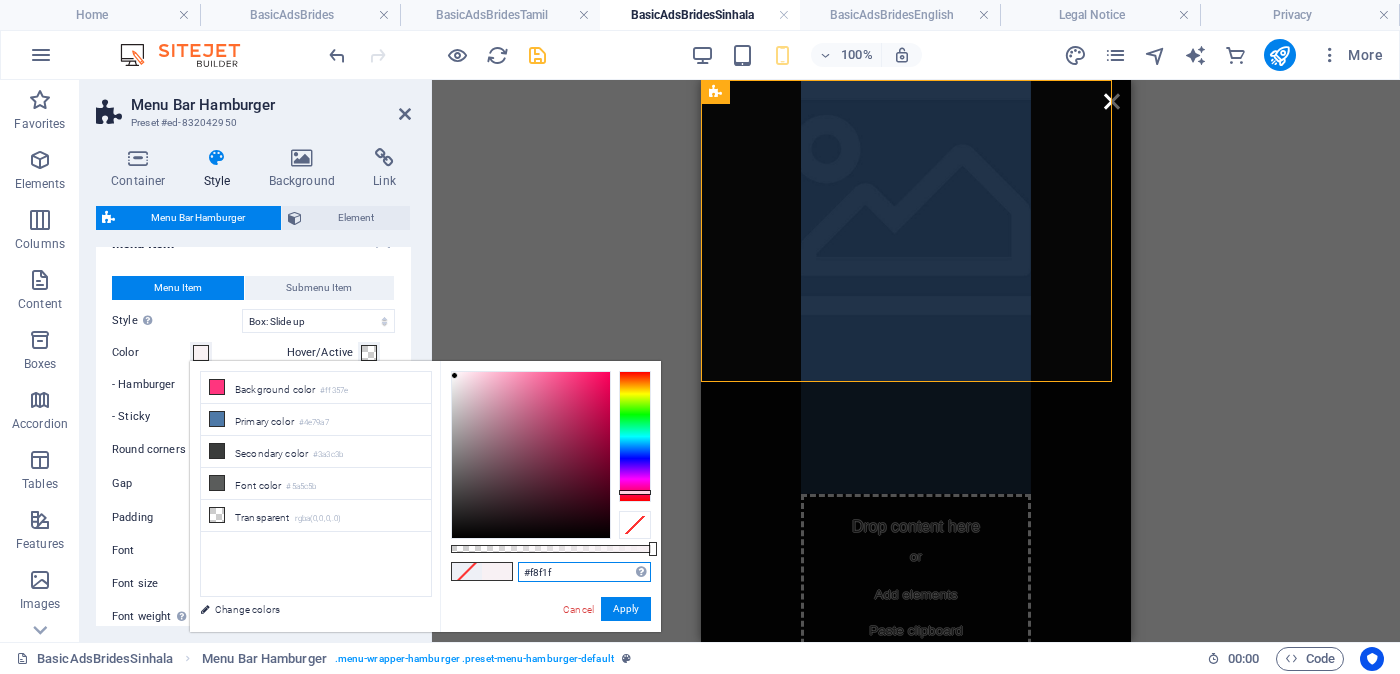 type 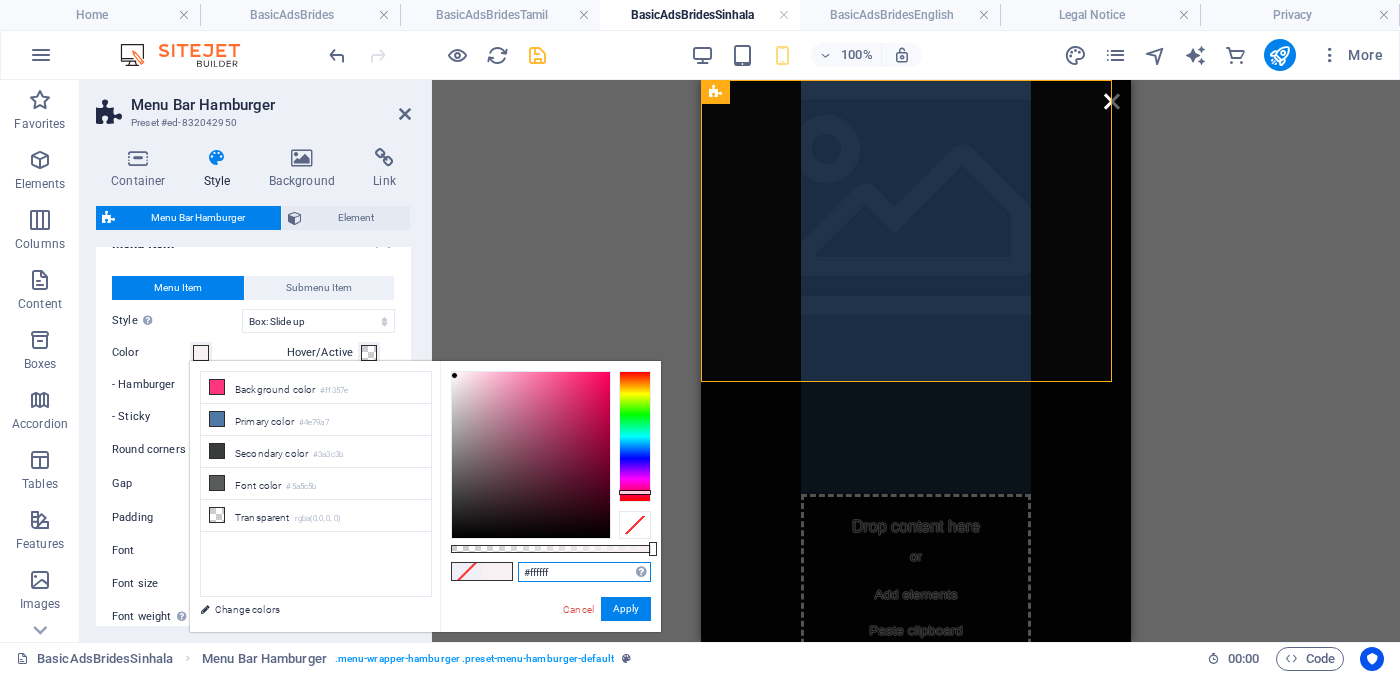 type on "#ffffff" 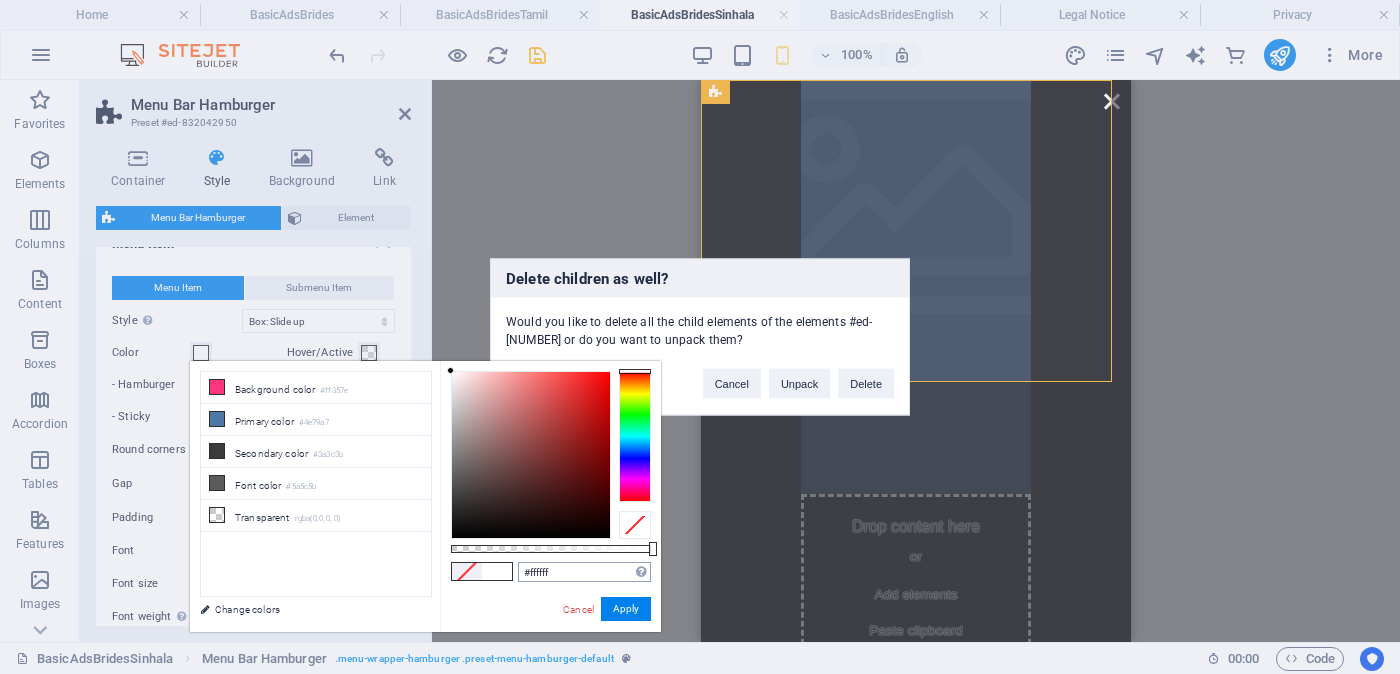 type 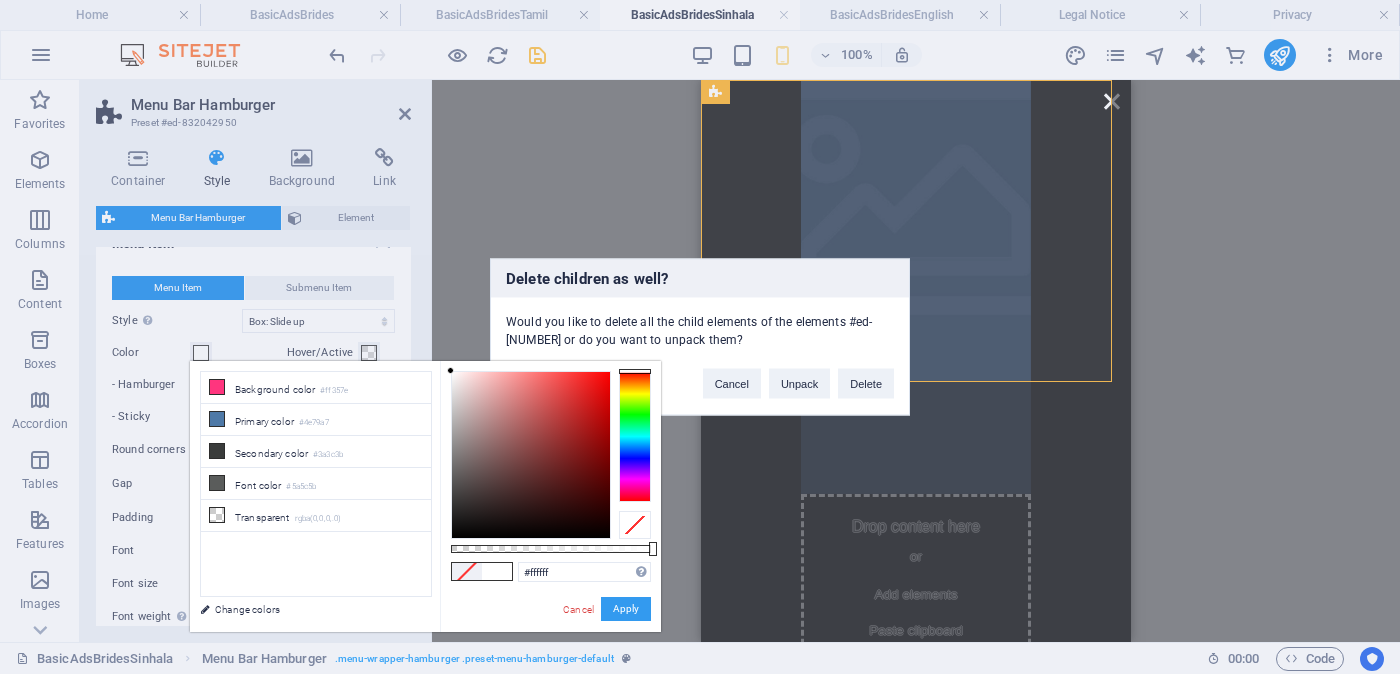 click on "Apply" at bounding box center (626, 609) 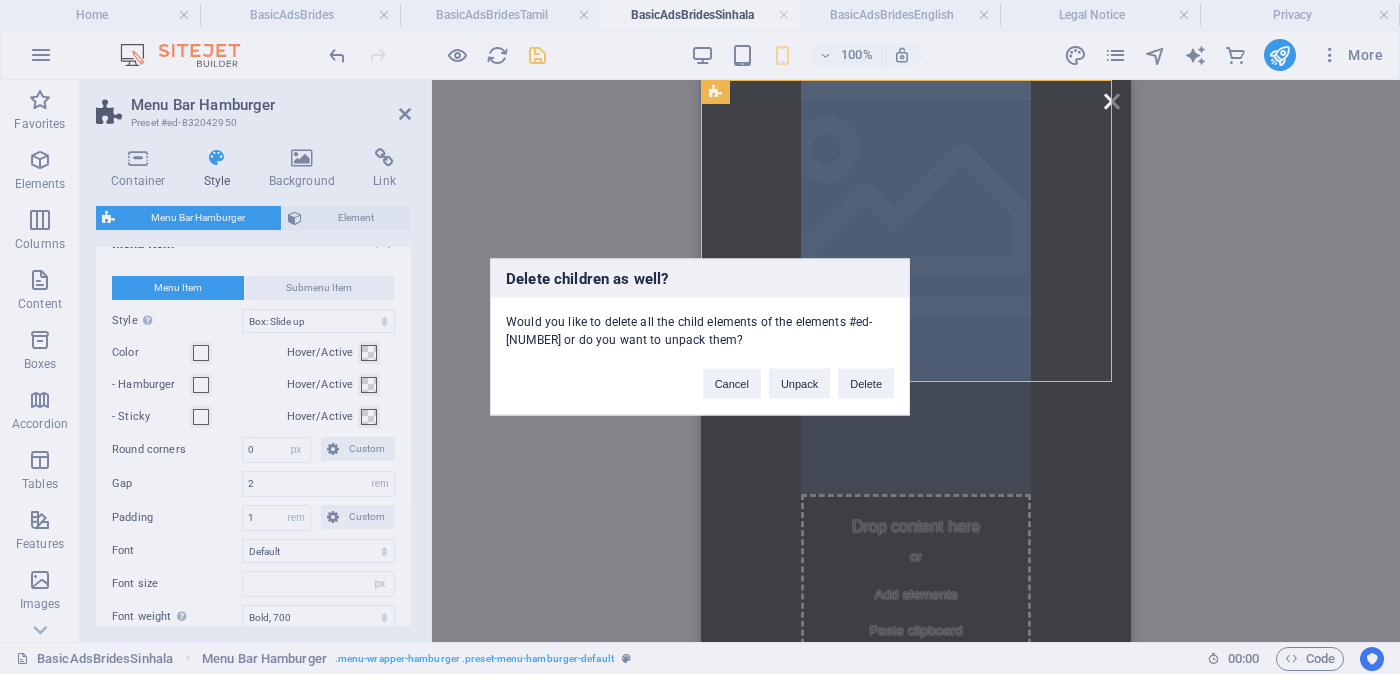 type 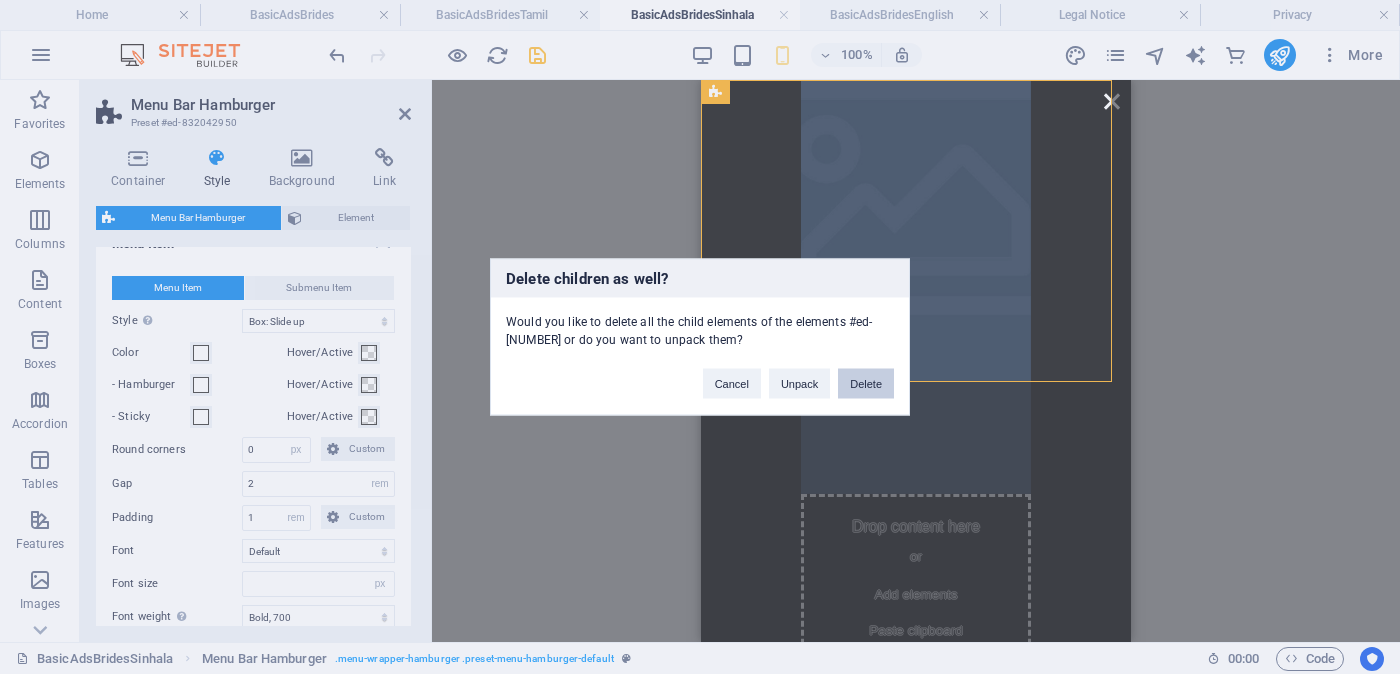 drag, startPoint x: 864, startPoint y: 382, endPoint x: 335, endPoint y: 302, distance: 535.01495 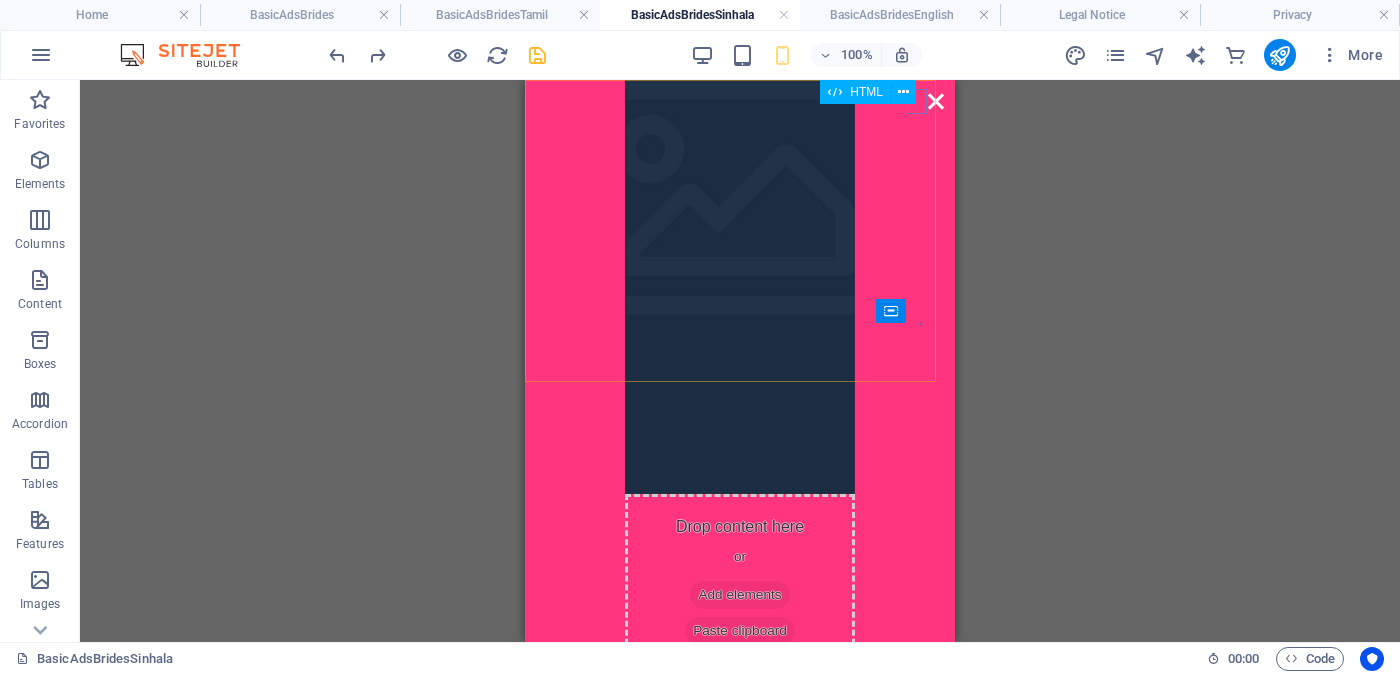 click on "HTML" at bounding box center (874, 92) 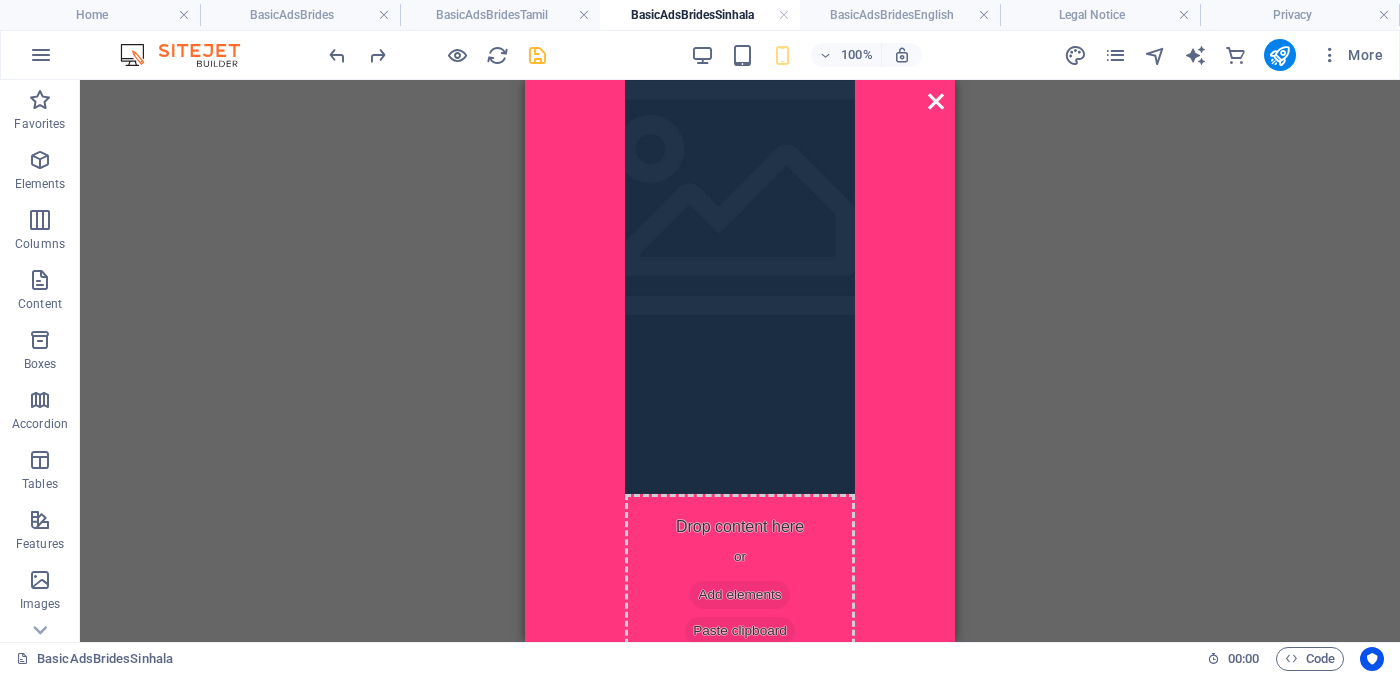 click on "Drag here to replace the existing content. Press “Ctrl” if you want to create a new element.
H4   Menu Bar Hamburger   Text   Floating Image   Text   Menu Bar Hamburger   Image   HTML   Container   Menu Bar Hamburger   Container   Menu Bar Hamburger   Container   Container   Placeholder   Container   Menu Bar Hamburger   Container" at bounding box center (740, 361) 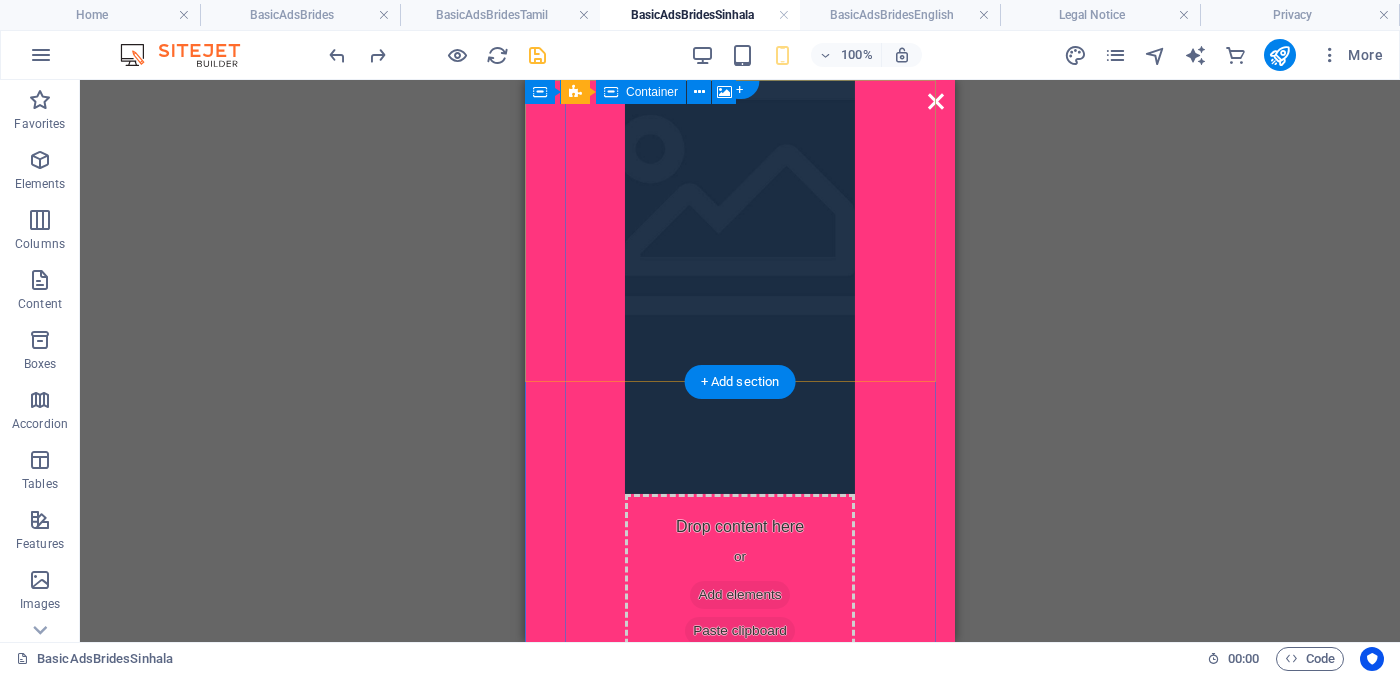 click at bounding box center (693, 631) 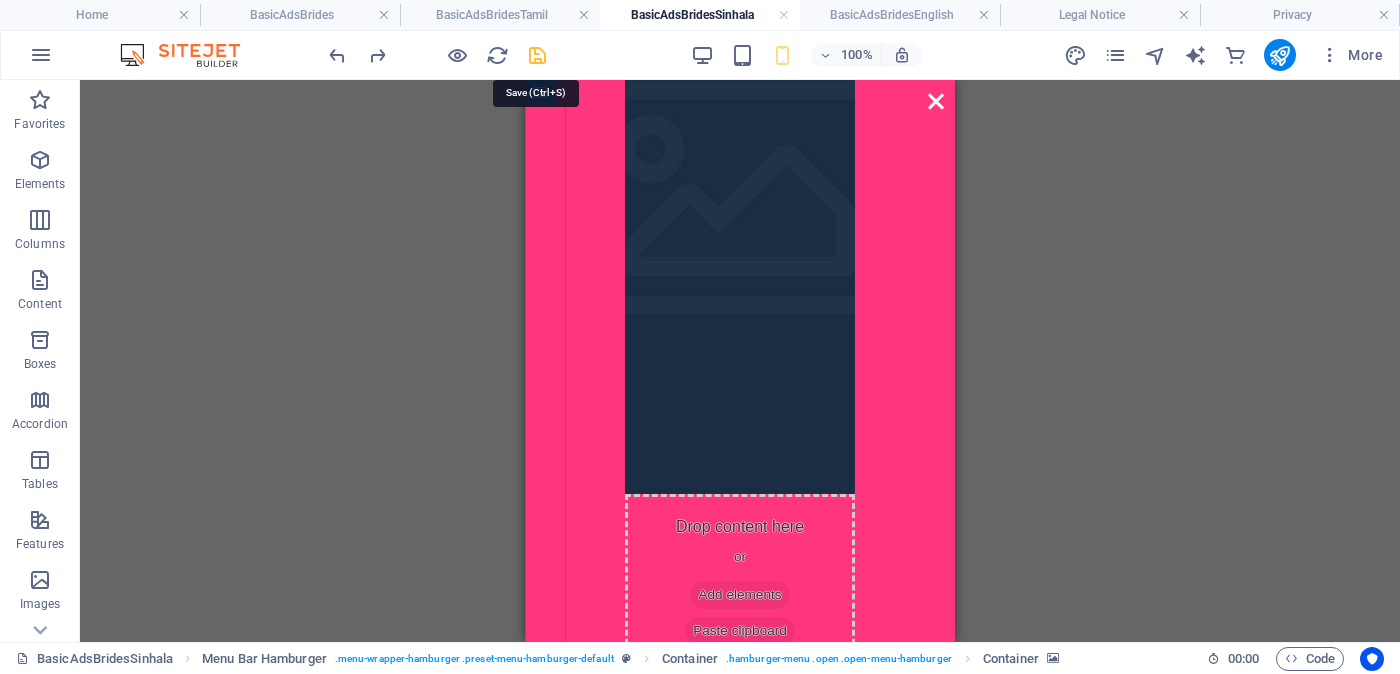 click at bounding box center [537, 55] 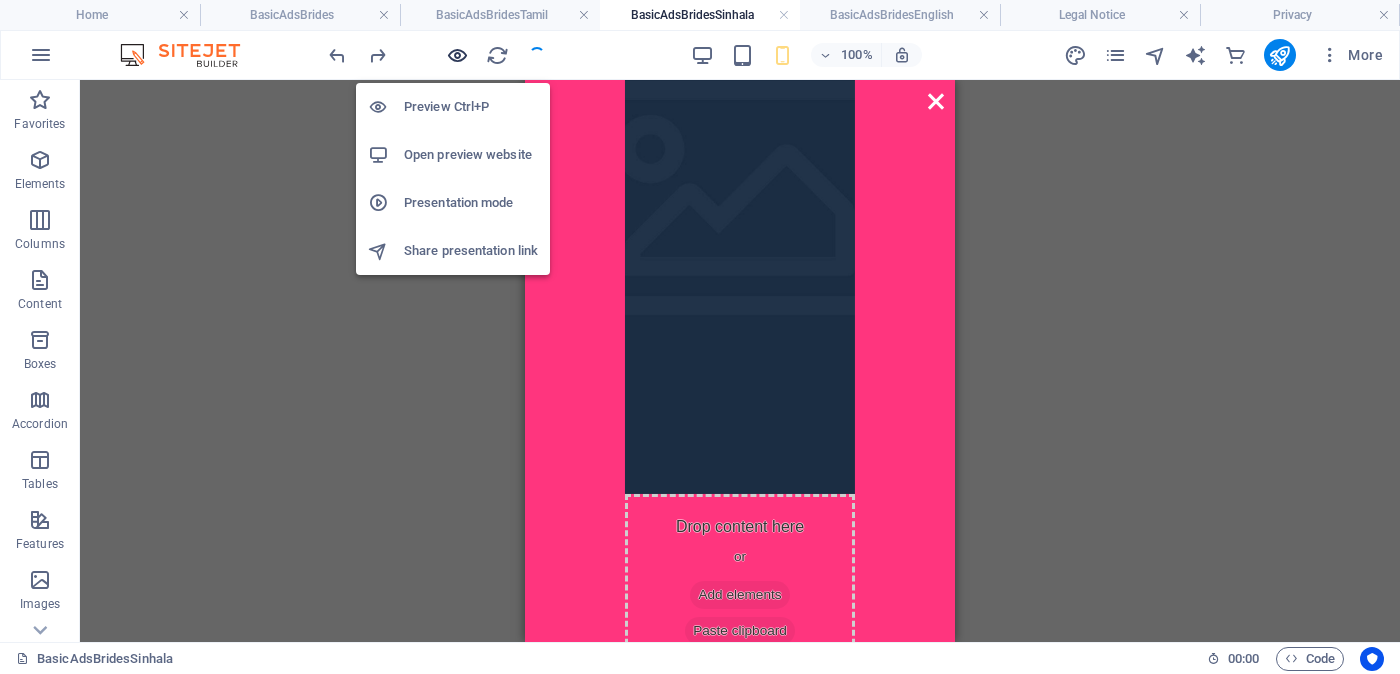 click at bounding box center [457, 55] 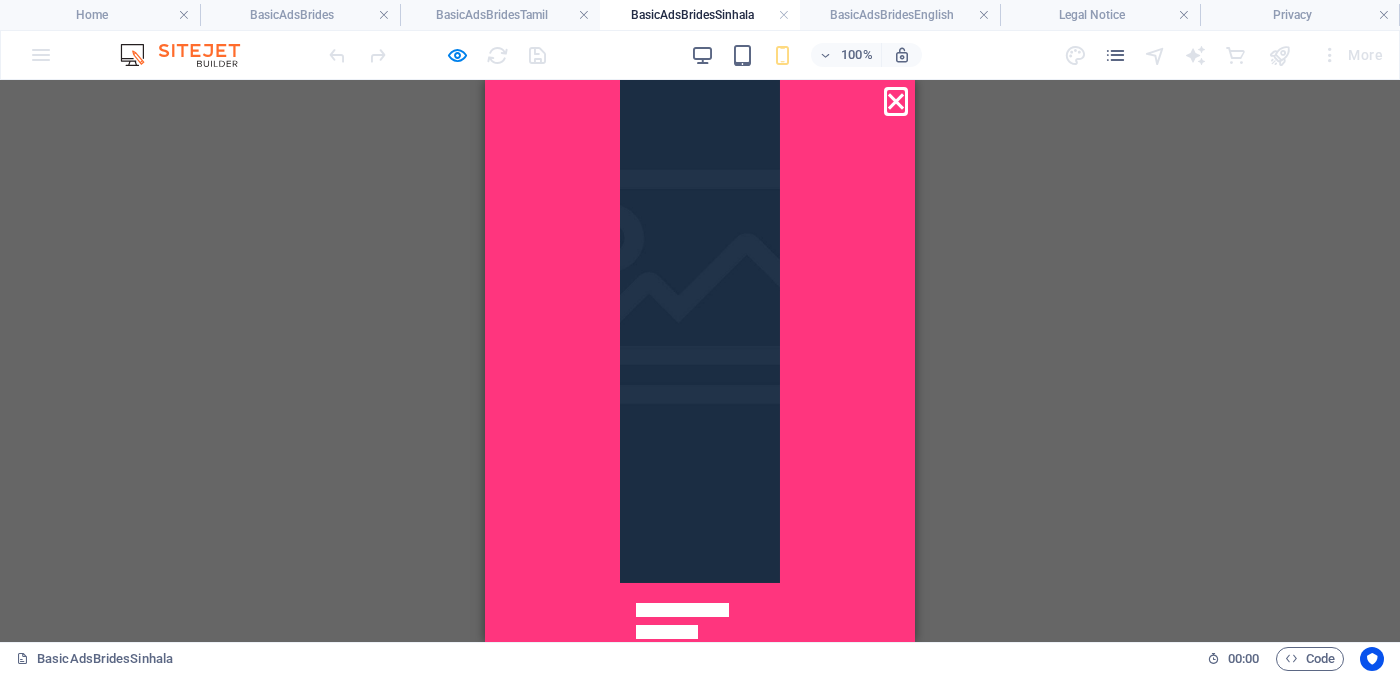 click on "Menu" at bounding box center (896, 101) 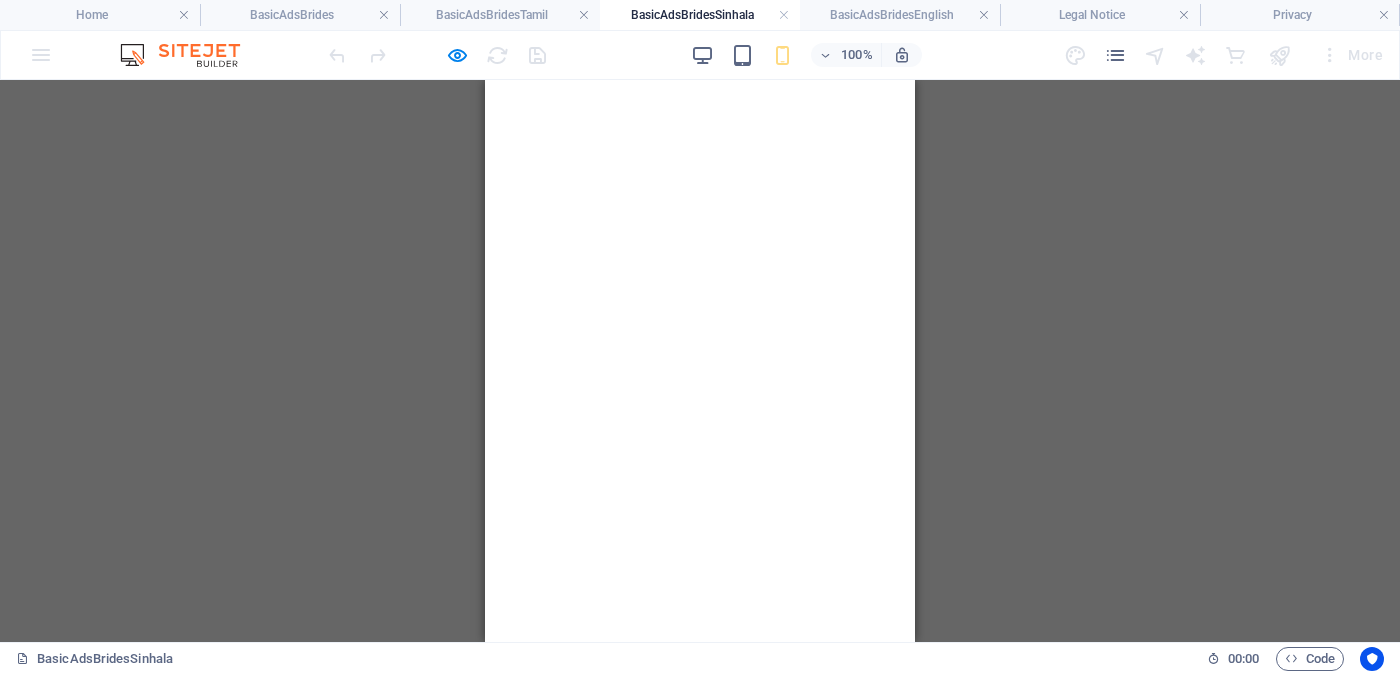 scroll, scrollTop: 0, scrollLeft: 0, axis: both 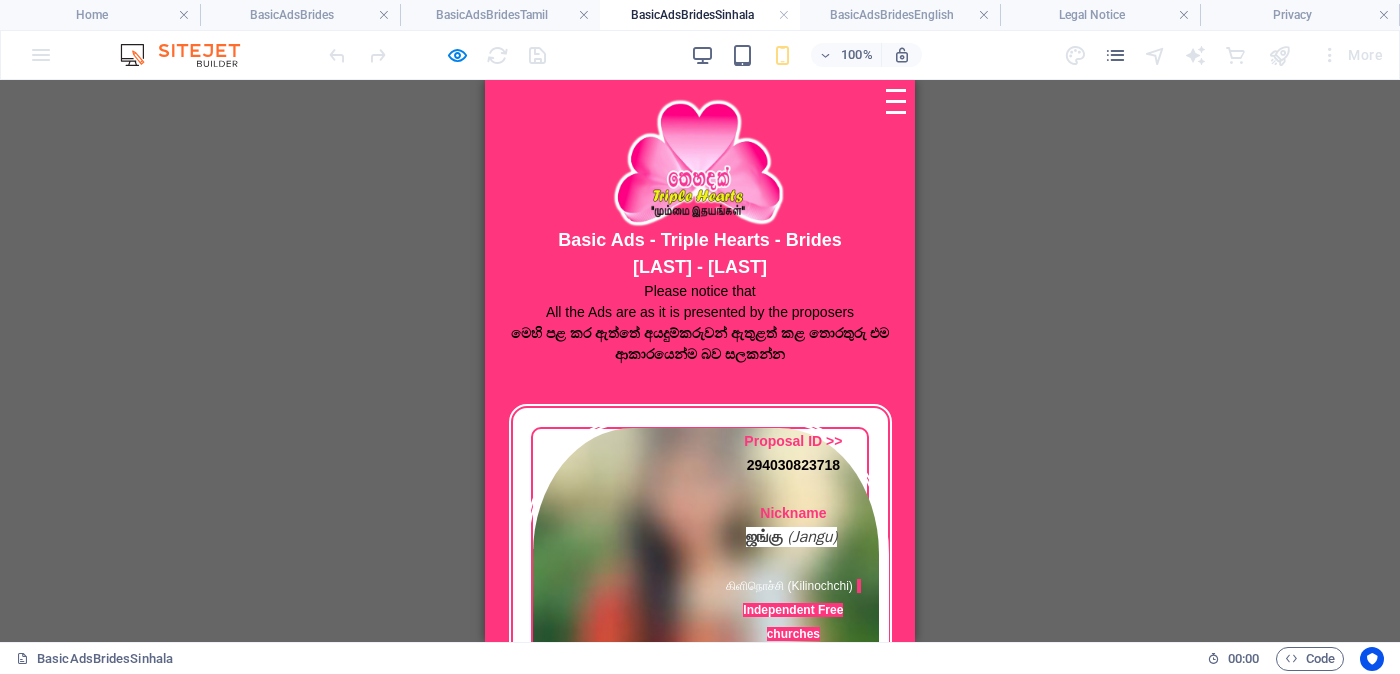 click on "Menu" at bounding box center (896, 101) 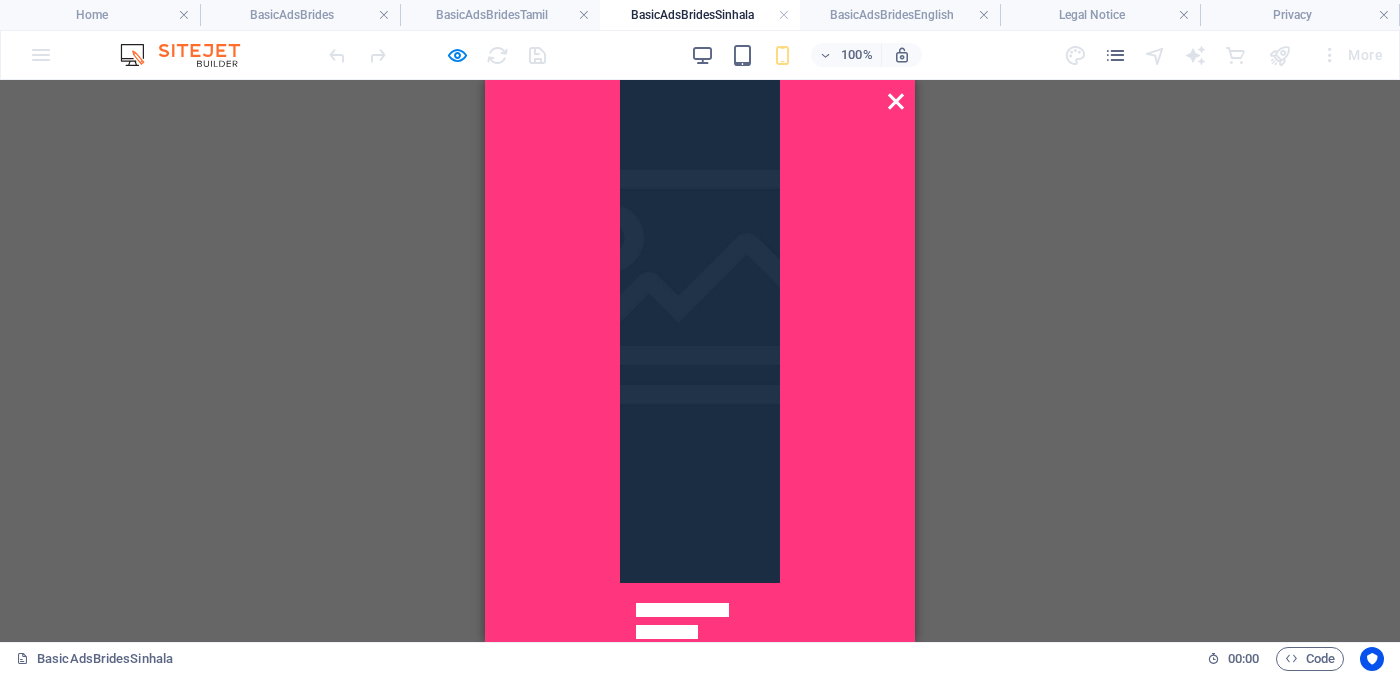 scroll, scrollTop: 2375, scrollLeft: 0, axis: vertical 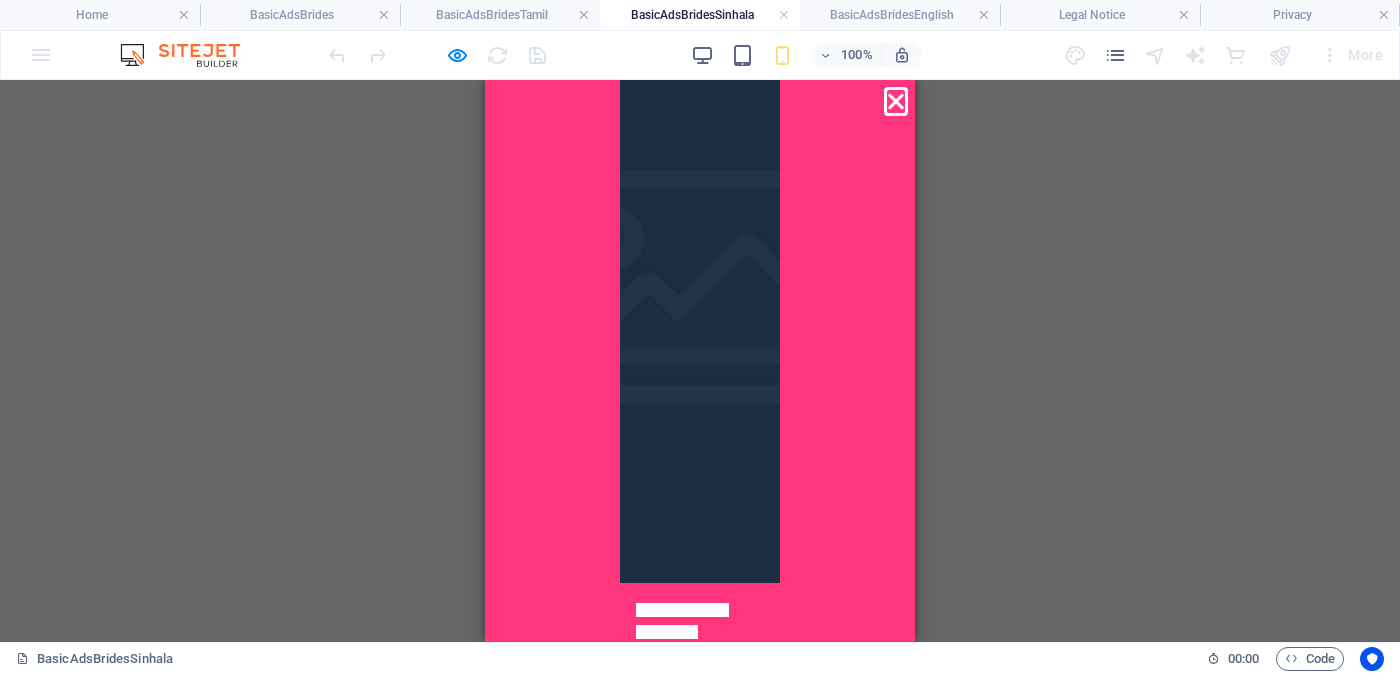 click on "Menu" at bounding box center [896, 101] 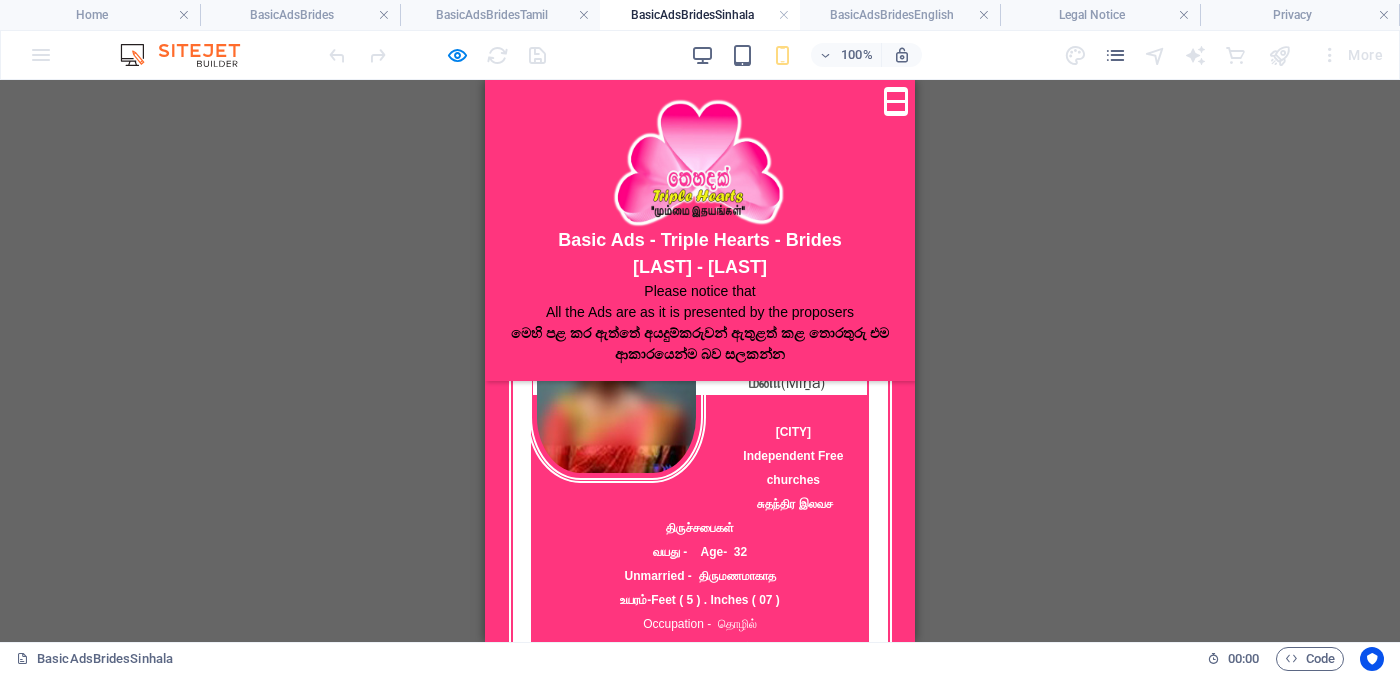 scroll, scrollTop: 2750, scrollLeft: 0, axis: vertical 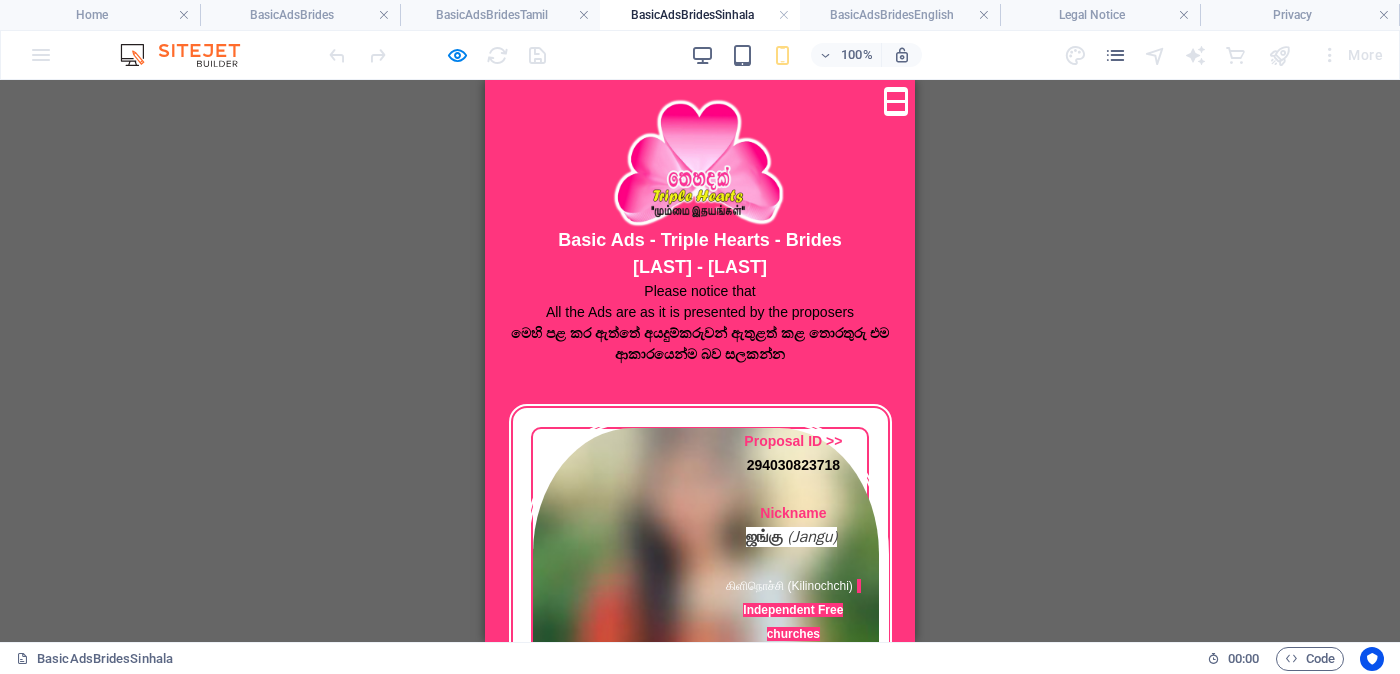 click on "Menu" at bounding box center [896, 90] 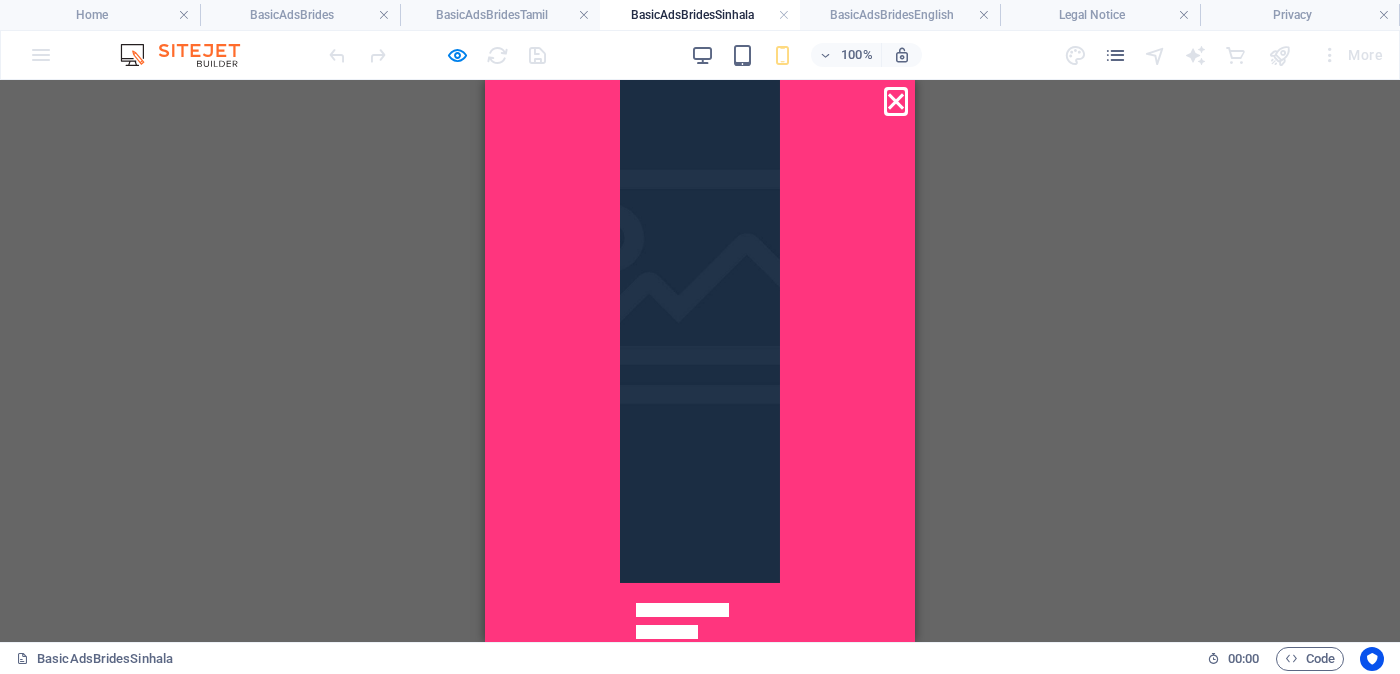 click on "Menu" at bounding box center (896, 101) 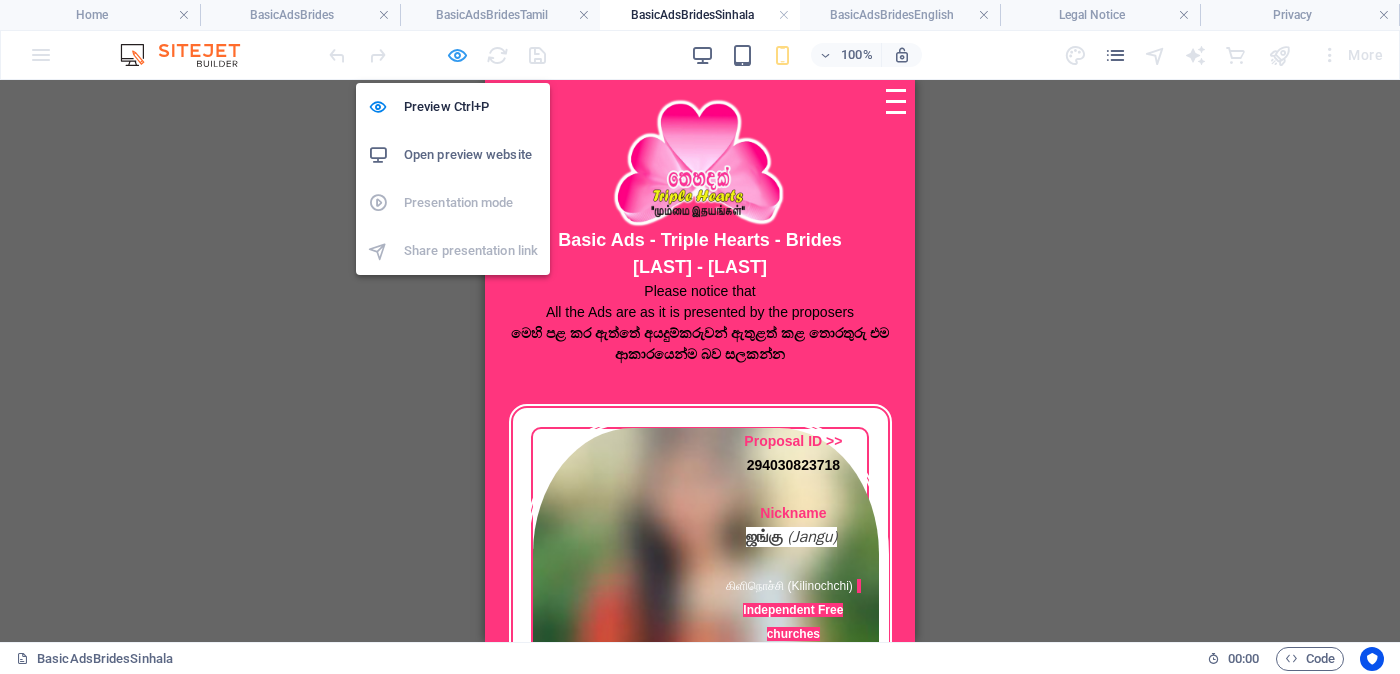 click at bounding box center [457, 55] 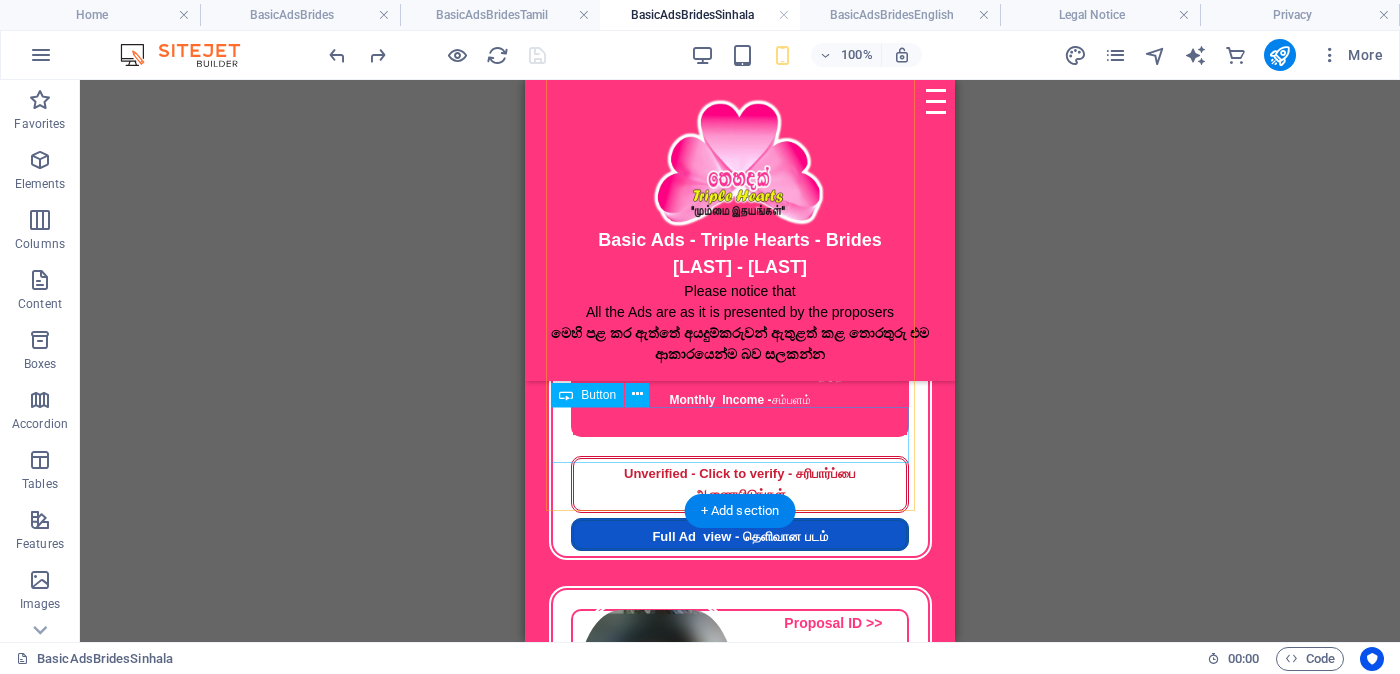scroll, scrollTop: 0, scrollLeft: 0, axis: both 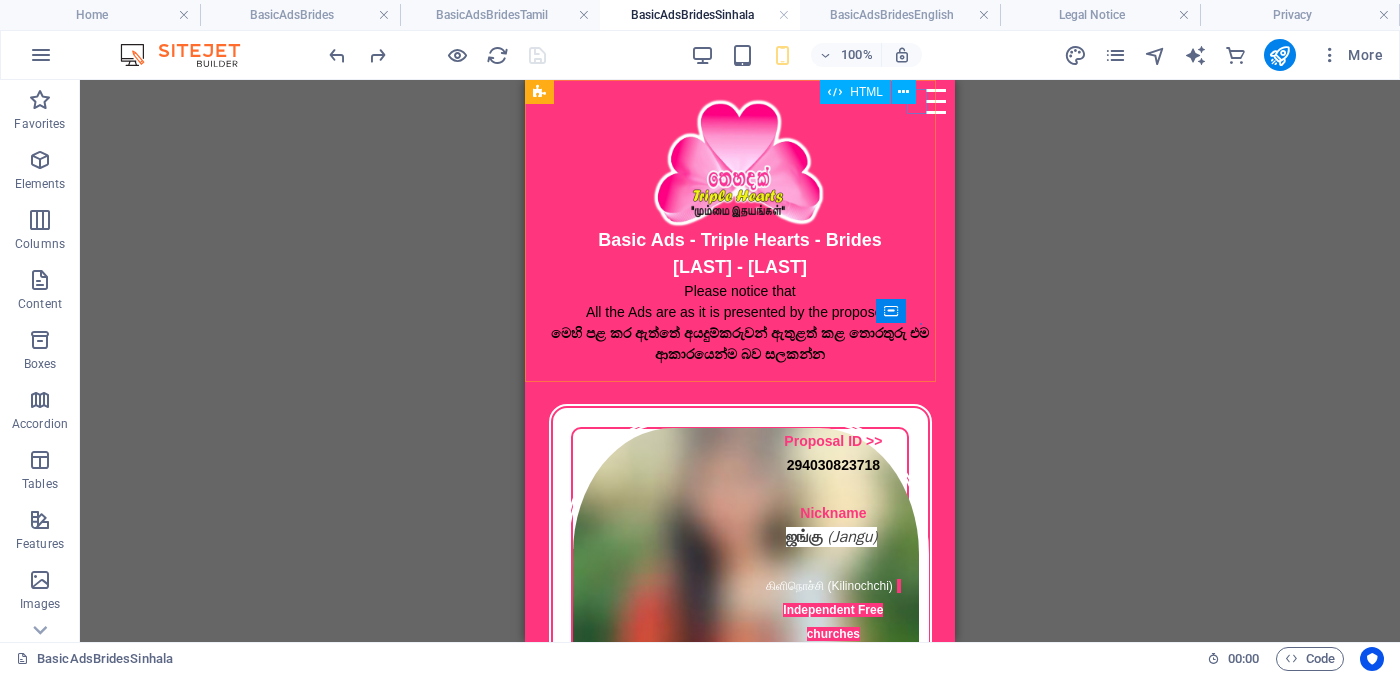click on "HTML" at bounding box center [874, 92] 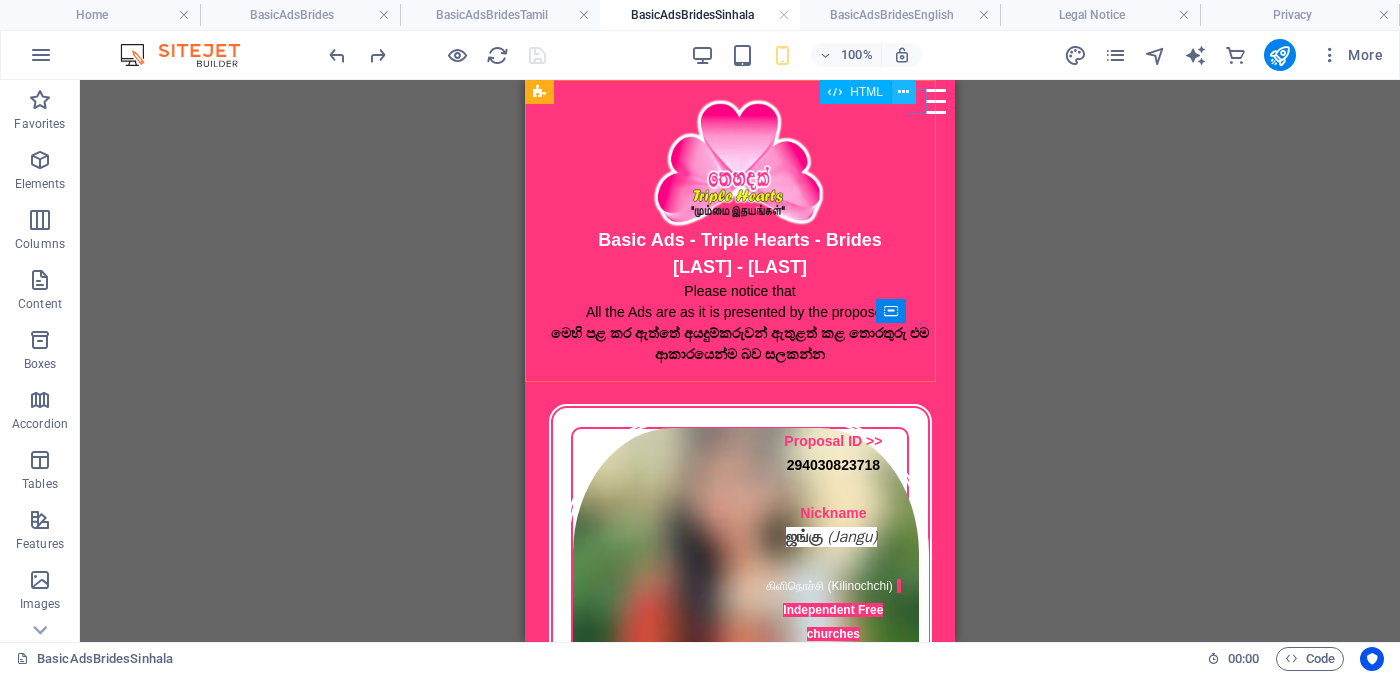 click at bounding box center (903, 92) 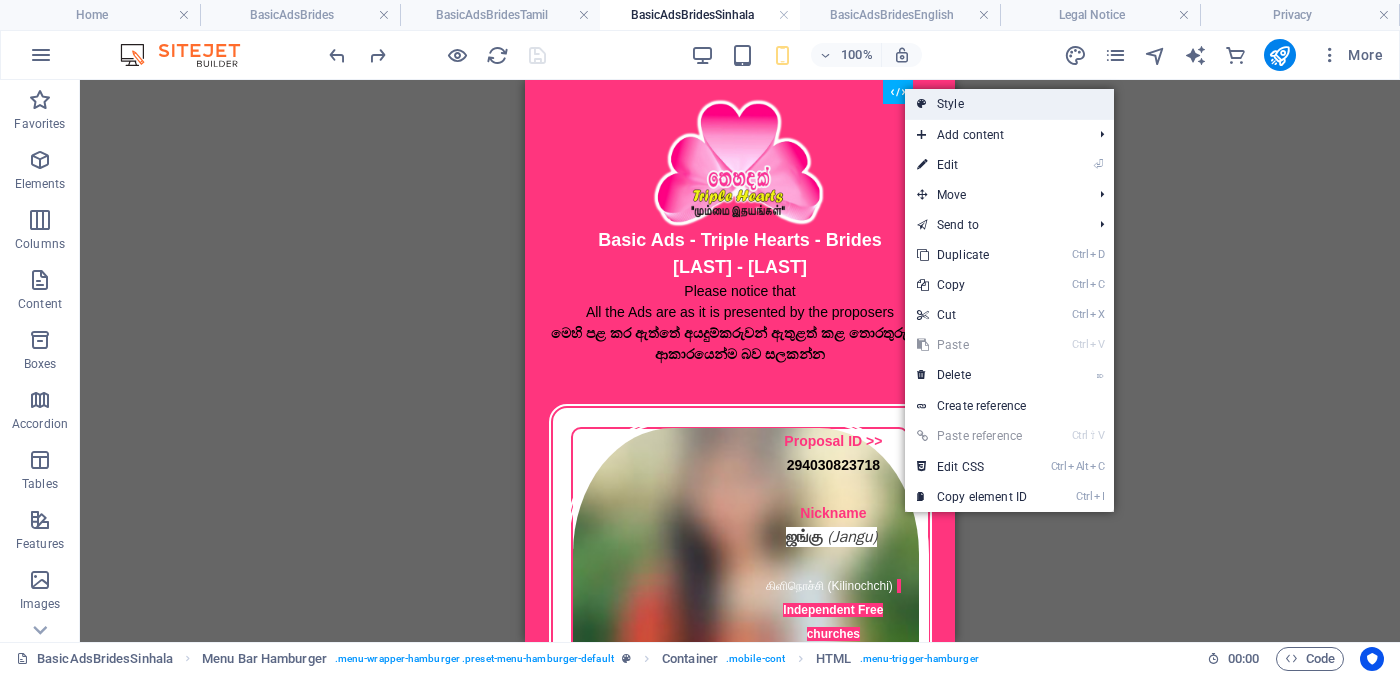 click on "Style" at bounding box center [1009, 104] 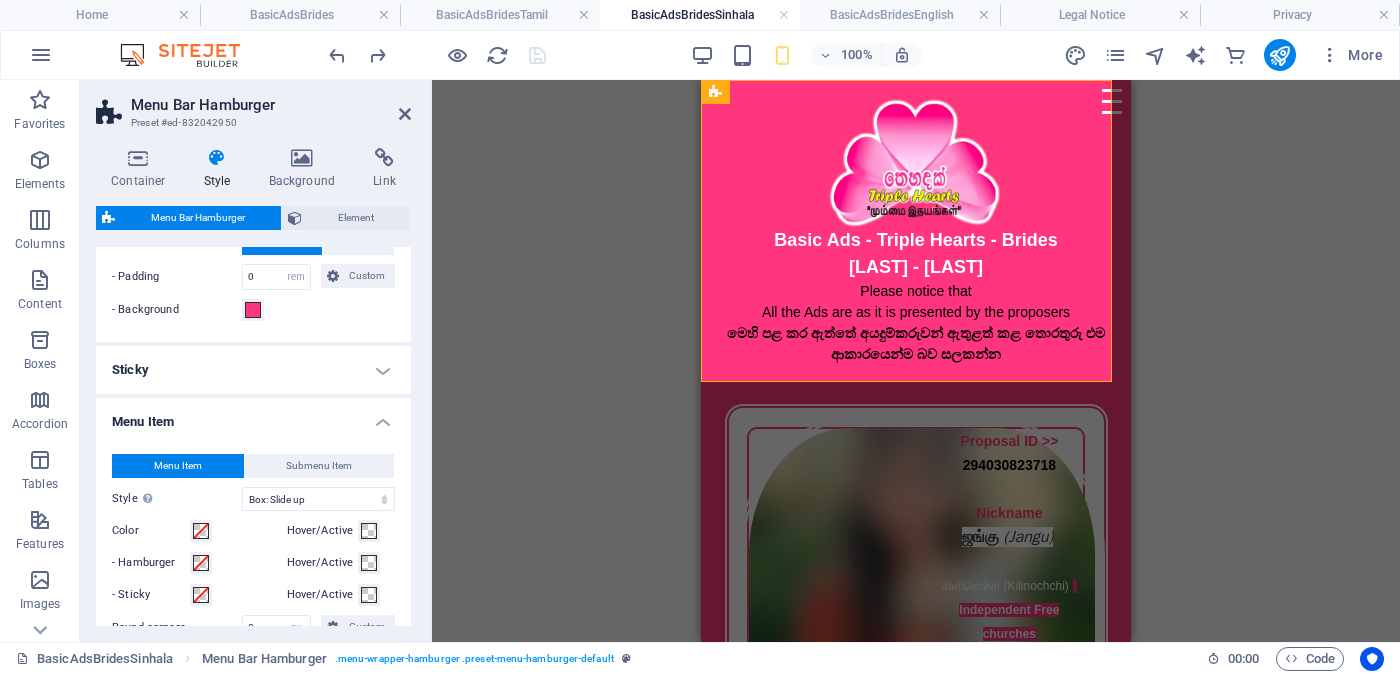 scroll, scrollTop: 0, scrollLeft: 0, axis: both 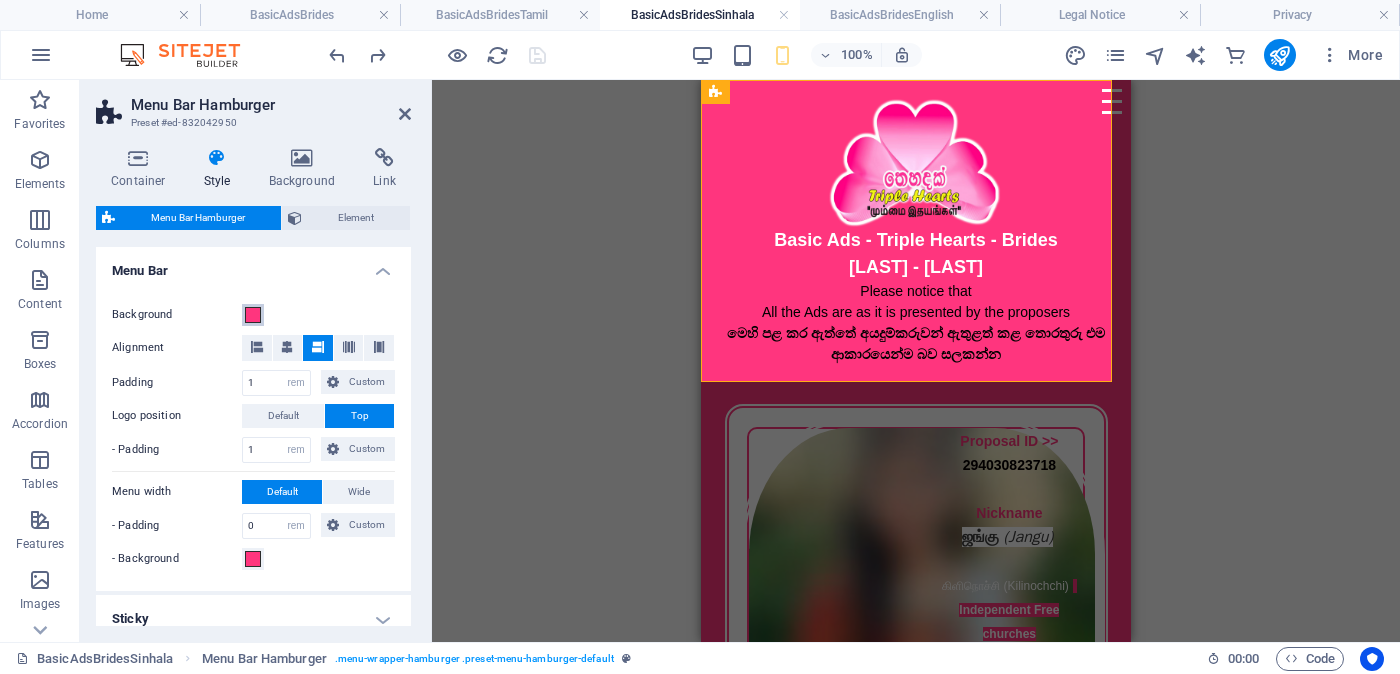 click at bounding box center [253, 315] 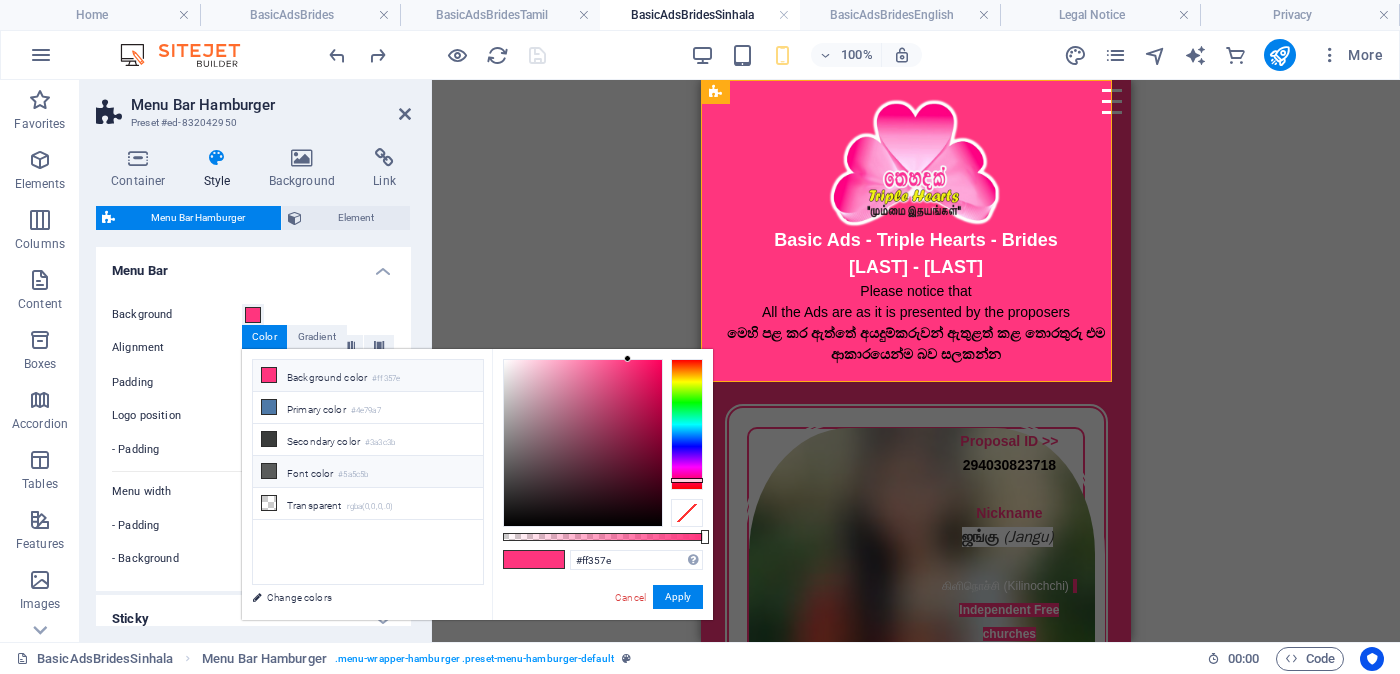 click on "Font color
#5a5c5b" at bounding box center [368, 472] 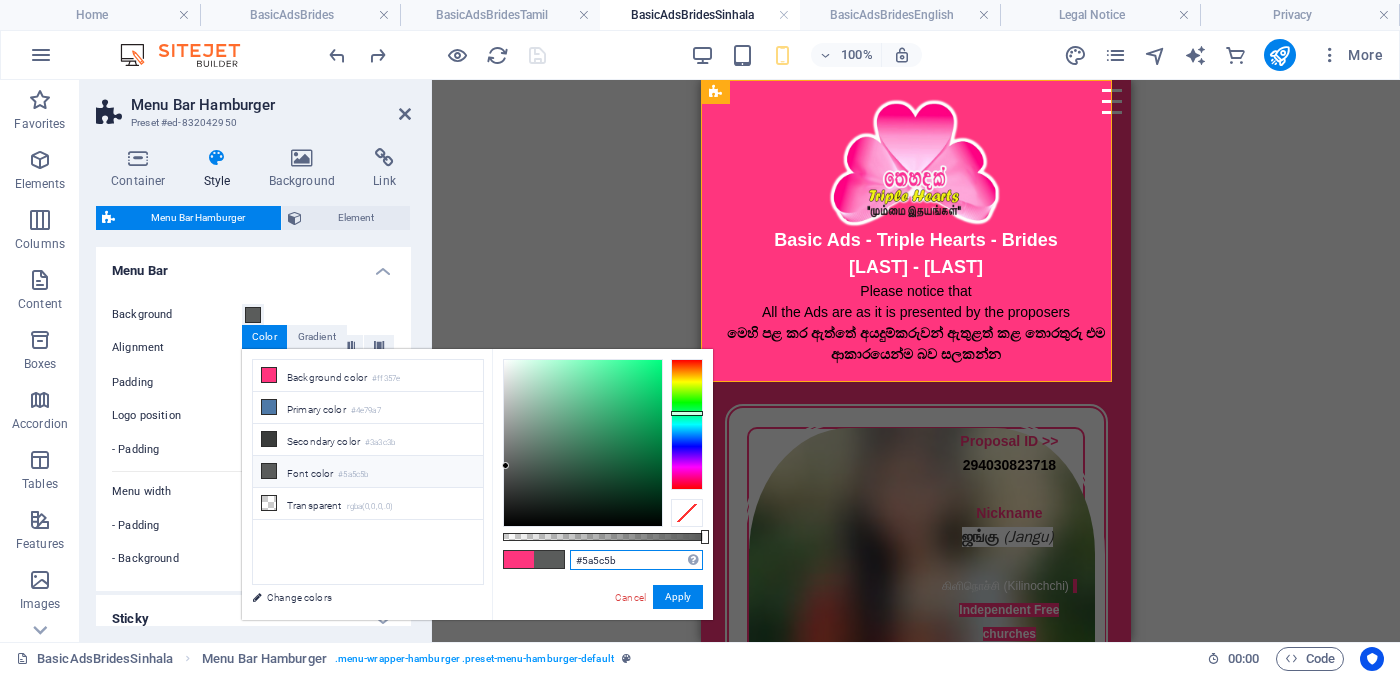 click on "#5a5c5b" at bounding box center (636, 560) 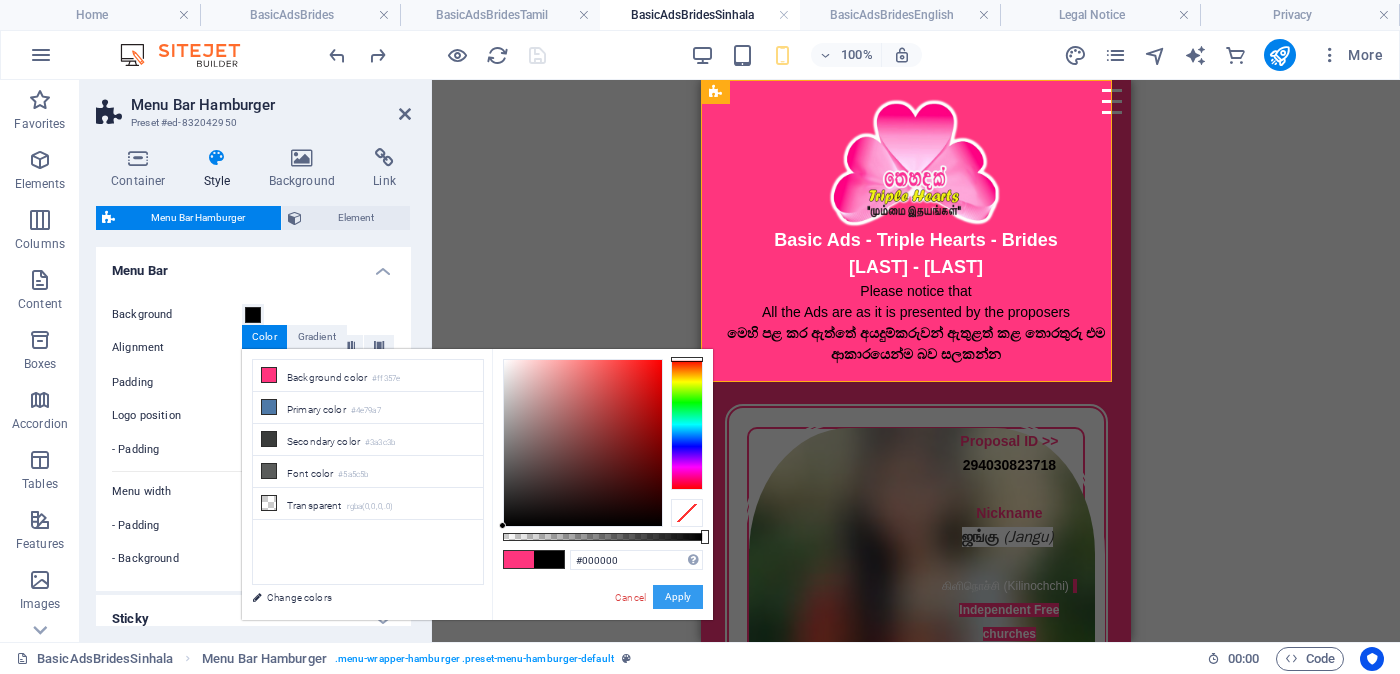 click on "Apply" at bounding box center (678, 597) 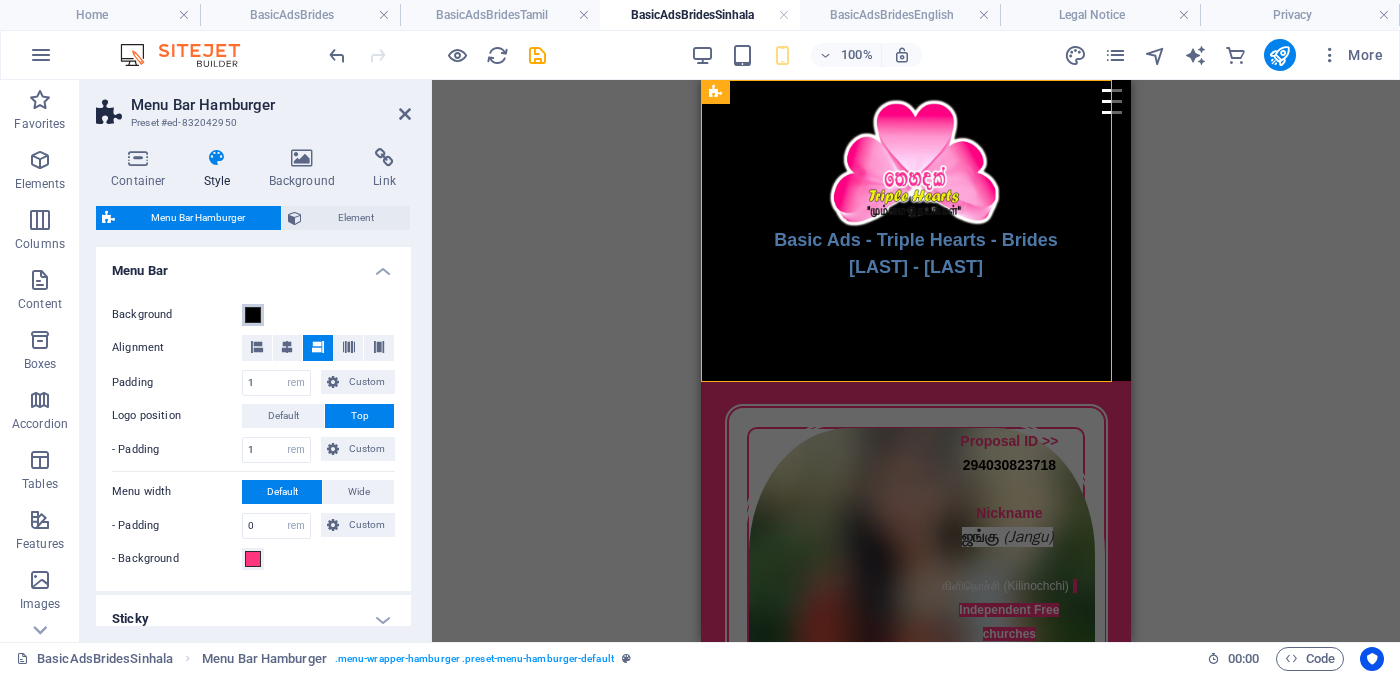 click at bounding box center [253, 315] 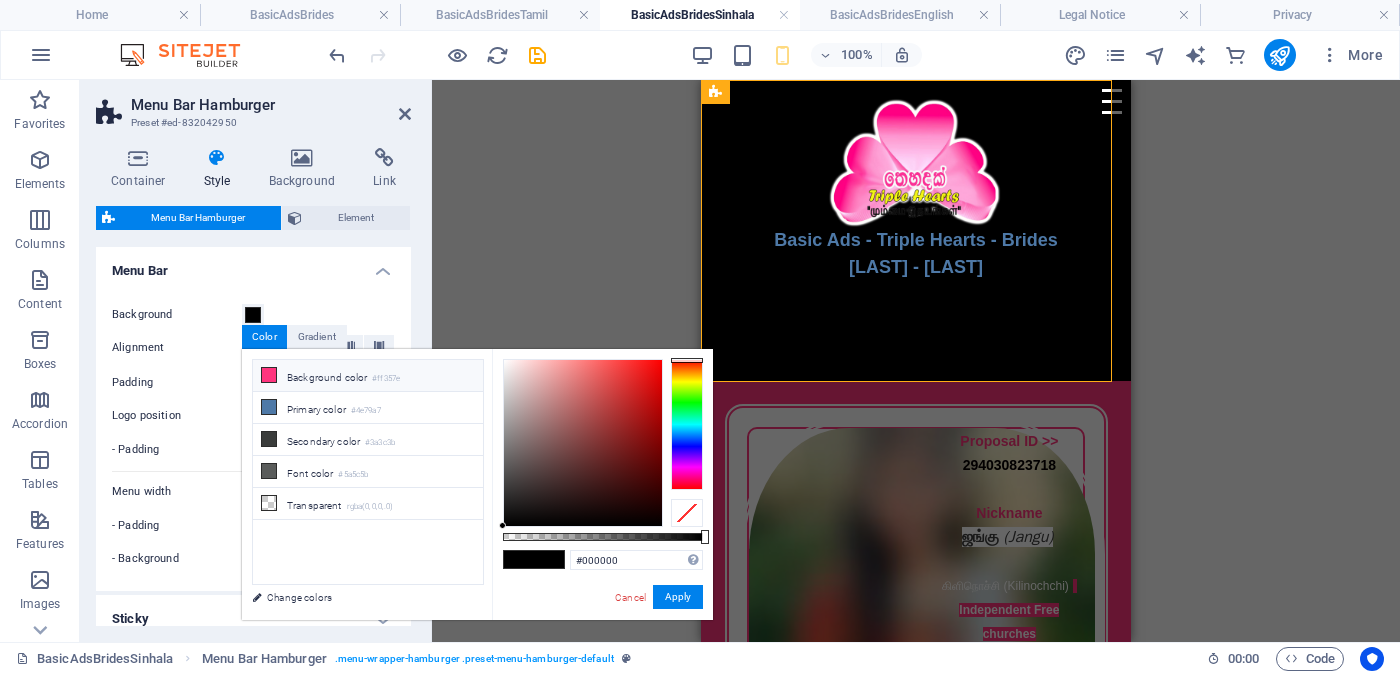 click on "Background color
#ff357e" at bounding box center [368, 376] 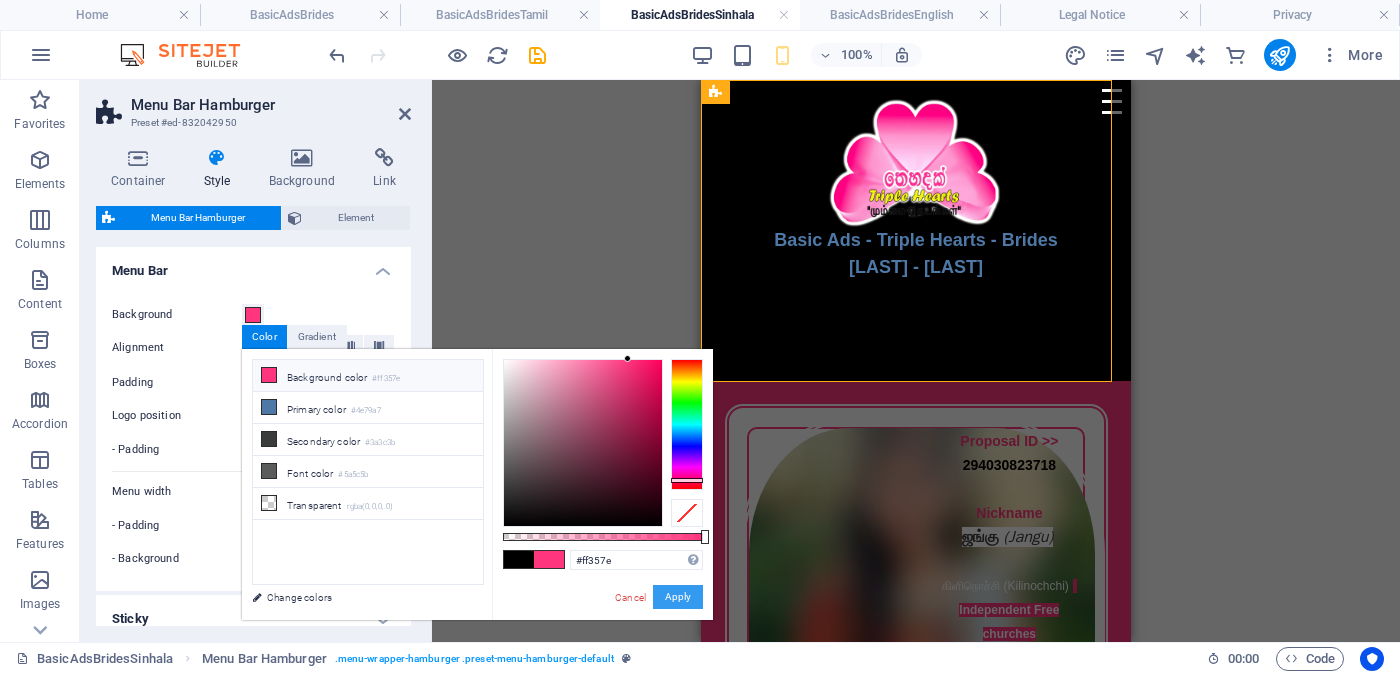 click on "Apply" at bounding box center (678, 597) 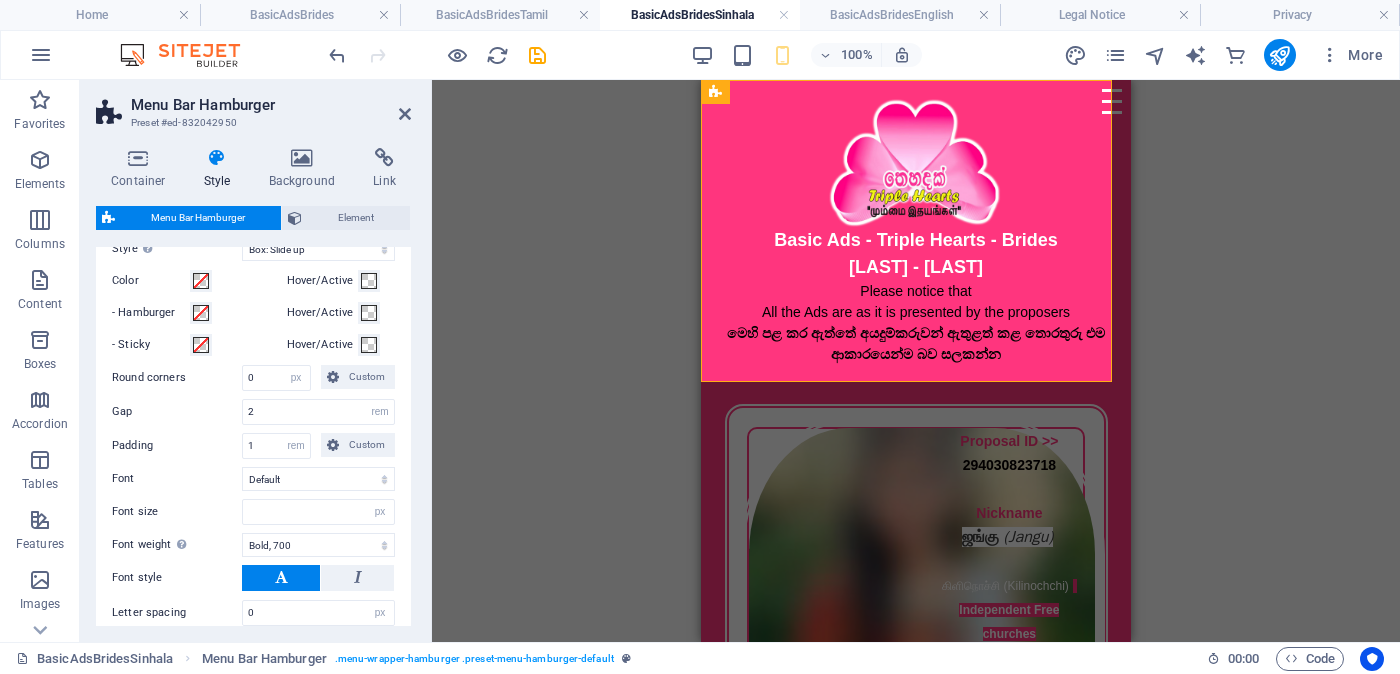 scroll, scrollTop: 375, scrollLeft: 0, axis: vertical 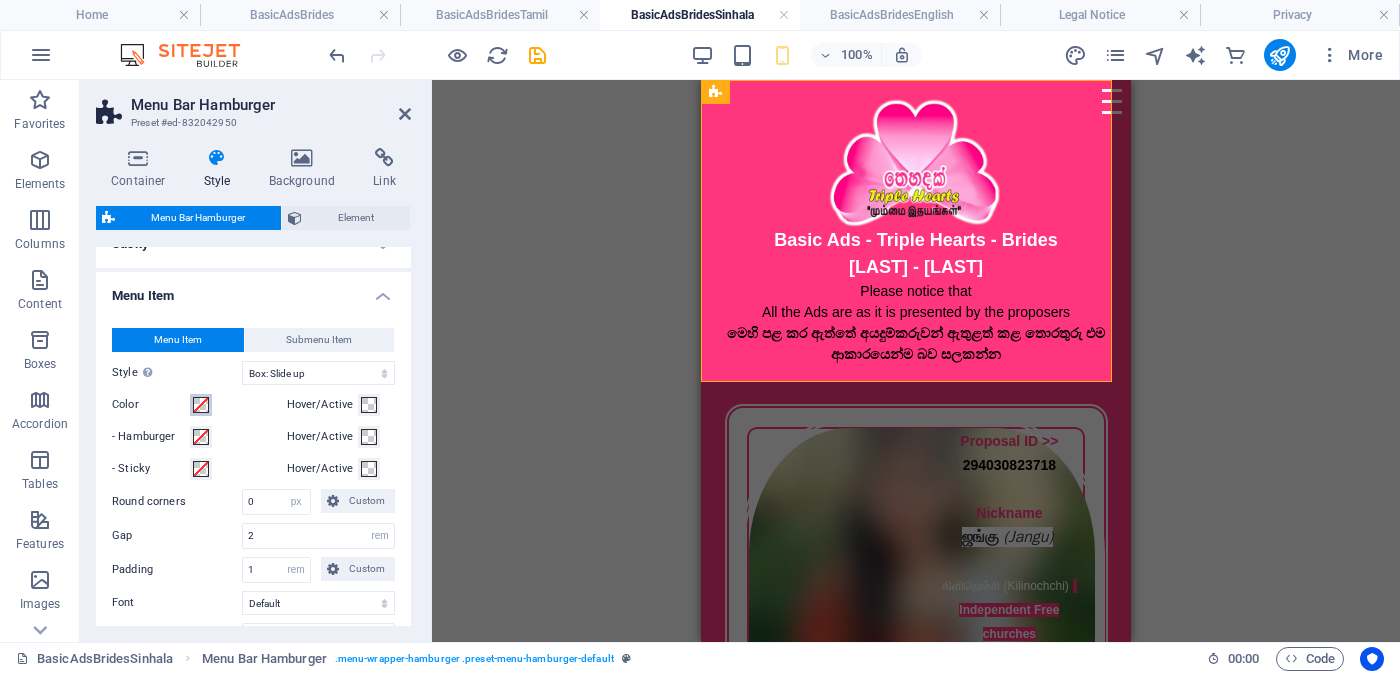 click at bounding box center [201, 405] 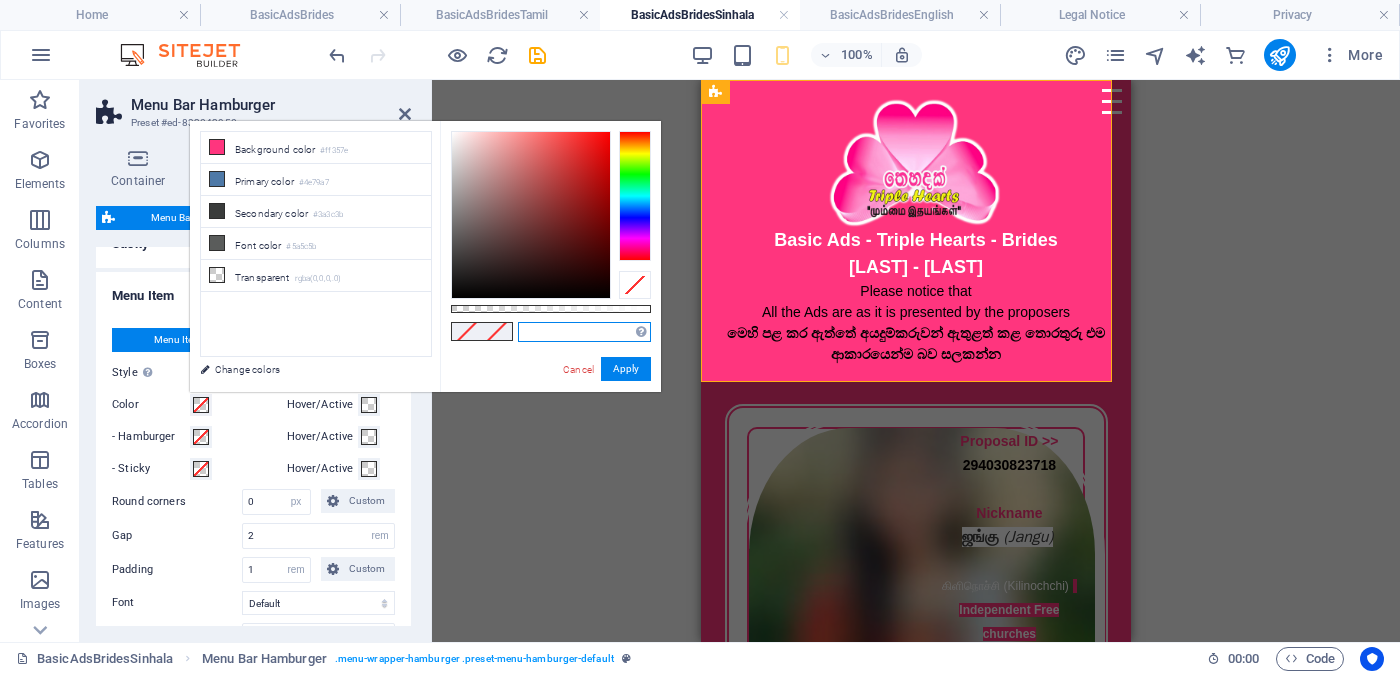 click at bounding box center [584, 332] 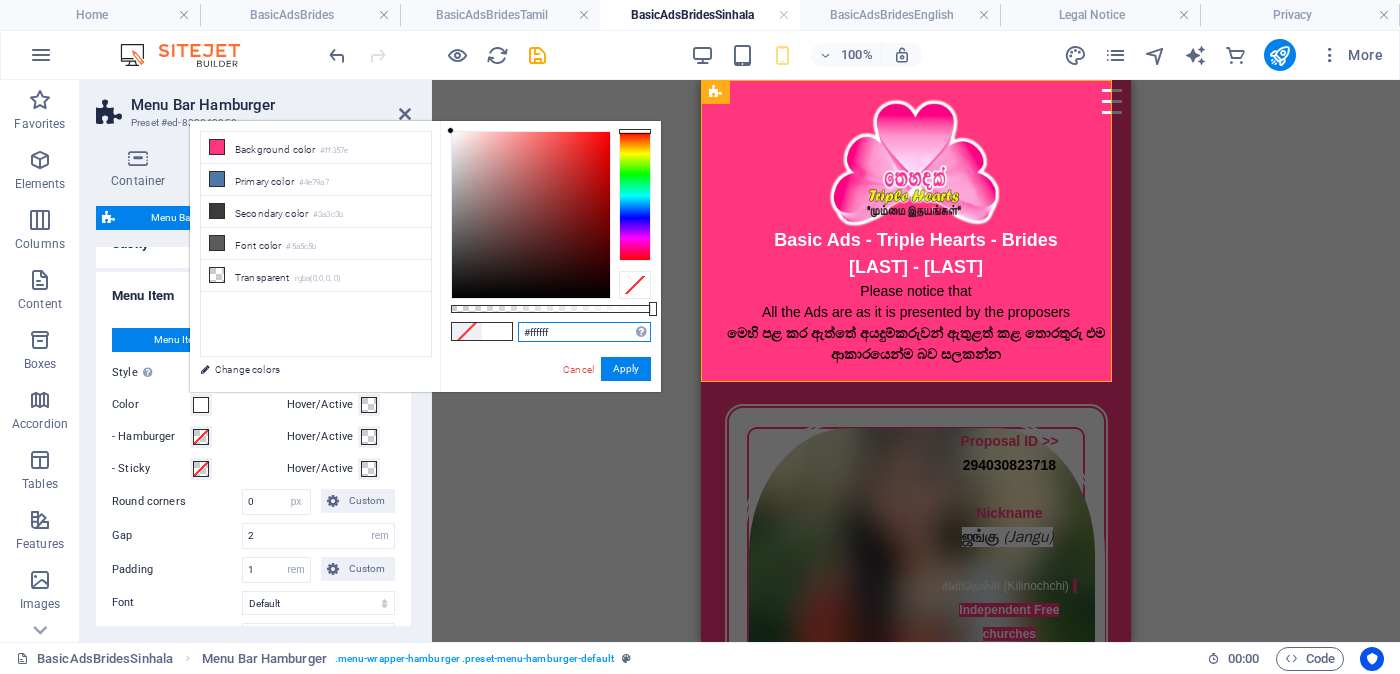 click on "#ffffff" at bounding box center [584, 332] 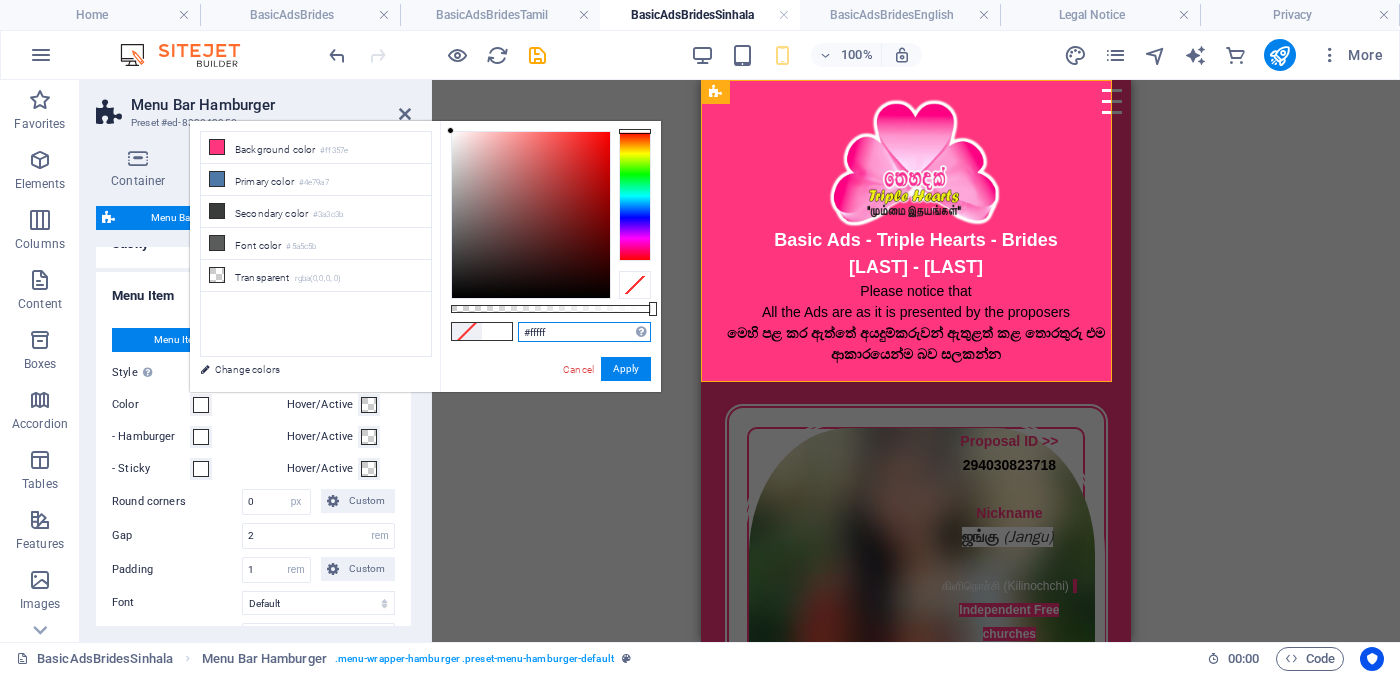 type on "#ffffff" 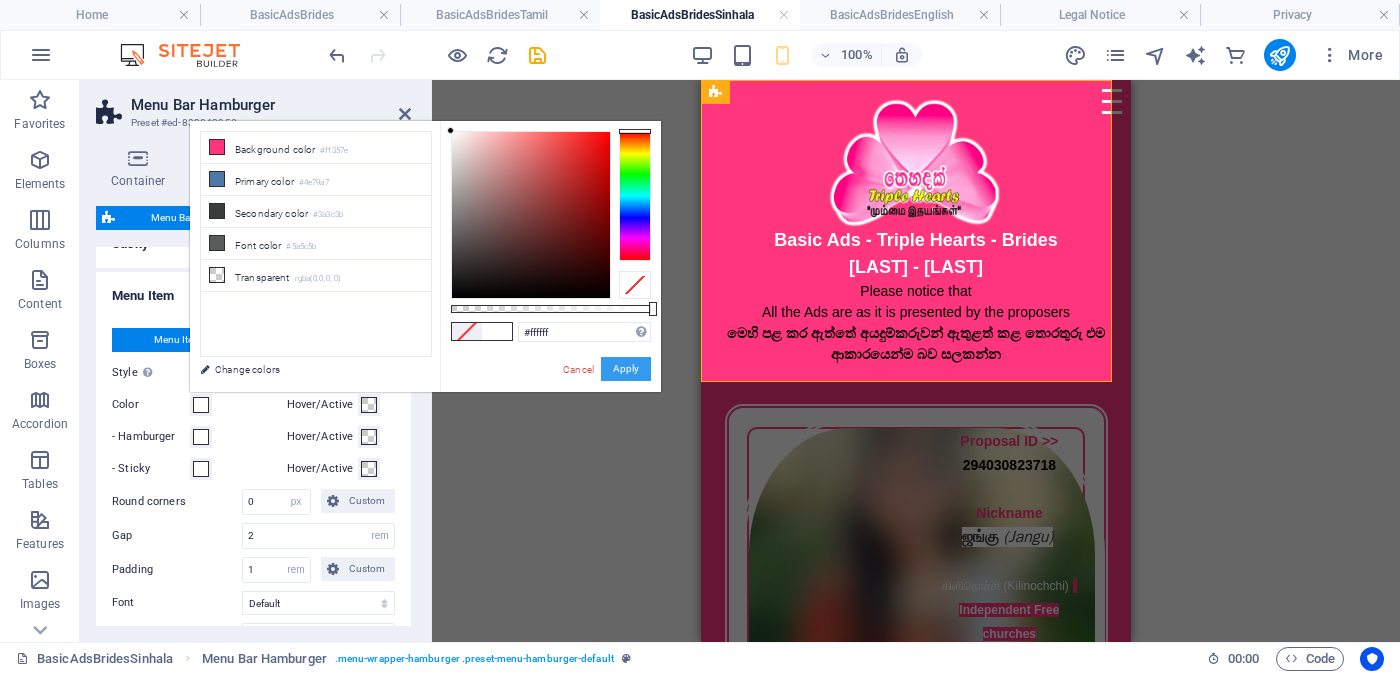 click on "Apply" at bounding box center [626, 369] 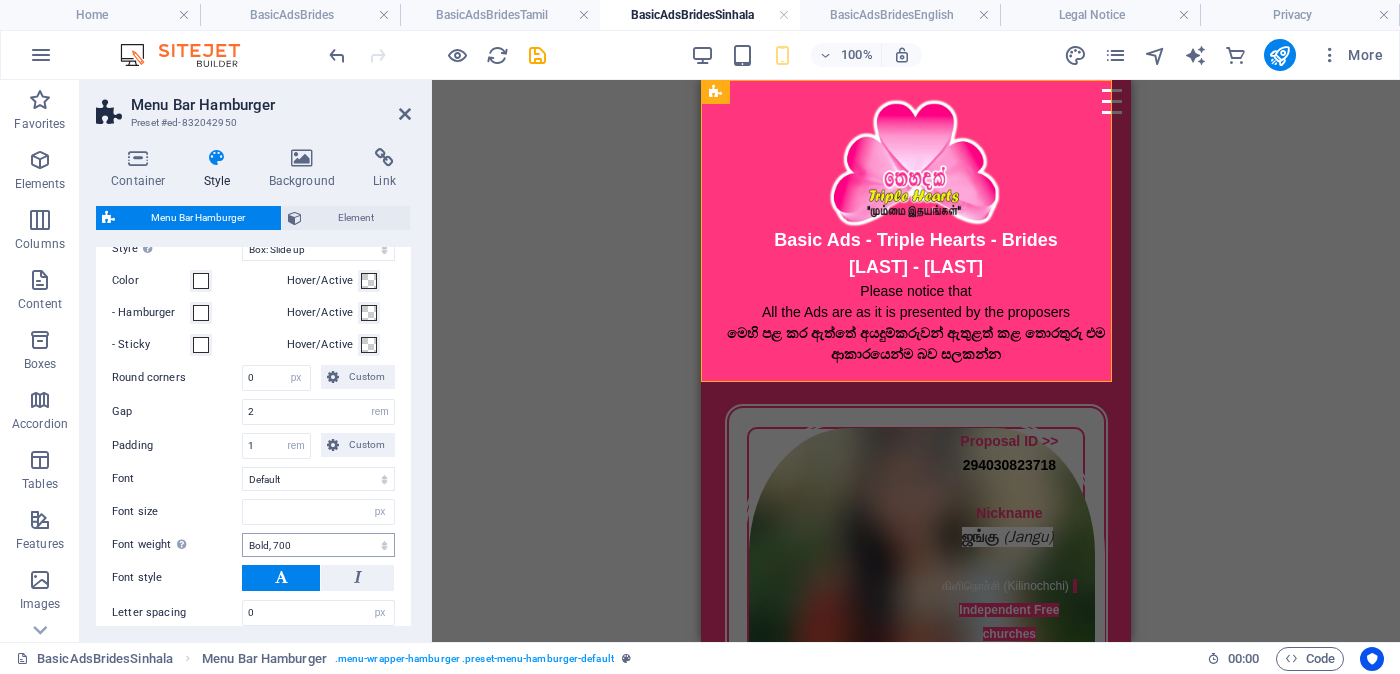 scroll, scrollTop: 375, scrollLeft: 0, axis: vertical 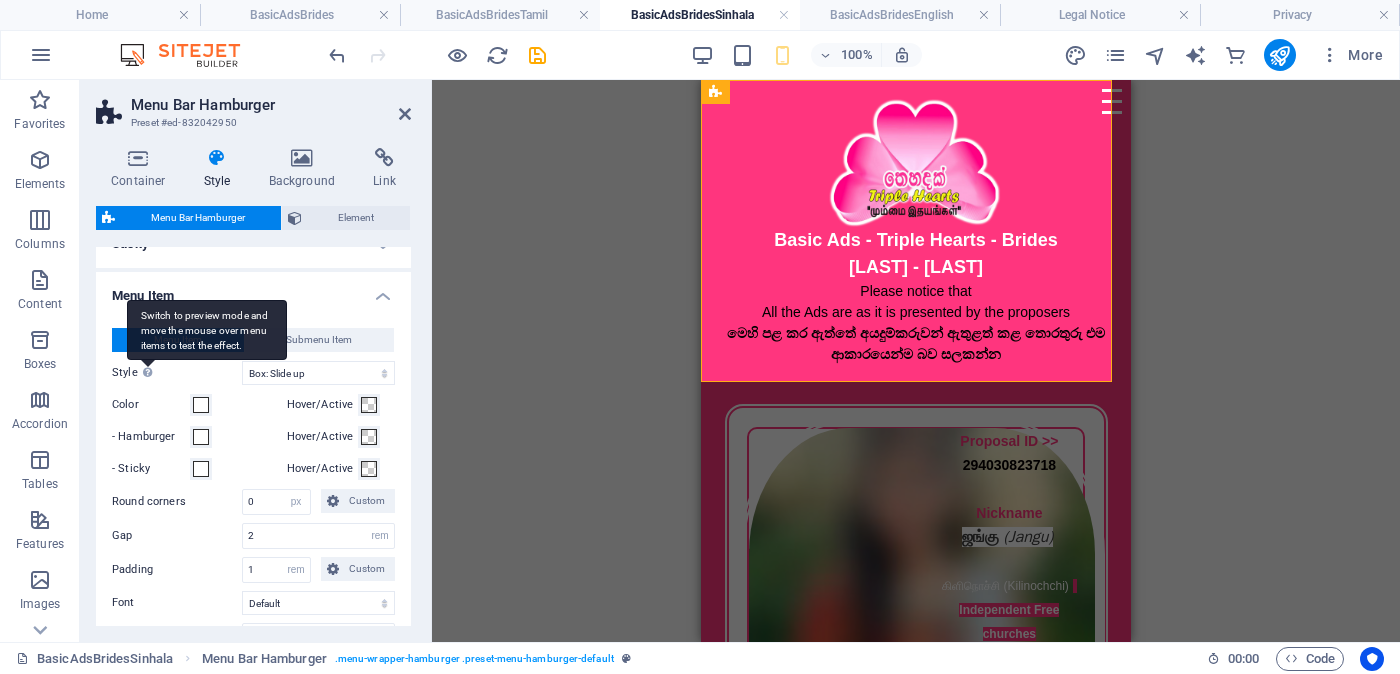 click on "Switch to preview mode and move the mouse over menu items to test the effect." at bounding box center [207, 330] 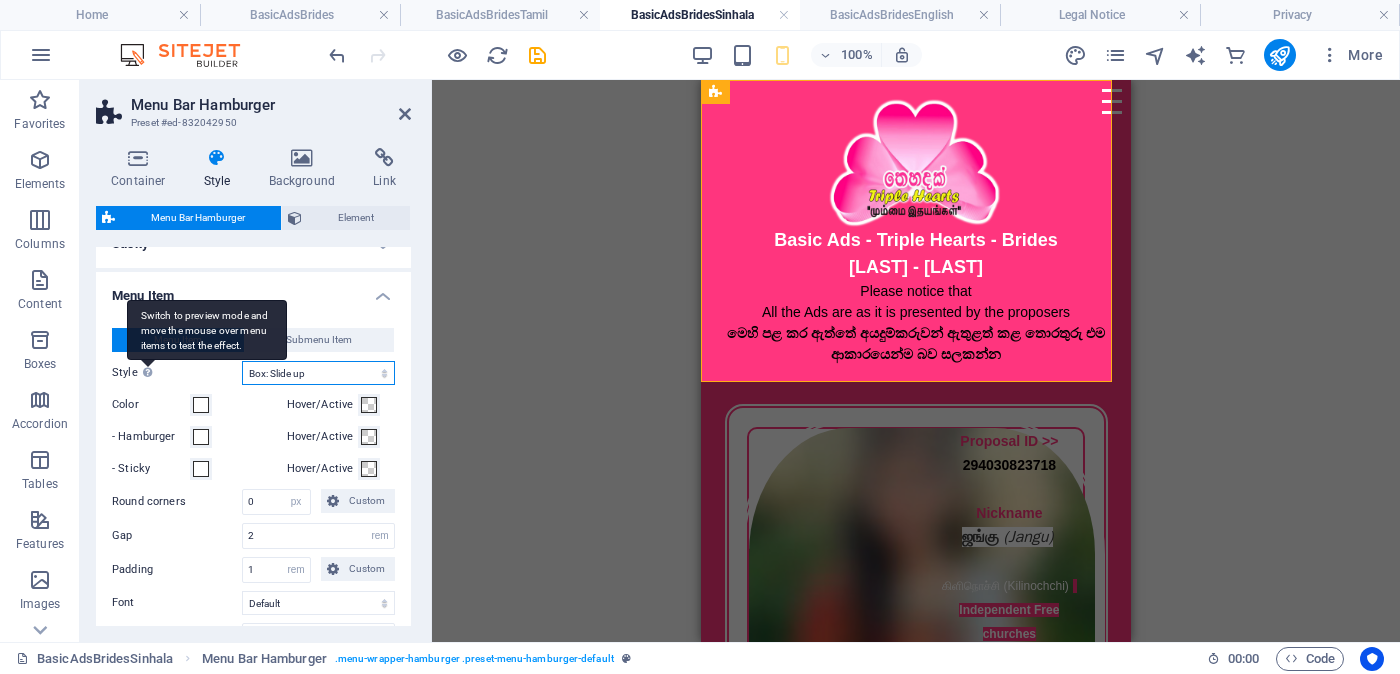 click on "Plain Text color Box: Fade Box: Flip vertical Box: Flip horizontal Box: Slide down Box: Slide up Box: Slide right Box: Slide left Box: Zoom effect Border Border top & bottom Border left & right Border top Border bottom" at bounding box center (318, 373) 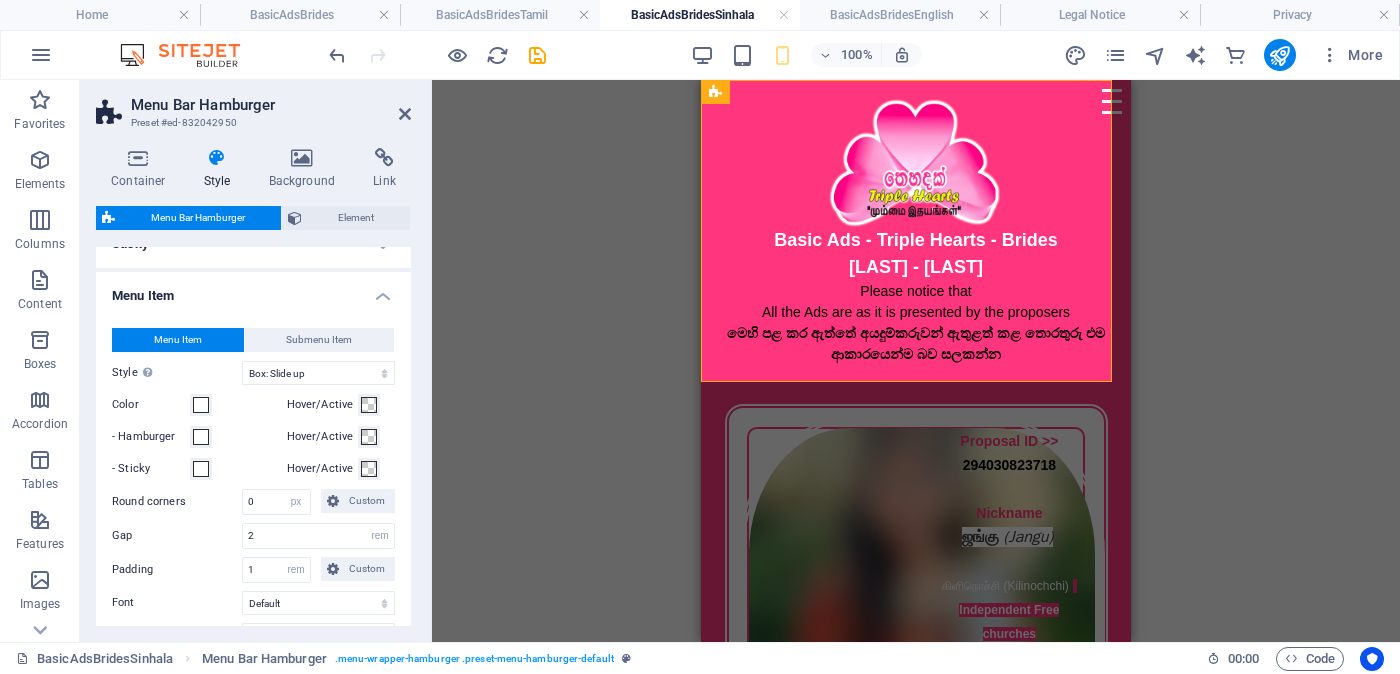 click on "Style Switch to preview mode and move the mouse over menu items to test the effect." at bounding box center [177, 373] 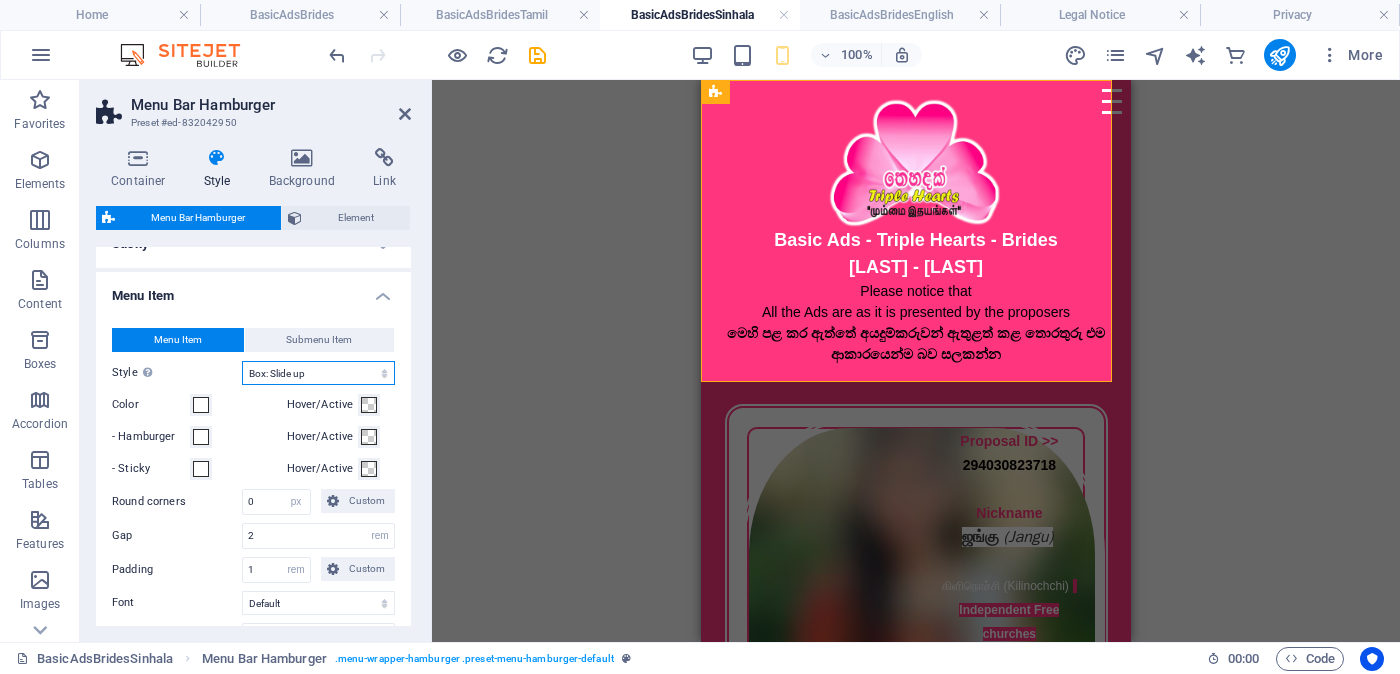 click on "Plain Text color Box: Fade Box: Flip vertical Box: Flip horizontal Box: Slide down Box: Slide up Box: Slide right Box: Slide left Box: Zoom effect Border Border top & bottom Border left & right Border top Border bottom" at bounding box center (318, 373) 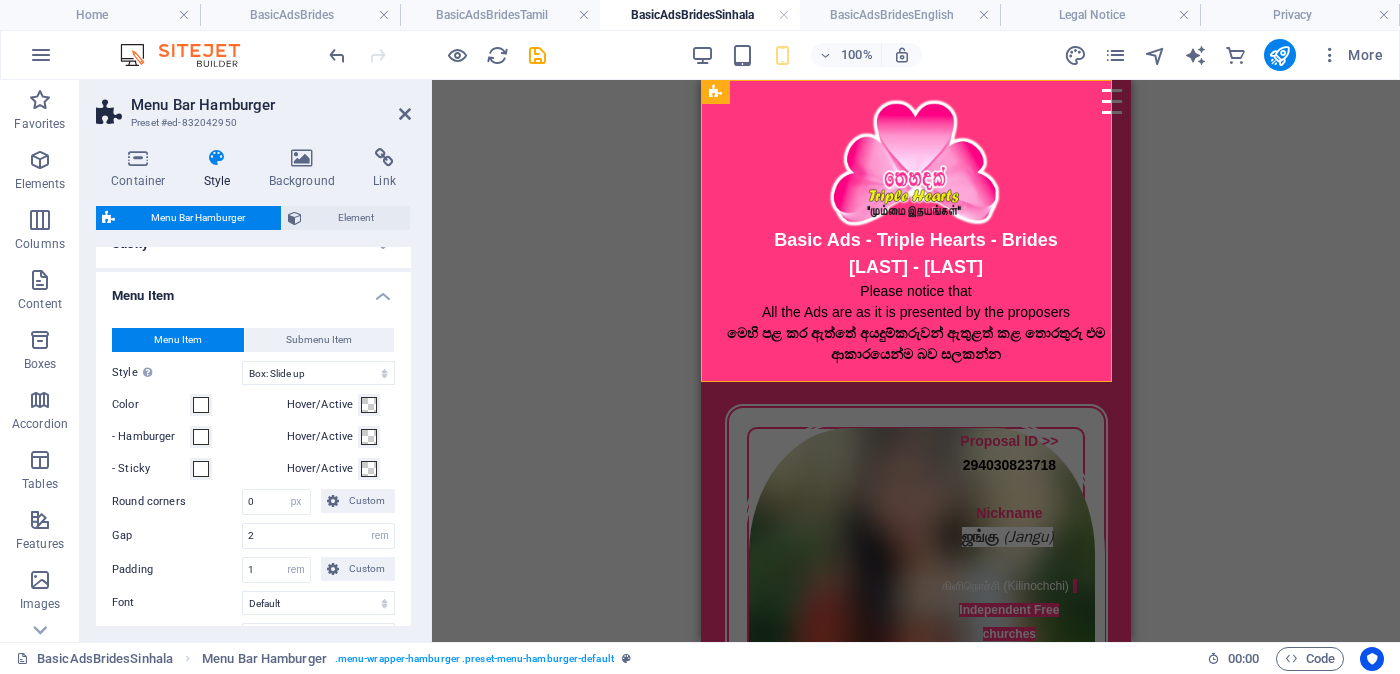 click on "Style Switch to preview mode and move the mouse over menu items to test the effect." at bounding box center (177, 373) 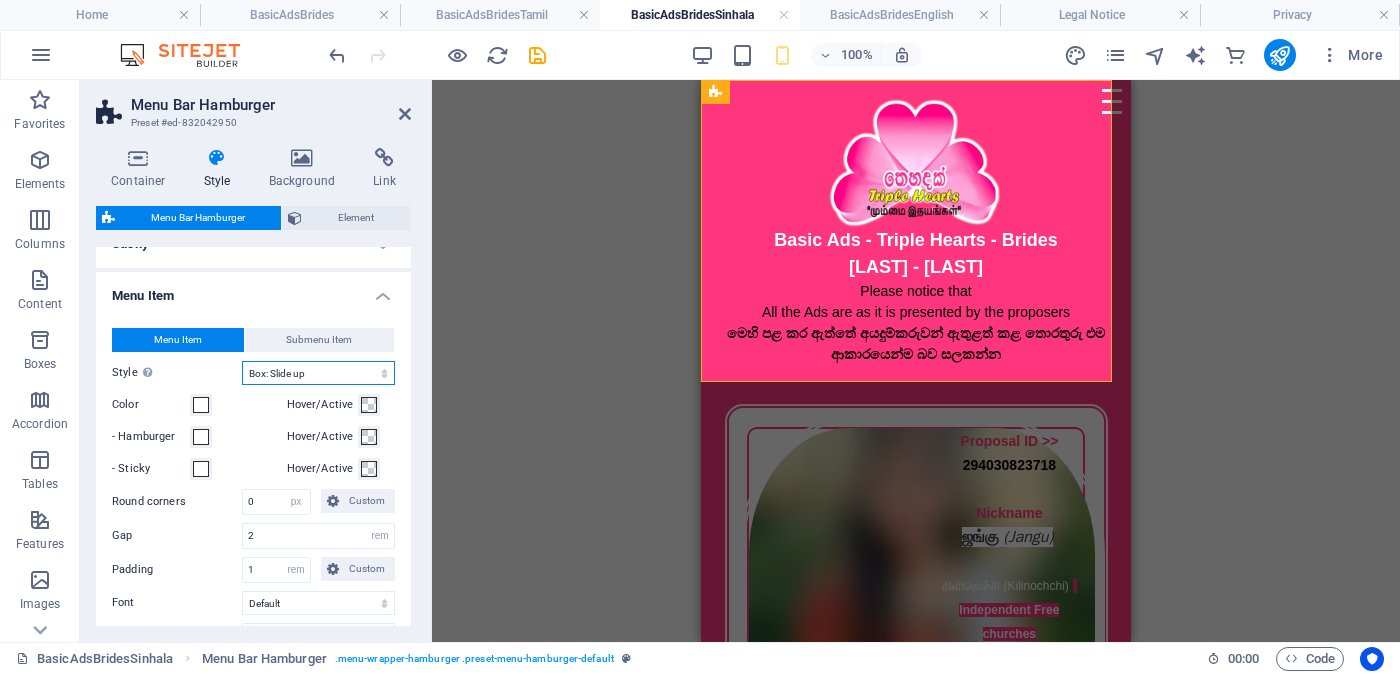 click on "Plain Text color Box: Fade Box: Flip vertical Box: Flip horizontal Box: Slide down Box: Slide up Box: Slide right Box: Slide left Box: Zoom effect Border Border top & bottom Border left & right Border top Border bottom" at bounding box center [318, 373] 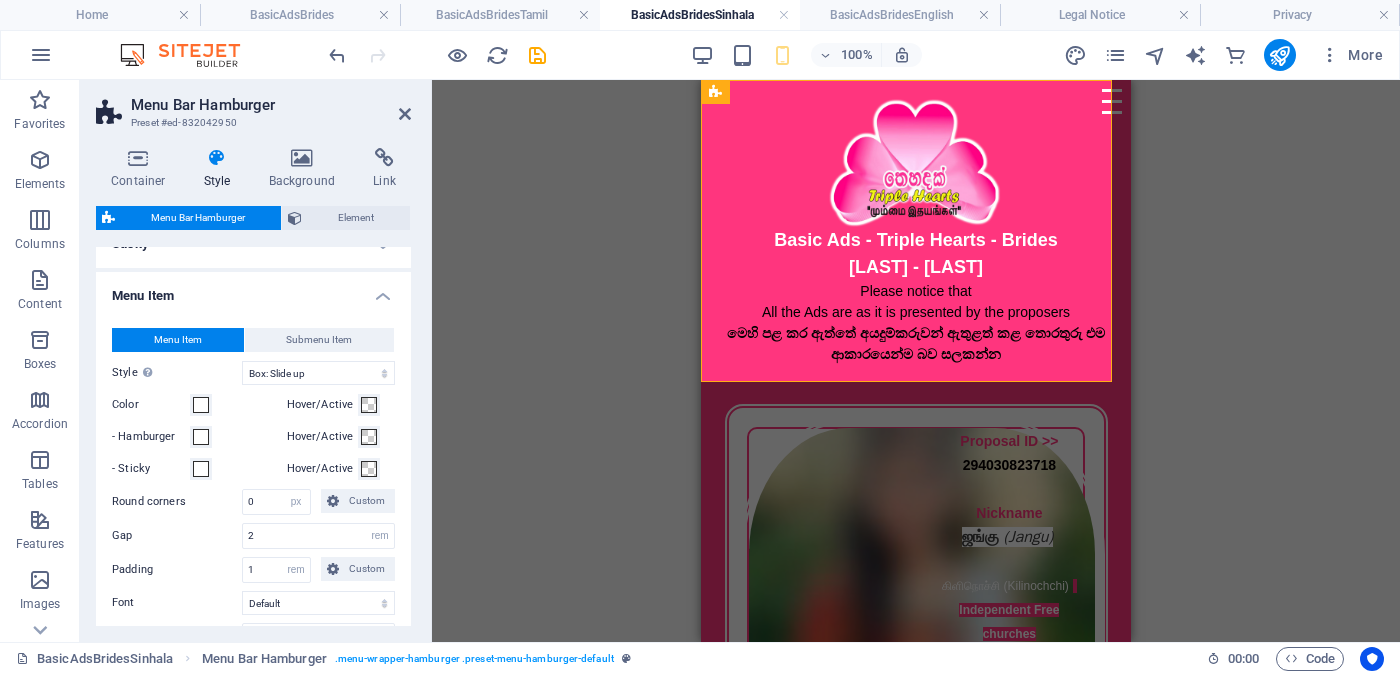 click on "Style Switch to preview mode and move the mouse over menu items to test the effect." at bounding box center [177, 373] 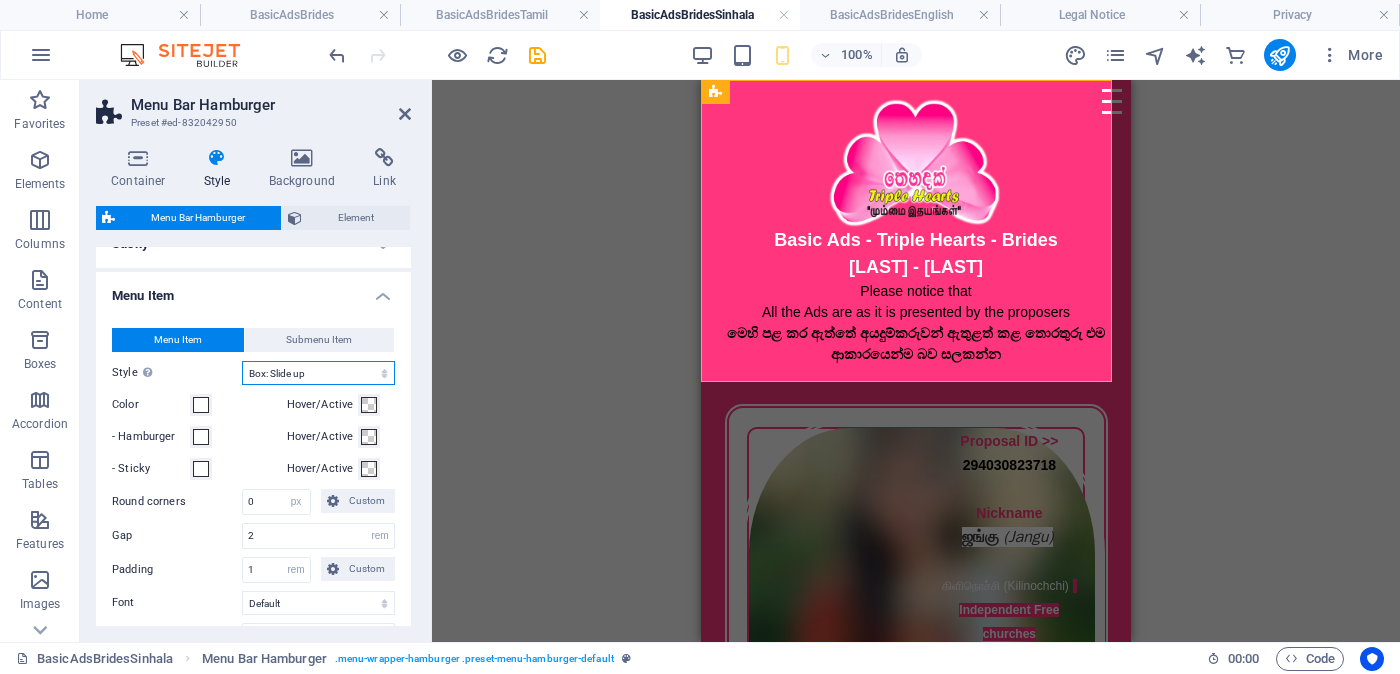 click on "Plain Text color Box: Fade Box: Flip vertical Box: Flip horizontal Box: Slide down Box: Slide up Box: Slide right Box: Slide left Box: Zoom effect Border Border top & bottom Border left & right Border top Border bottom" at bounding box center [318, 373] 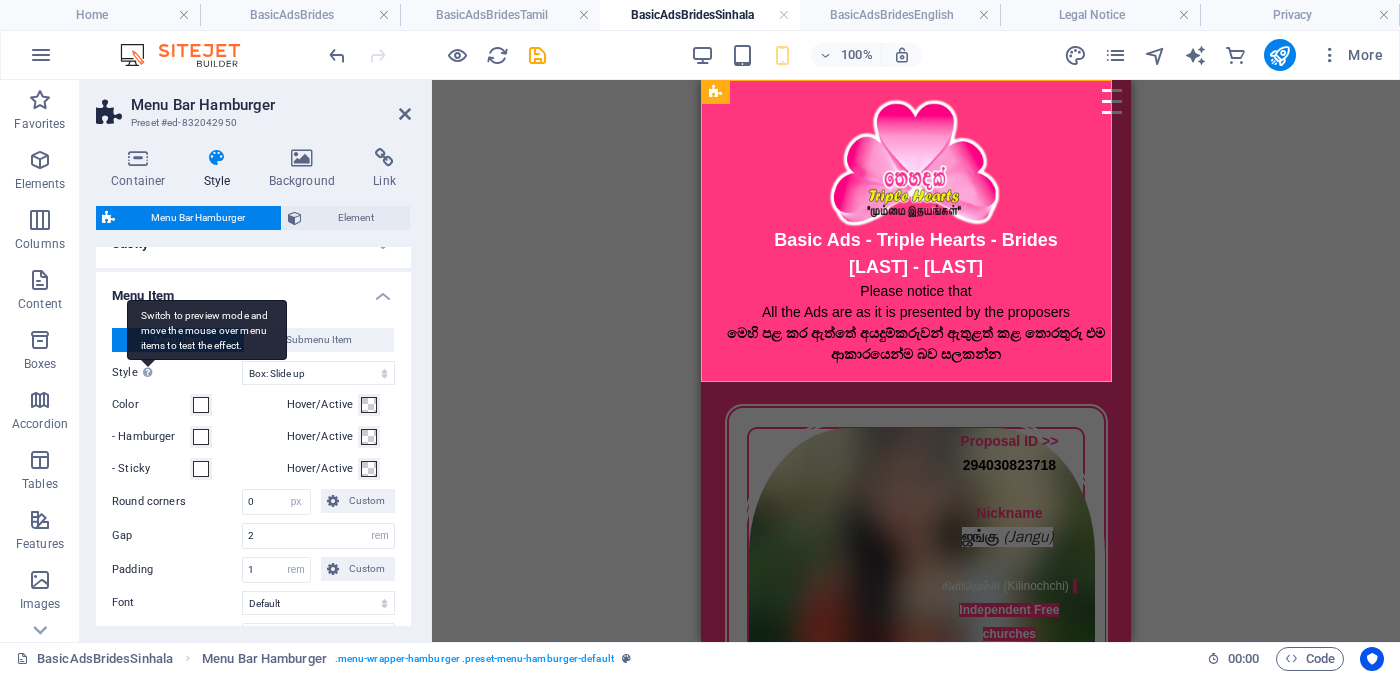 click on "Switch to preview mode and move the mouse over menu items to test the effect." at bounding box center (207, 330) 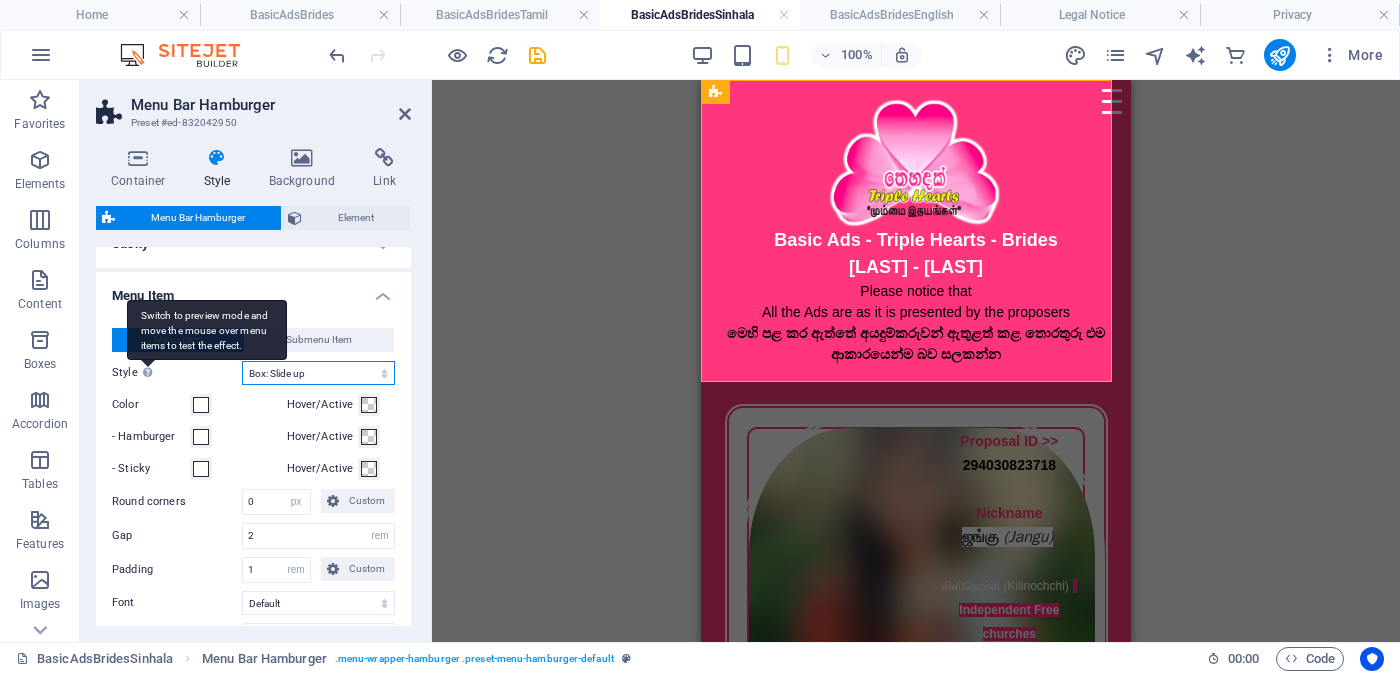 click on "Plain Text color Box: Fade Box: Flip vertical Box: Flip horizontal Box: Slide down Box: Slide up Box: Slide right Box: Slide left Box: Zoom effect Border Border top & bottom Border left & right Border top Border bottom" at bounding box center (318, 373) 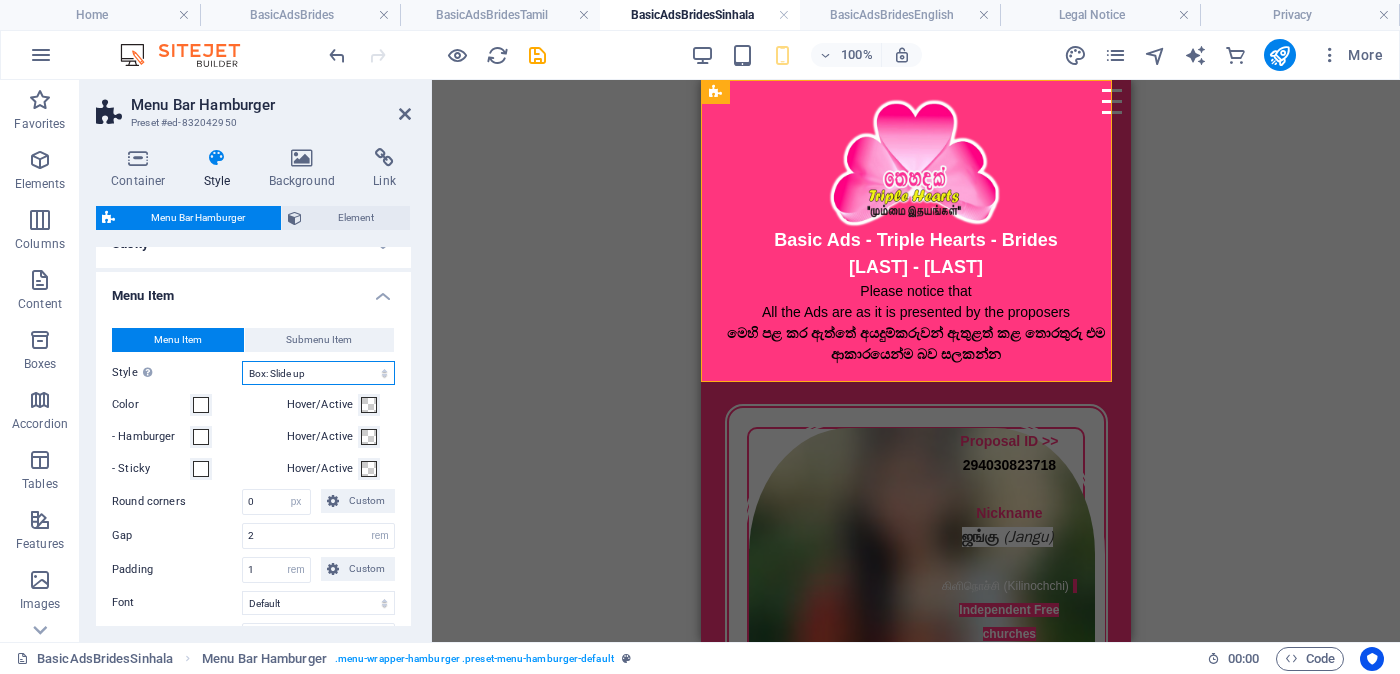 click on "Plain Text color Box: Fade Box: Flip vertical Box: Flip horizontal Box: Slide down Box: Slide up Box: Slide right Box: Slide left Box: Zoom effect Border Border top & bottom Border left & right Border top Border bottom" at bounding box center (318, 373) 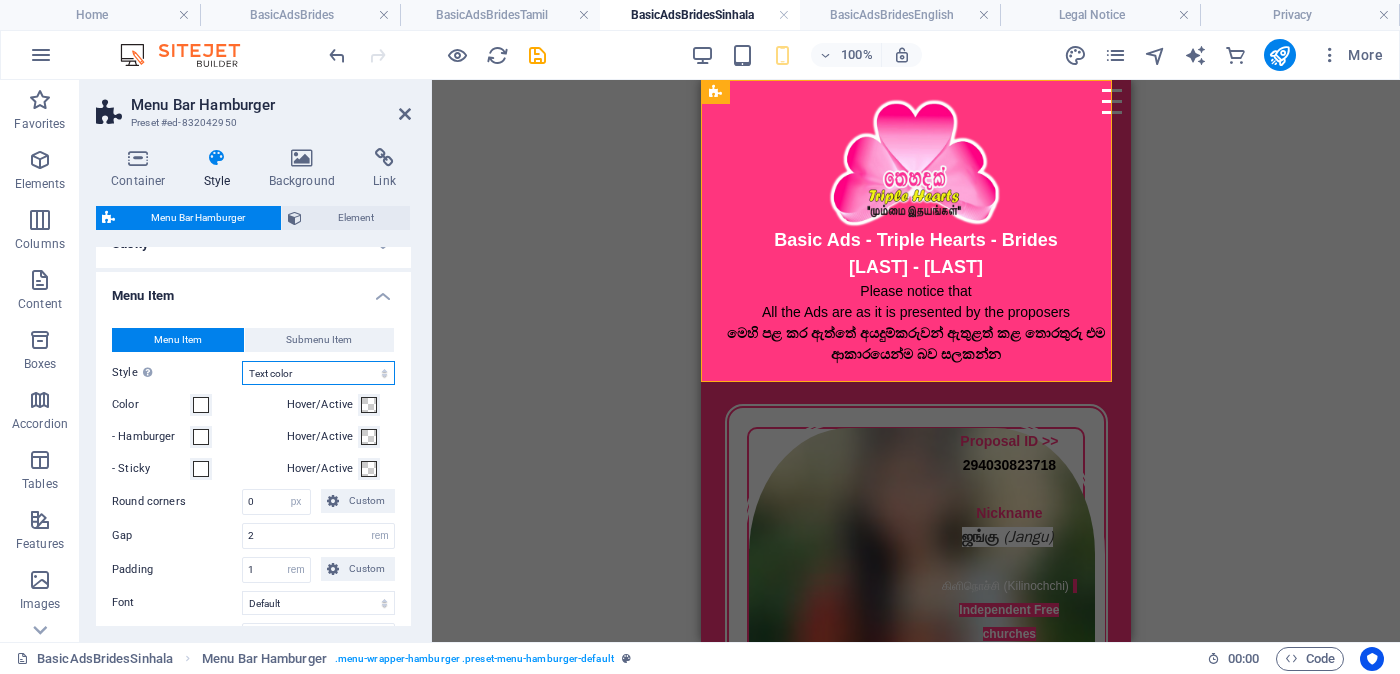 click on "Plain Text color Box: Fade Box: Flip vertical Box: Flip horizontal Box: Slide down Box: Slide up Box: Slide right Box: Slide left Box: Zoom effect Border Border top & bottom Border left & right Border top Border bottom" at bounding box center [318, 373] 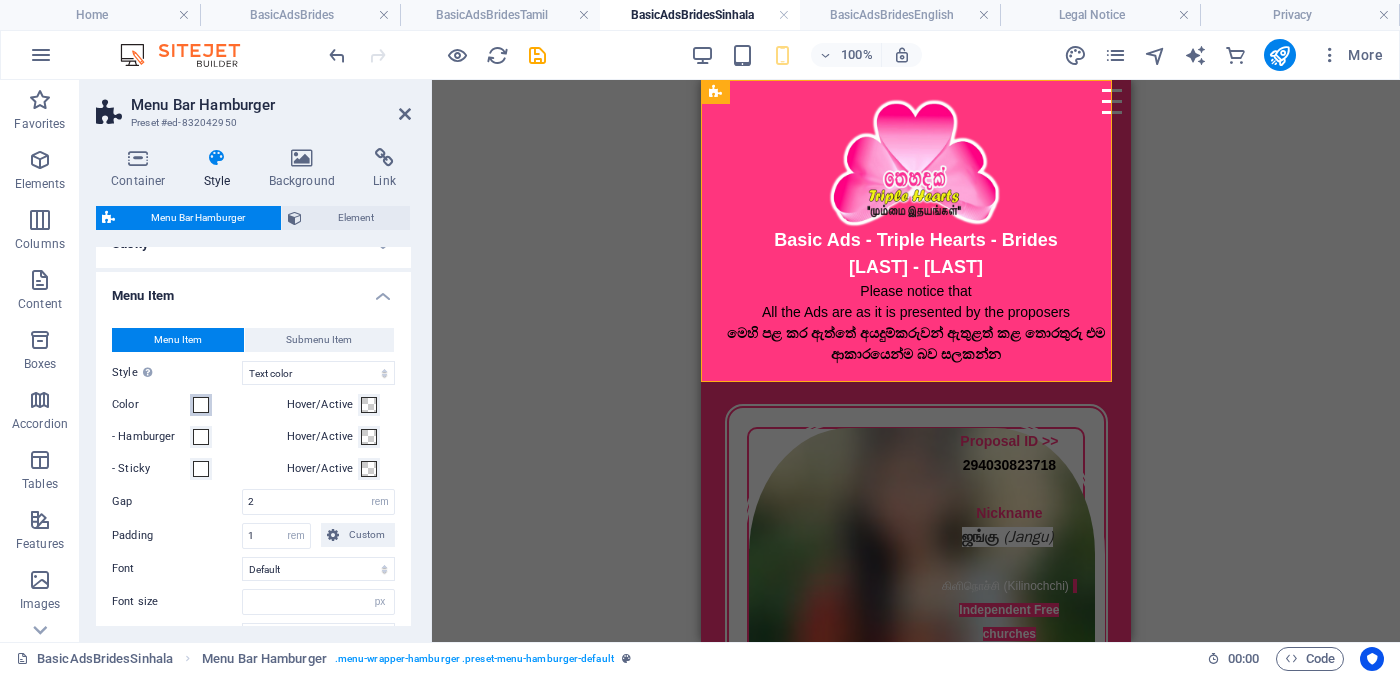 click at bounding box center (201, 405) 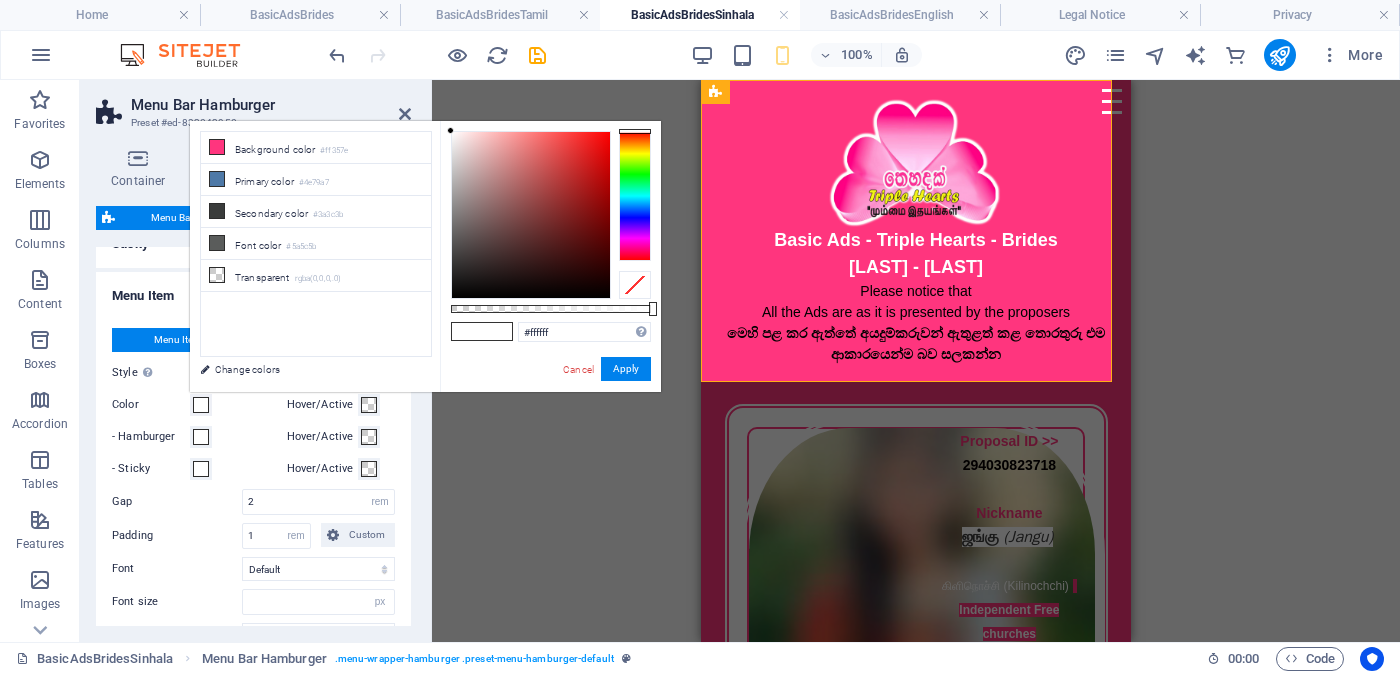 type on "#050505" 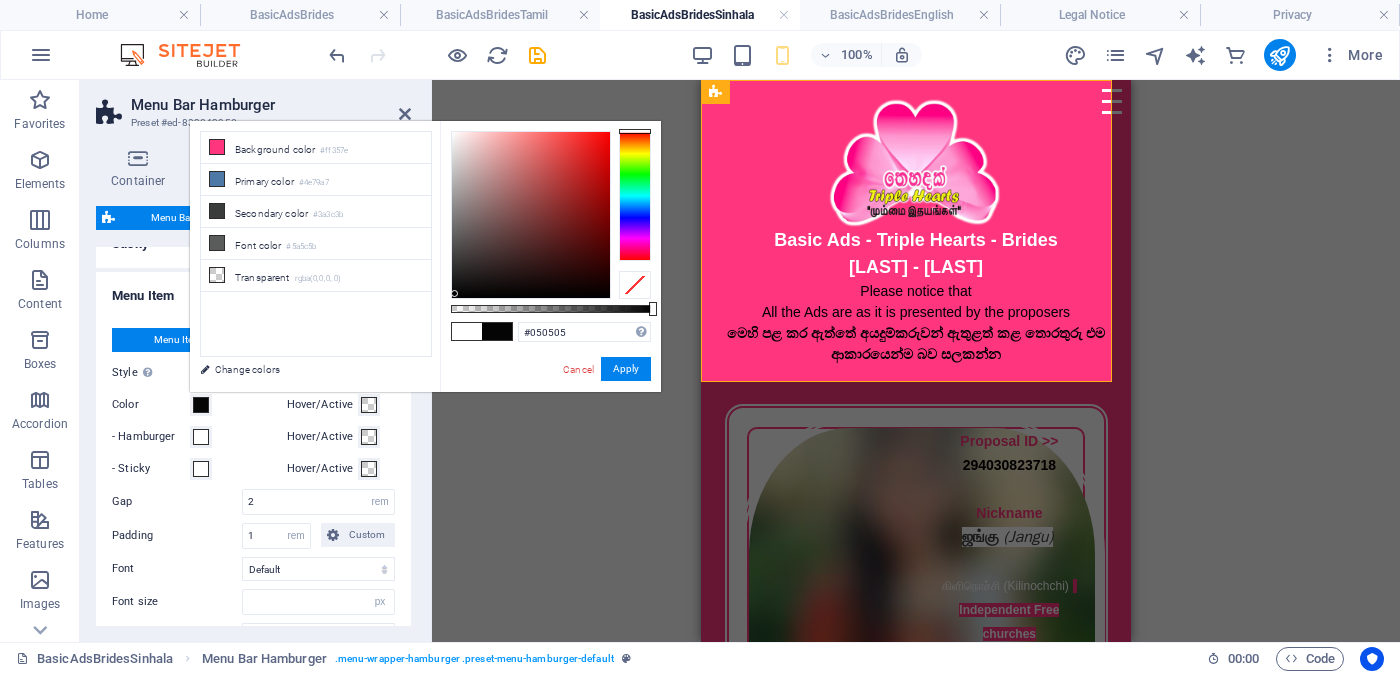 click at bounding box center (531, 215) 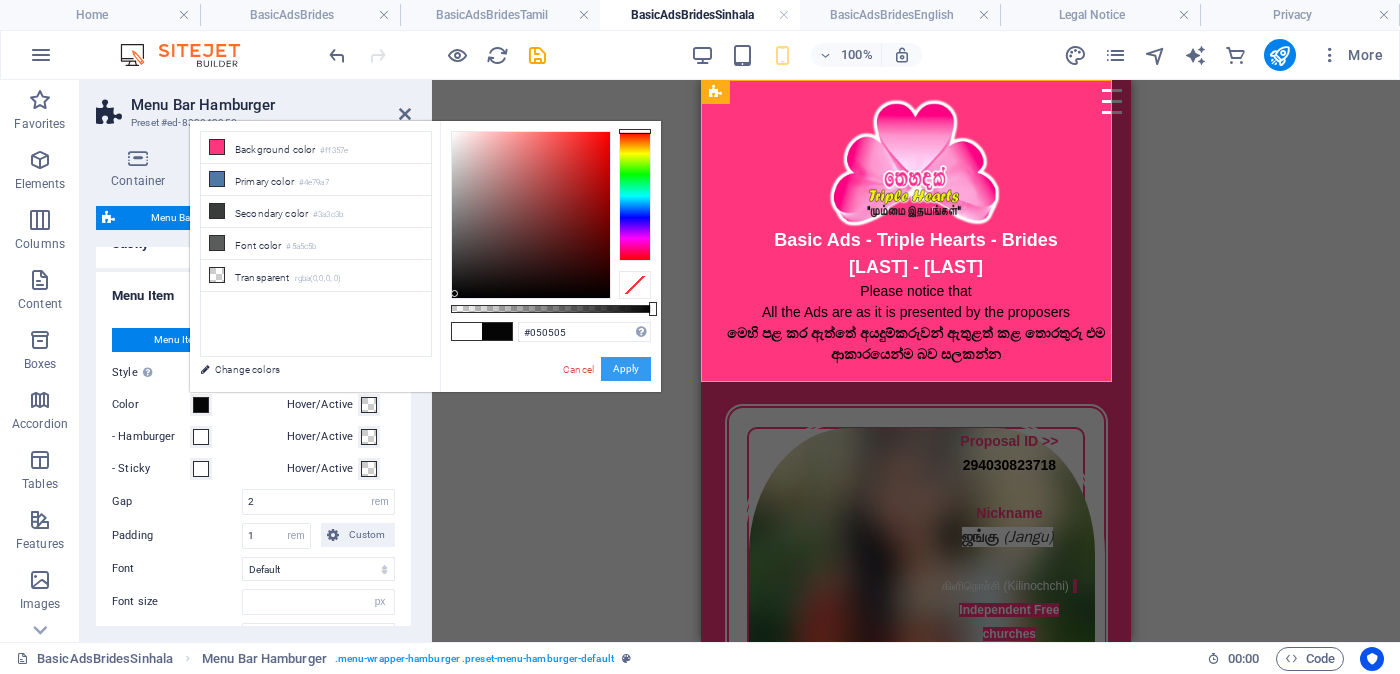 click on "Apply" at bounding box center (626, 369) 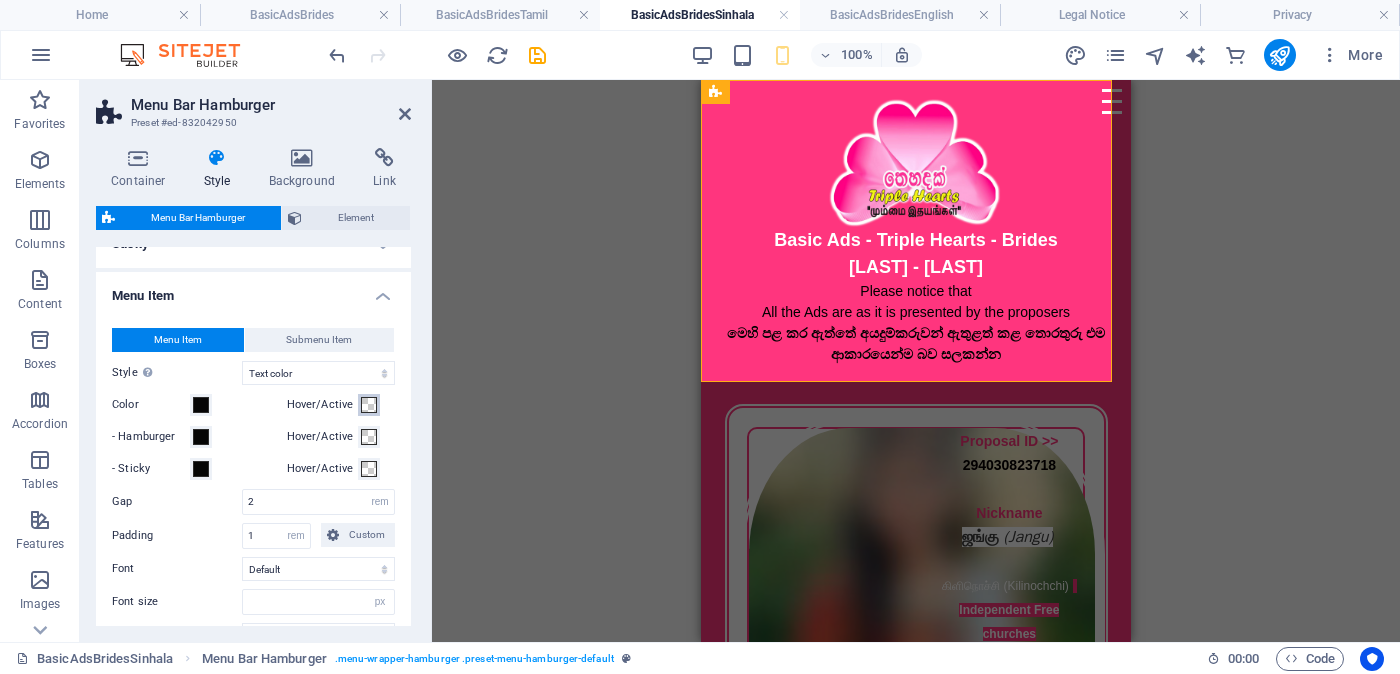 click at bounding box center [369, 405] 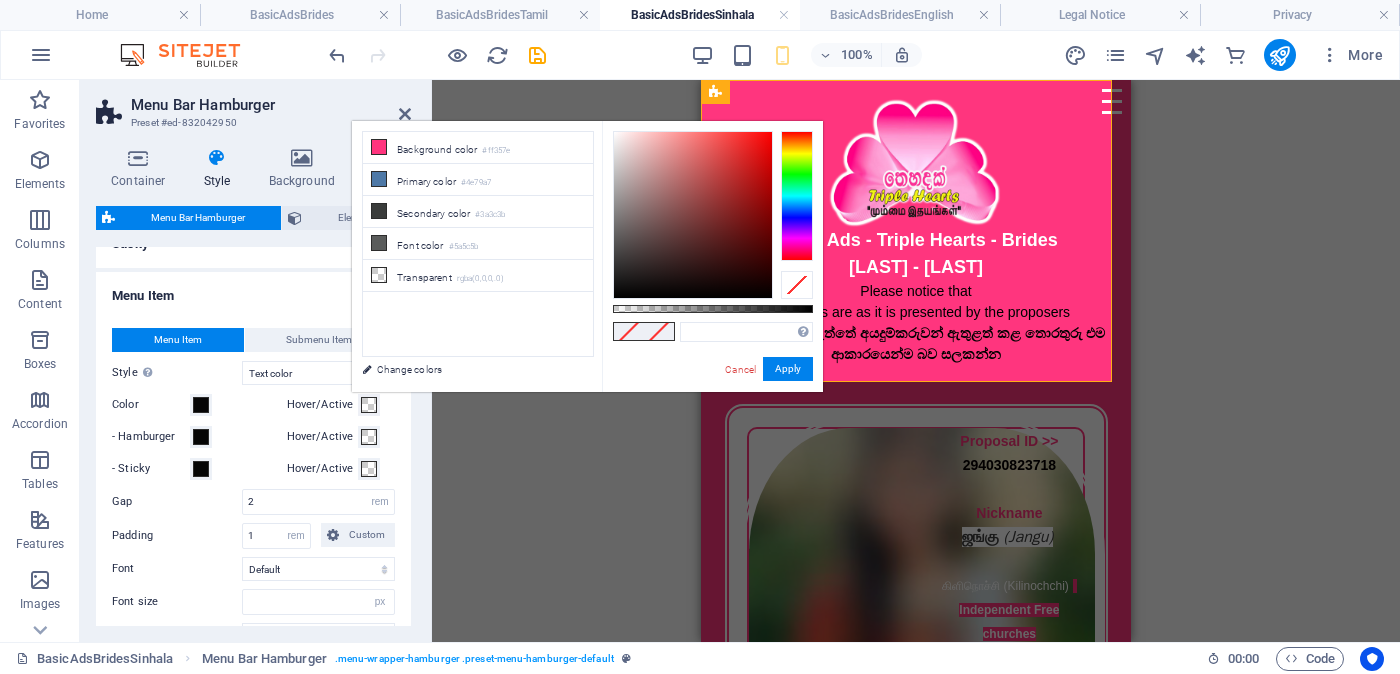 type on "#f51212" 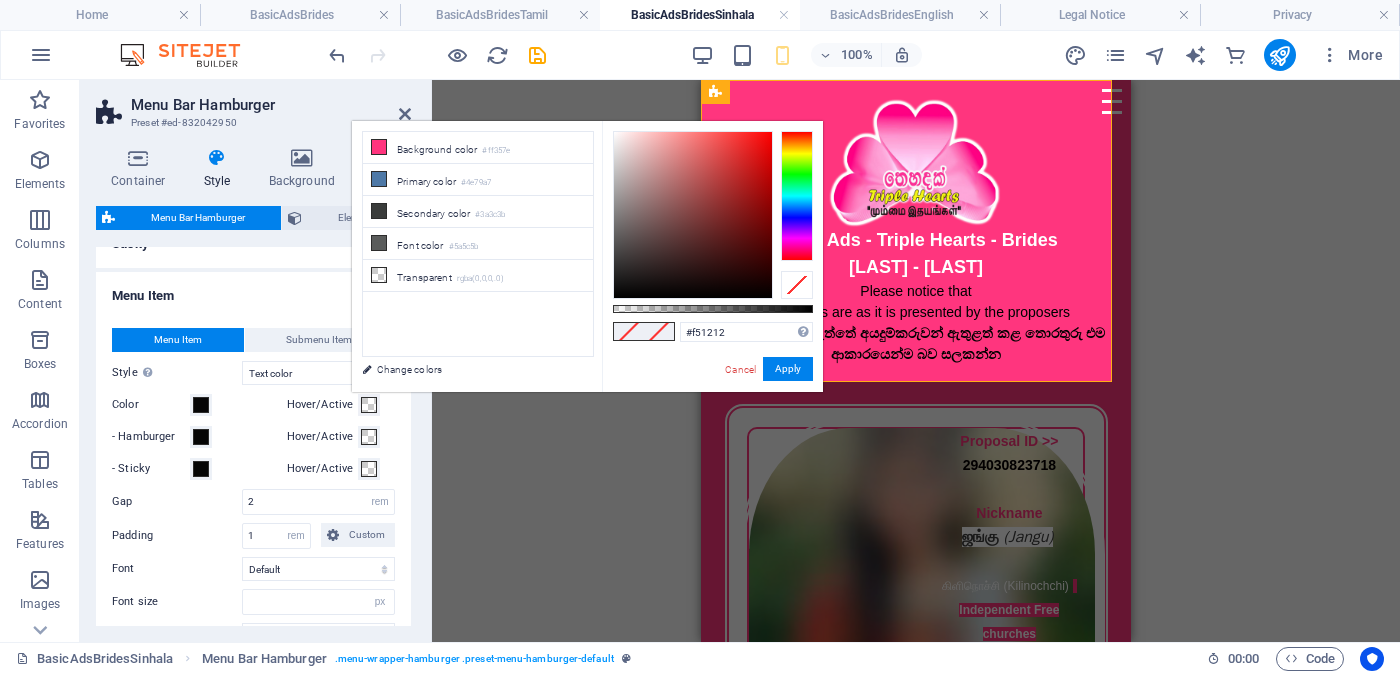 click at bounding box center (693, 215) 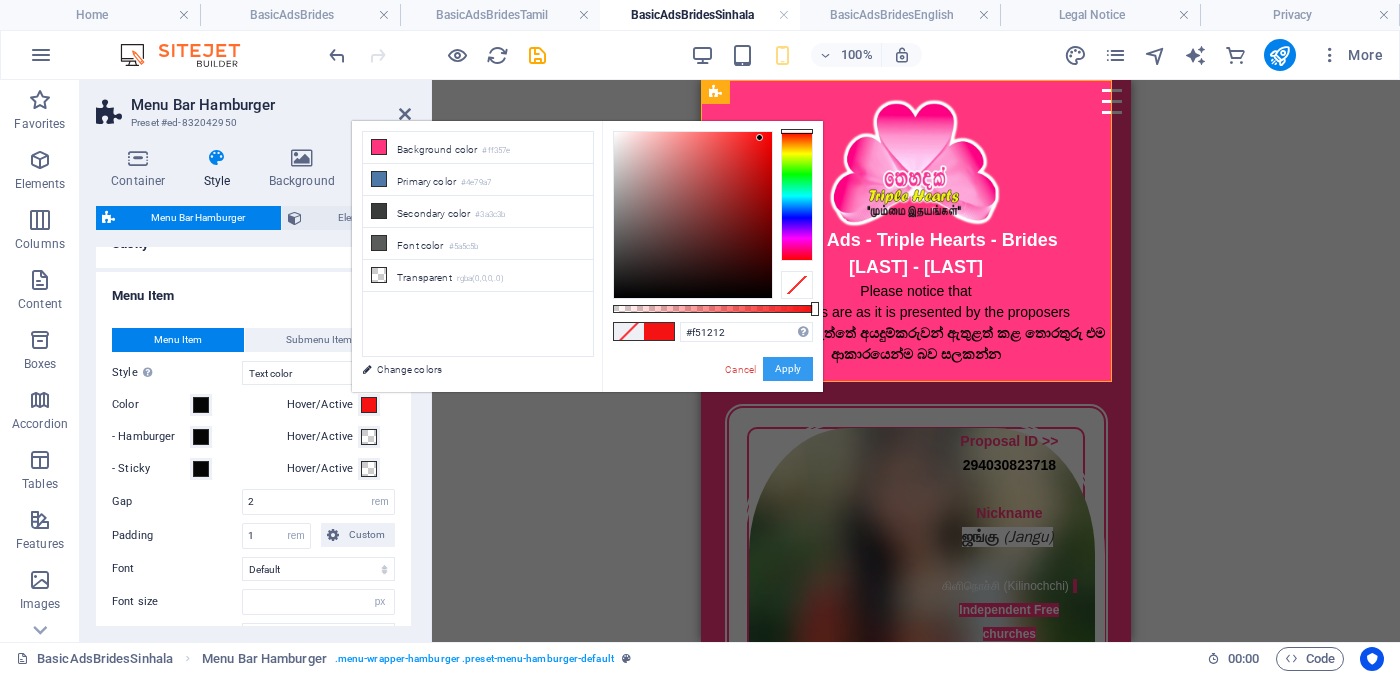 click on "Apply" at bounding box center [788, 369] 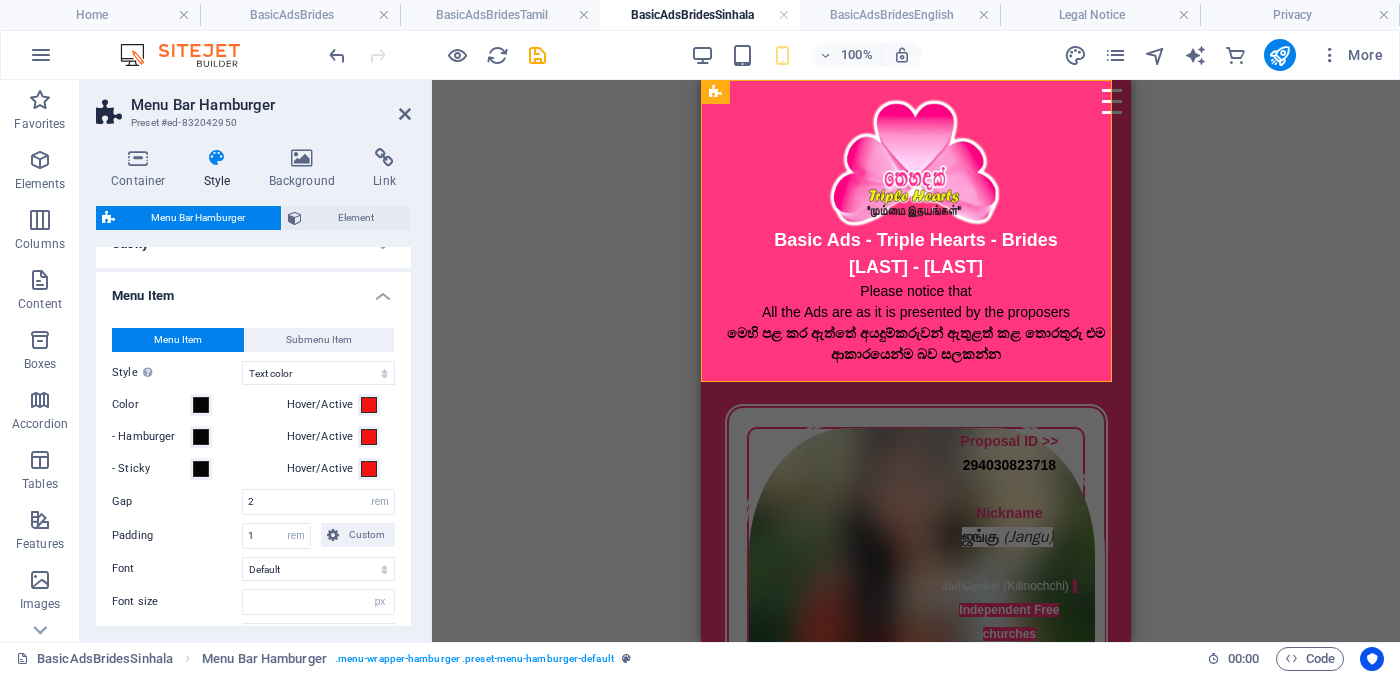 scroll, scrollTop: 249, scrollLeft: 0, axis: vertical 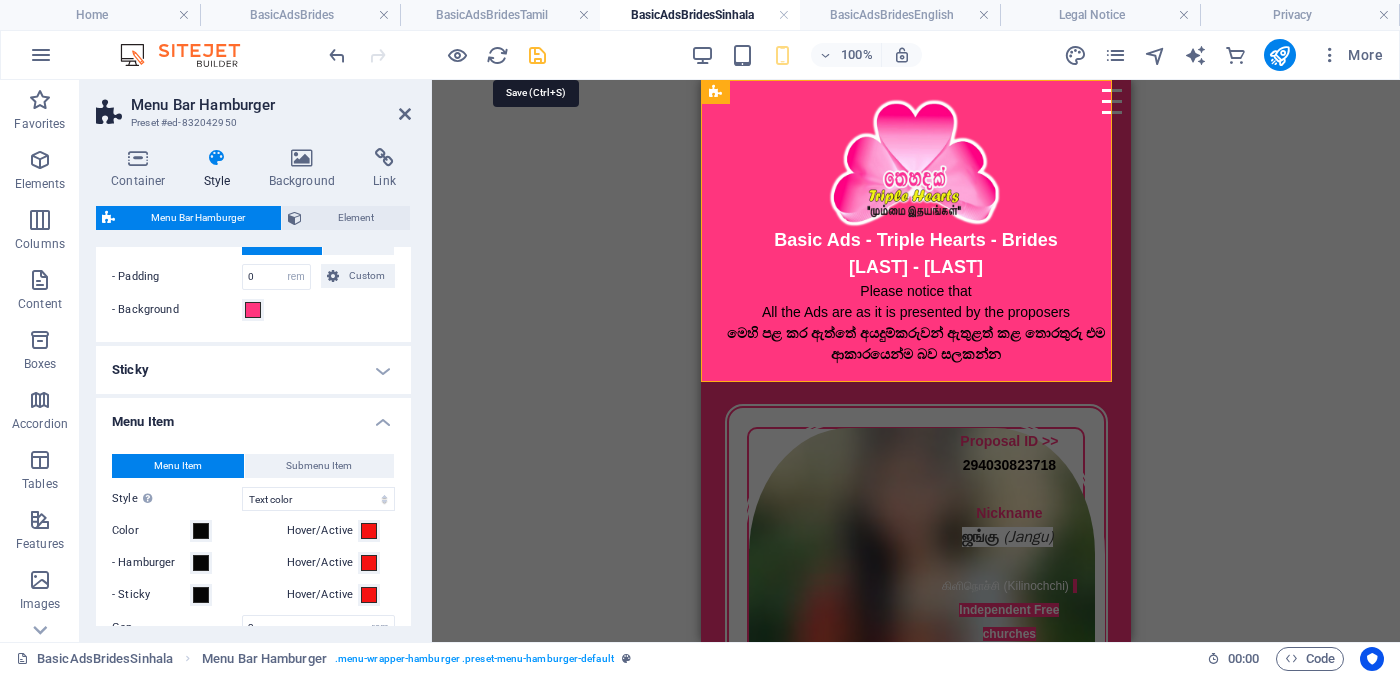 drag, startPoint x: 541, startPoint y: 55, endPoint x: 39, endPoint y: 122, distance: 506.4514 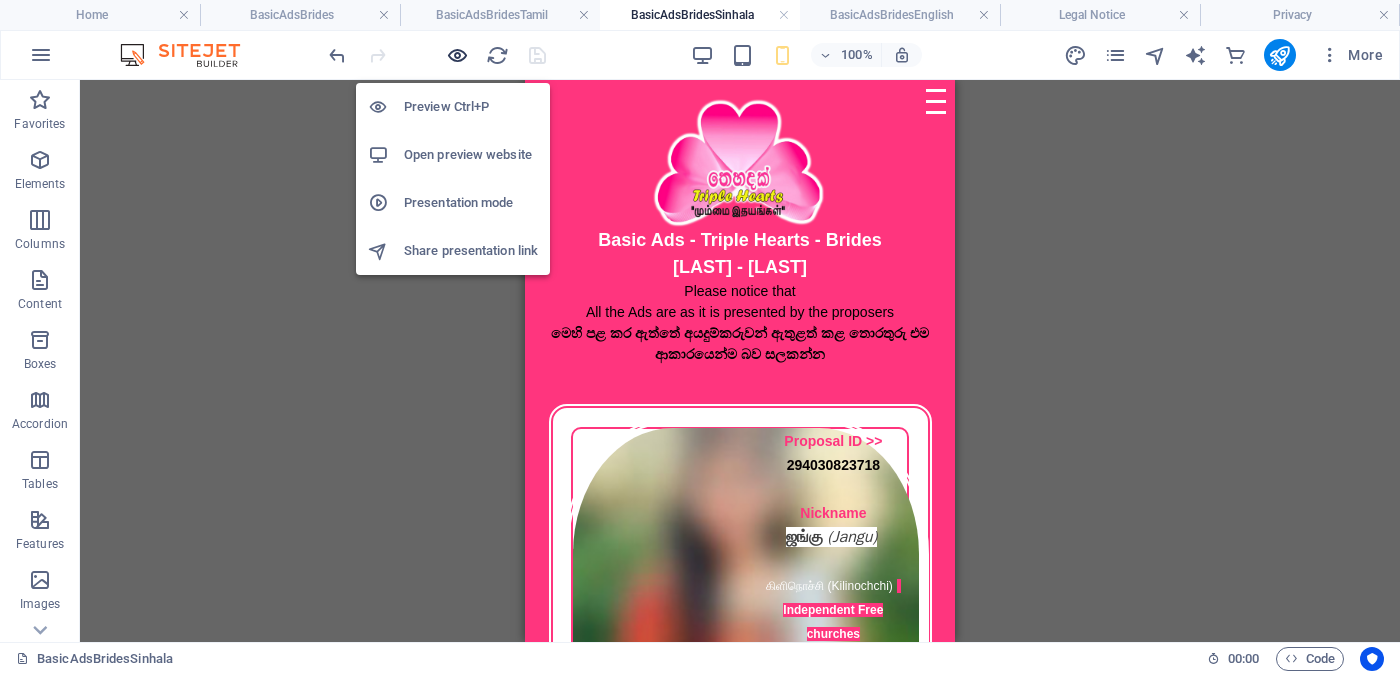 click at bounding box center (457, 55) 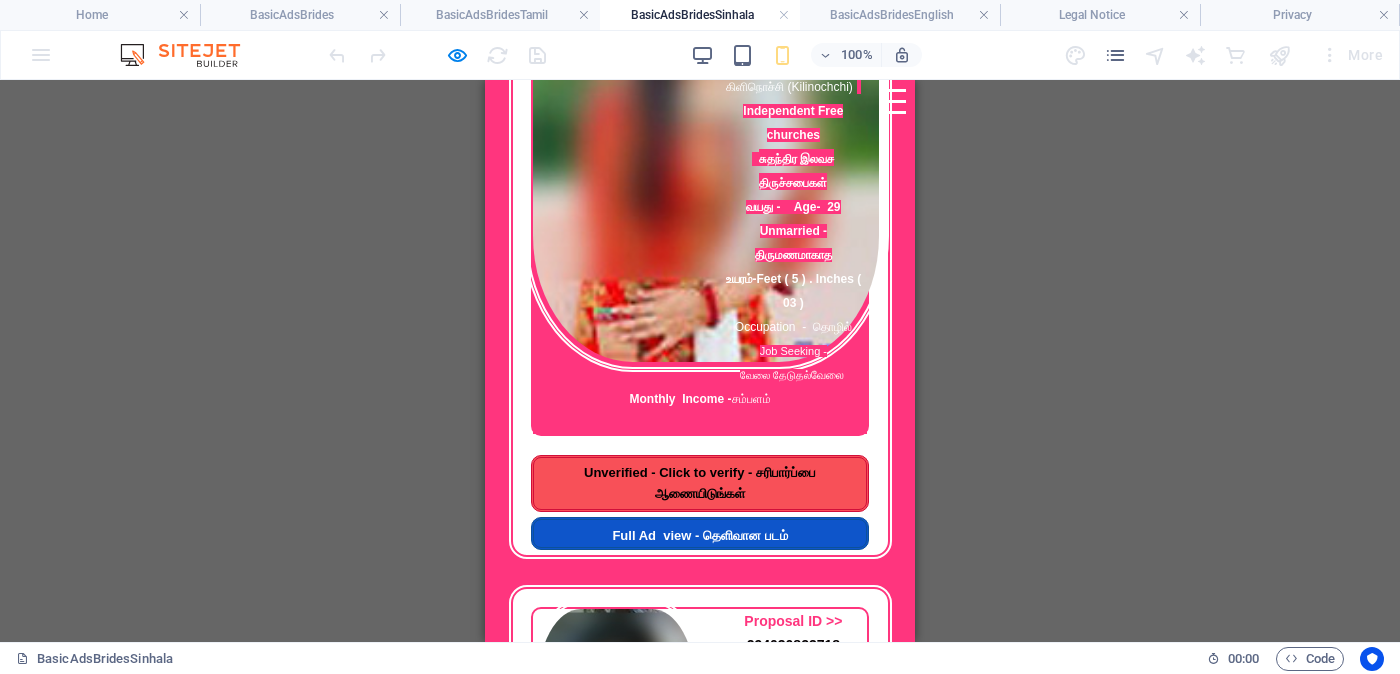 scroll, scrollTop: 0, scrollLeft: 0, axis: both 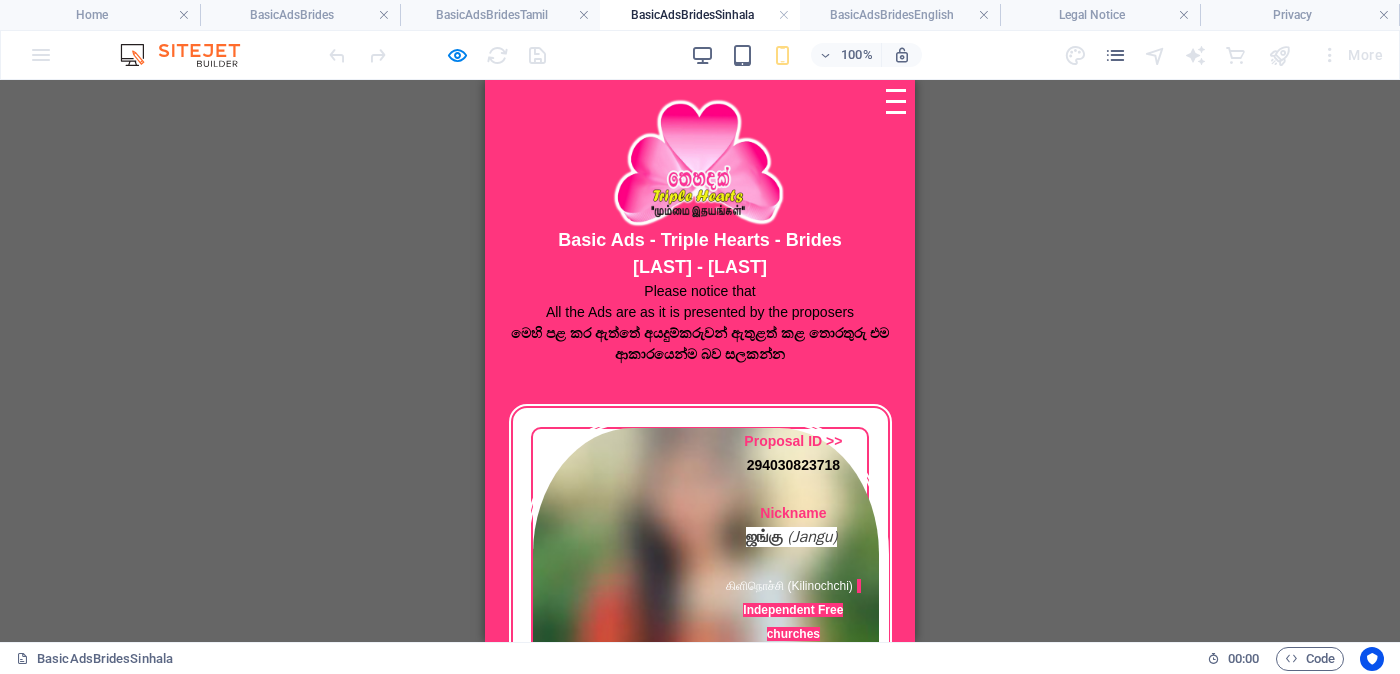 click on "Menu" at bounding box center (896, 101) 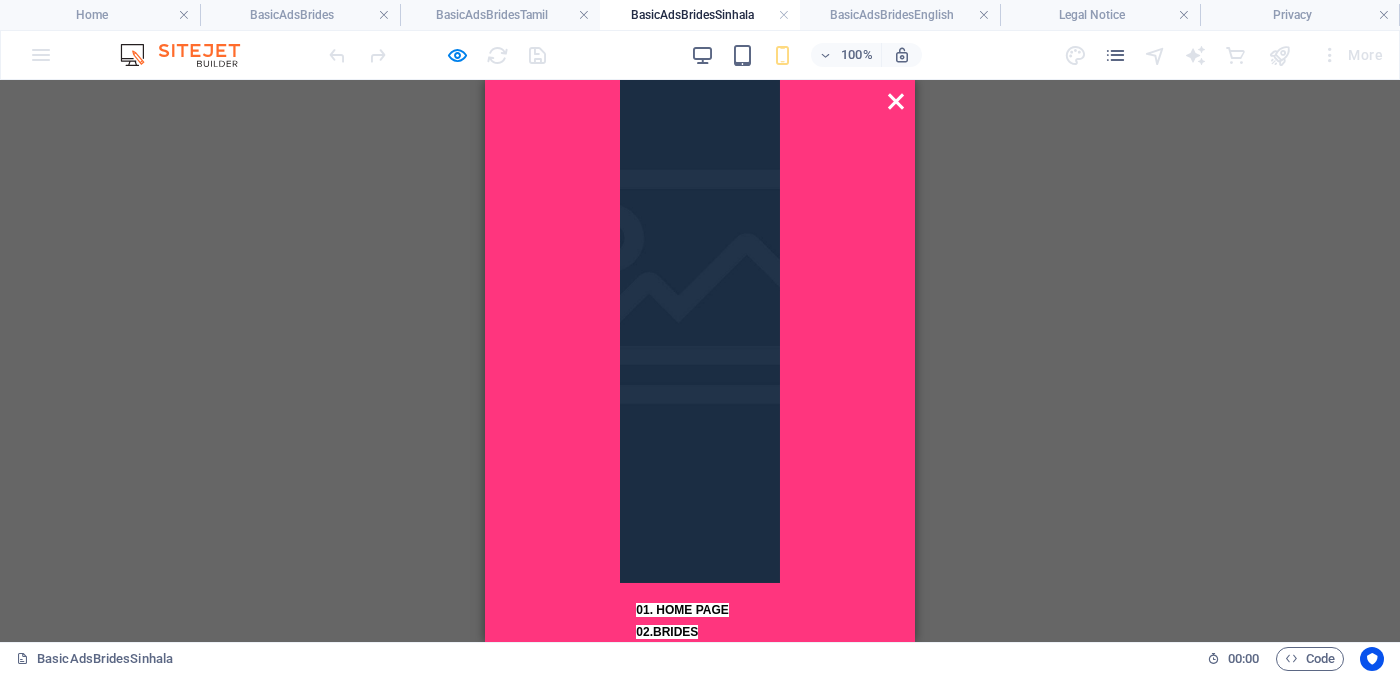 click on "01. Home page" at bounding box center (682, 610) 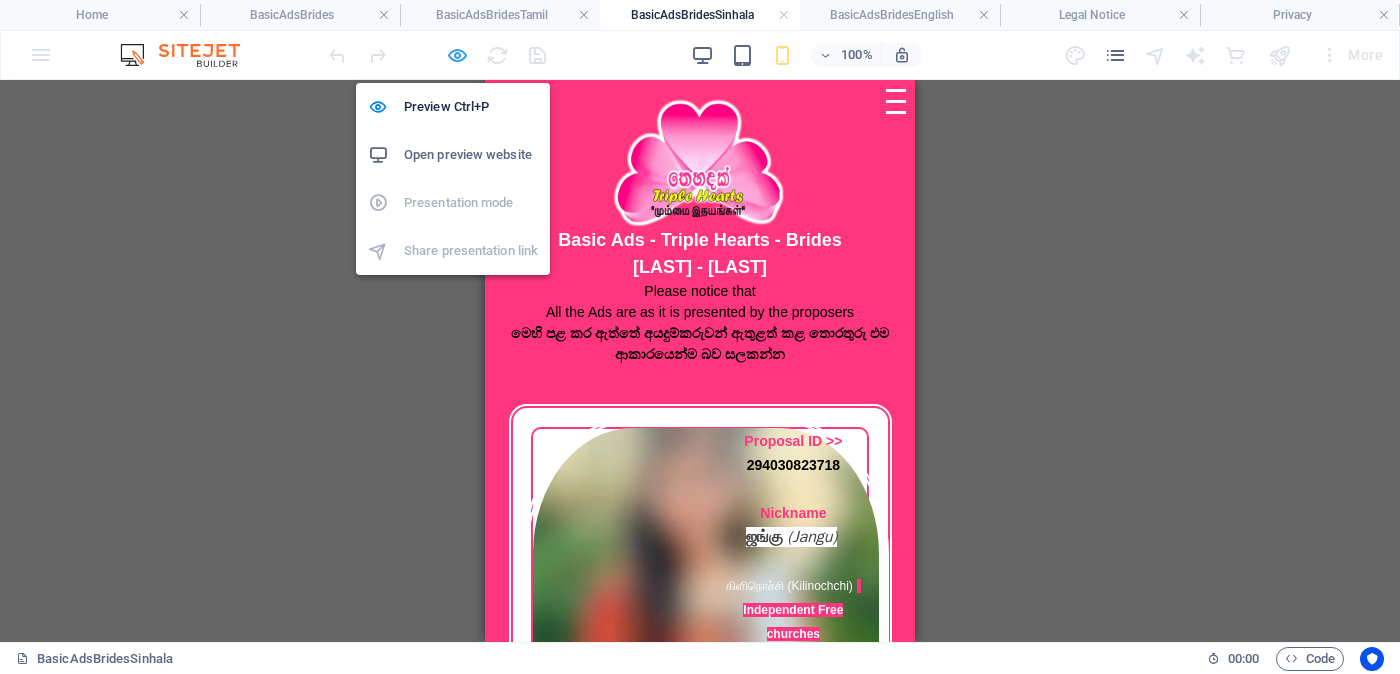 click at bounding box center (457, 55) 